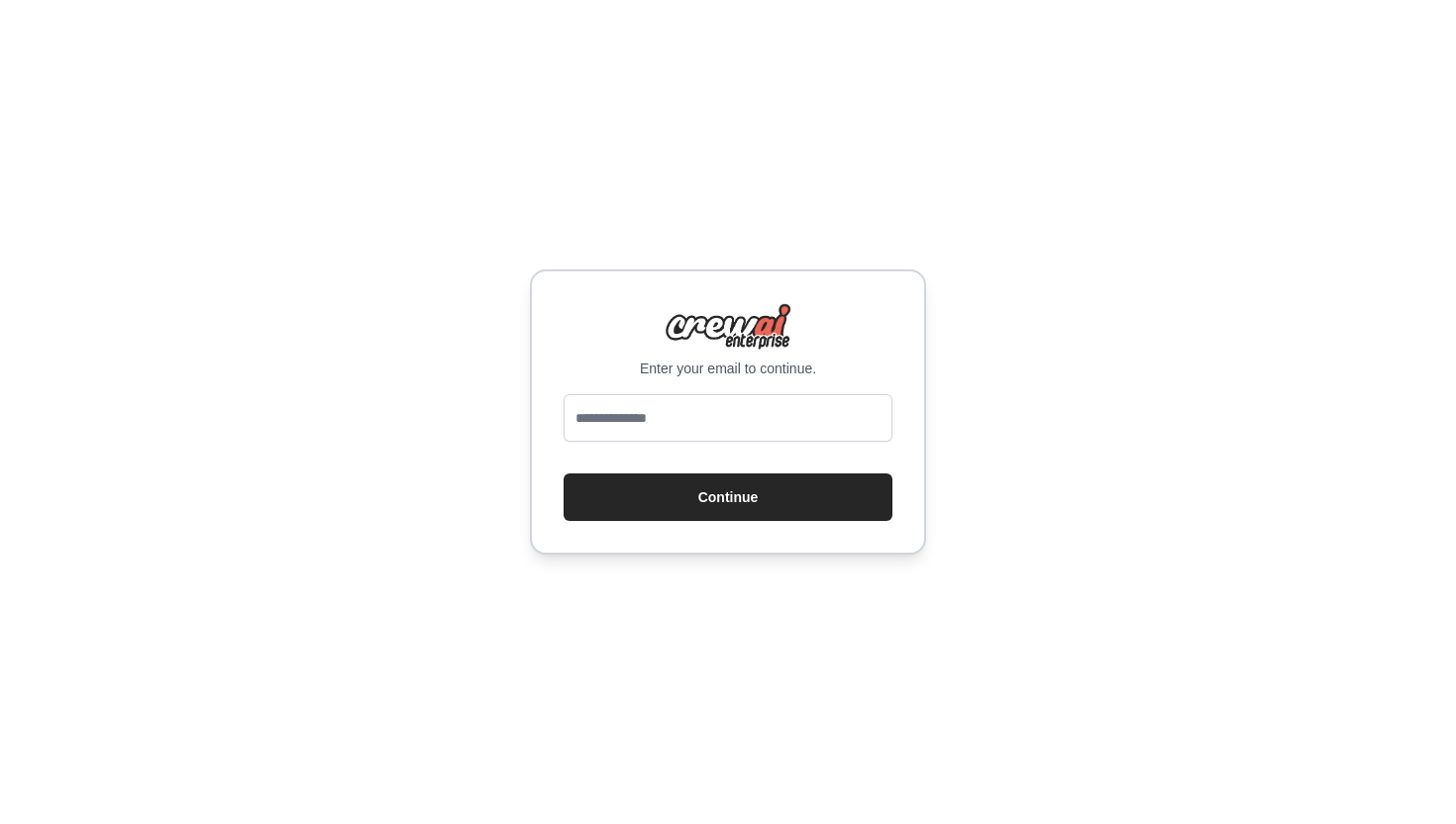 scroll, scrollTop: 0, scrollLeft: 0, axis: both 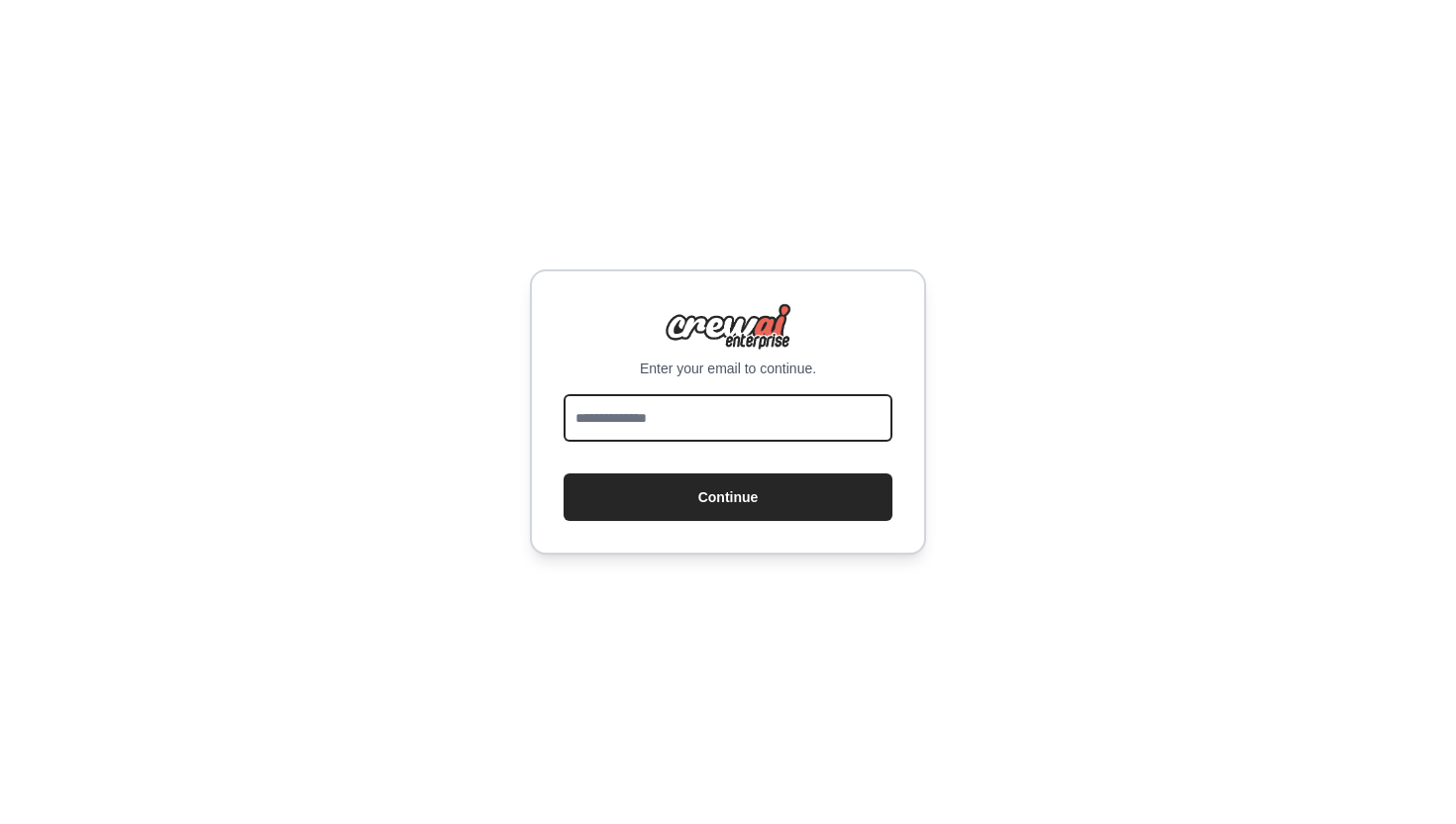 click at bounding box center (728, 418) 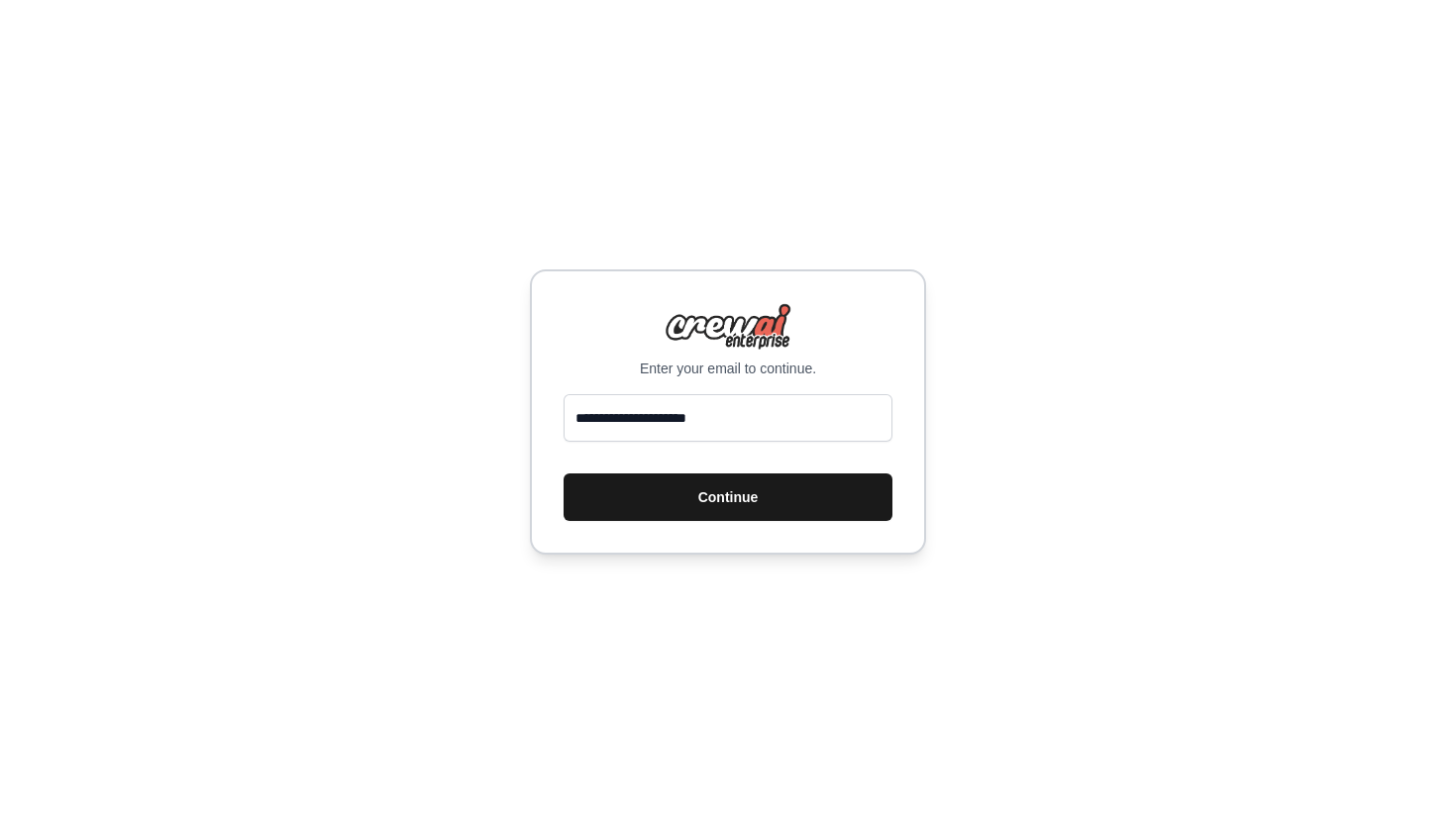 click on "Continue" at bounding box center [728, 497] 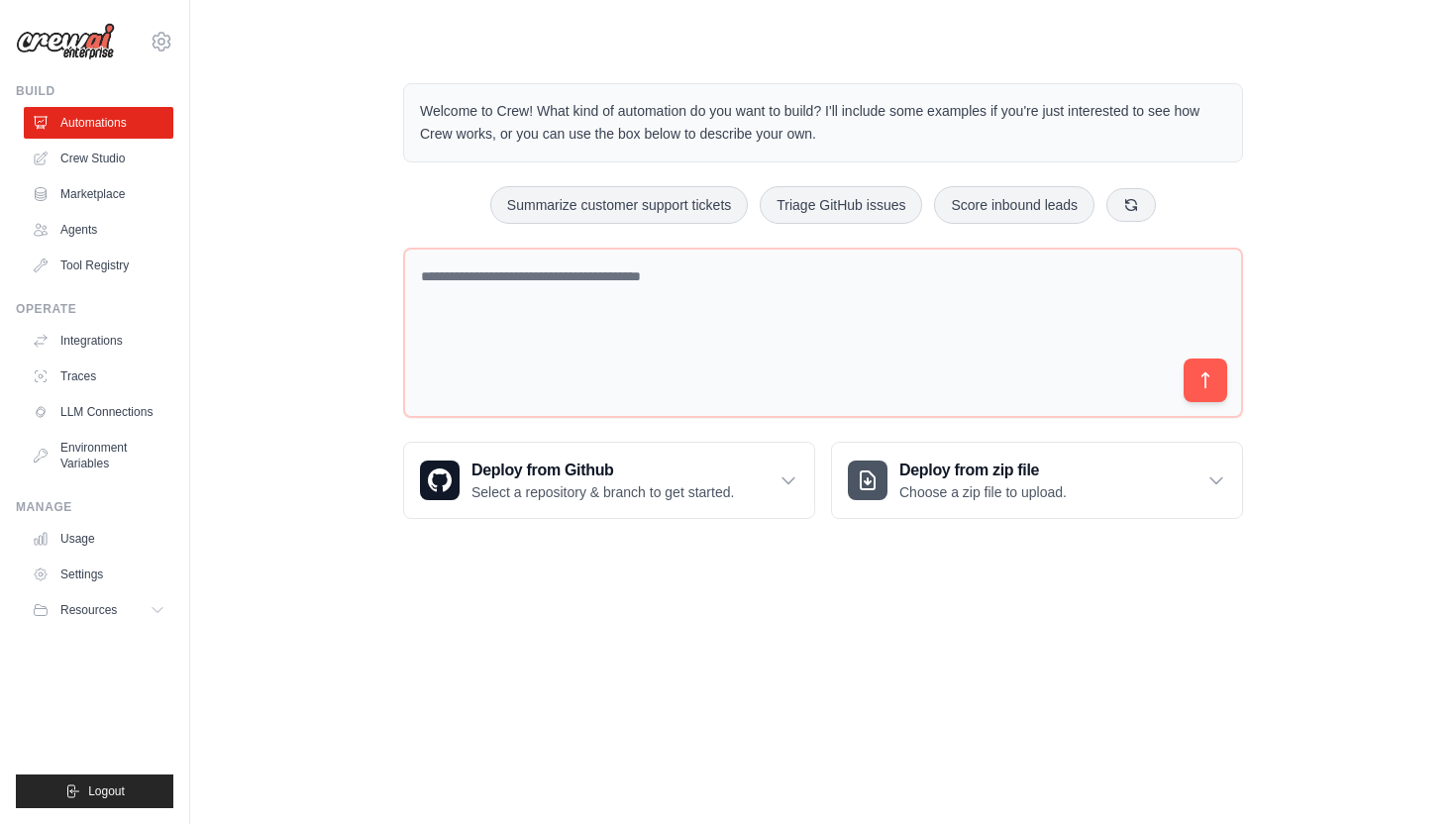 scroll, scrollTop: 0, scrollLeft: 0, axis: both 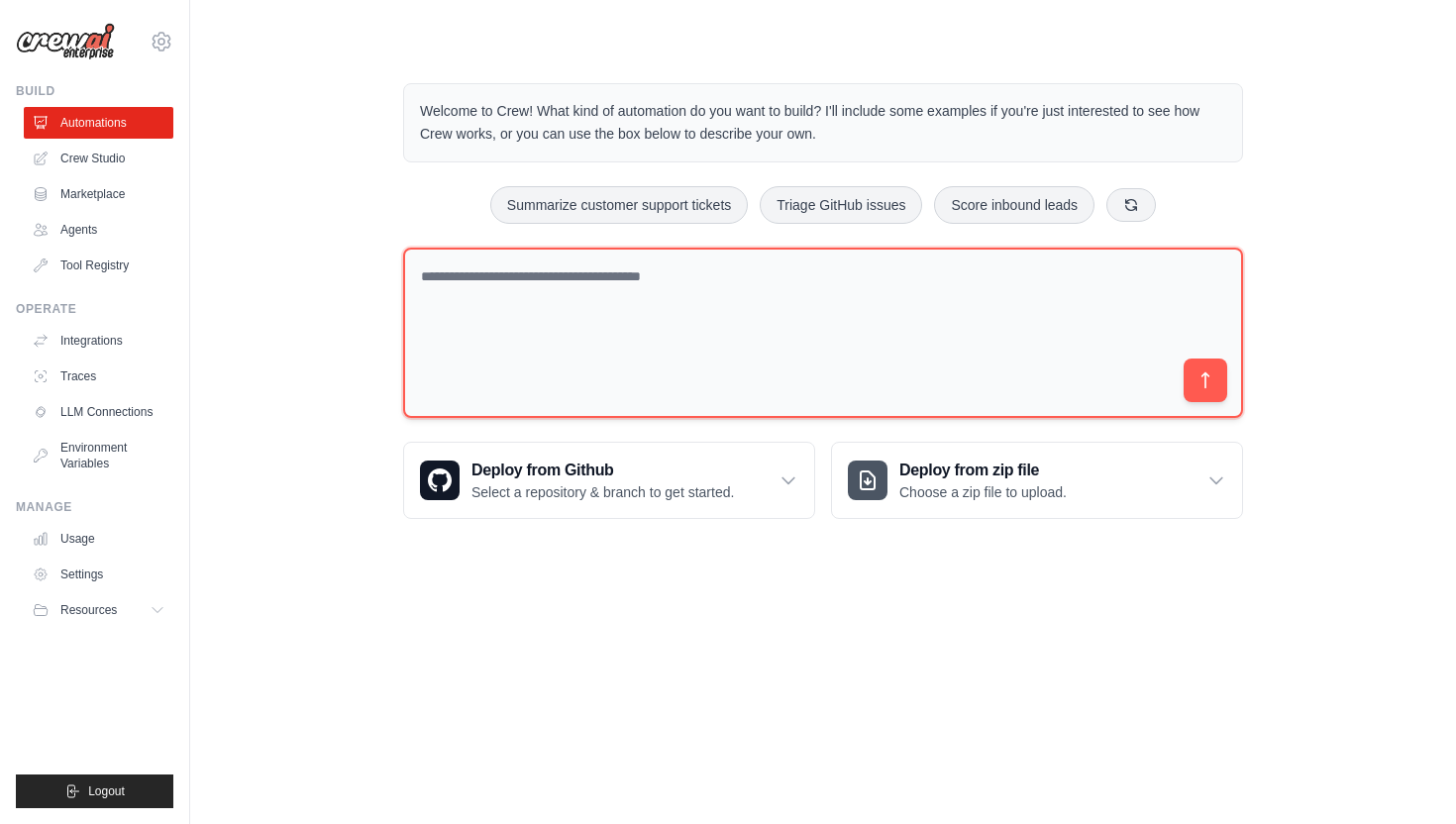 click at bounding box center [823, 333] 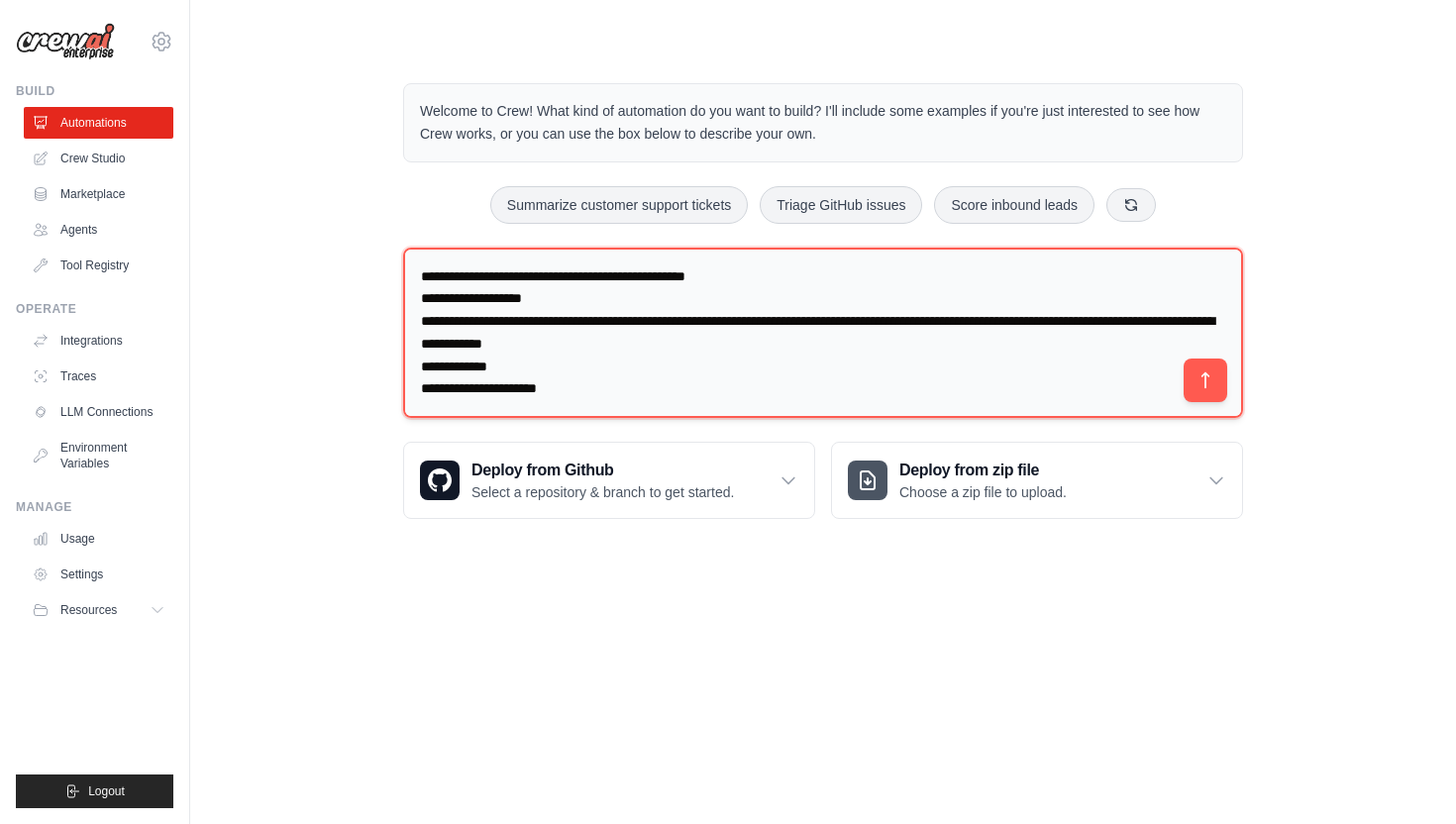 scroll, scrollTop: 724, scrollLeft: 0, axis: vertical 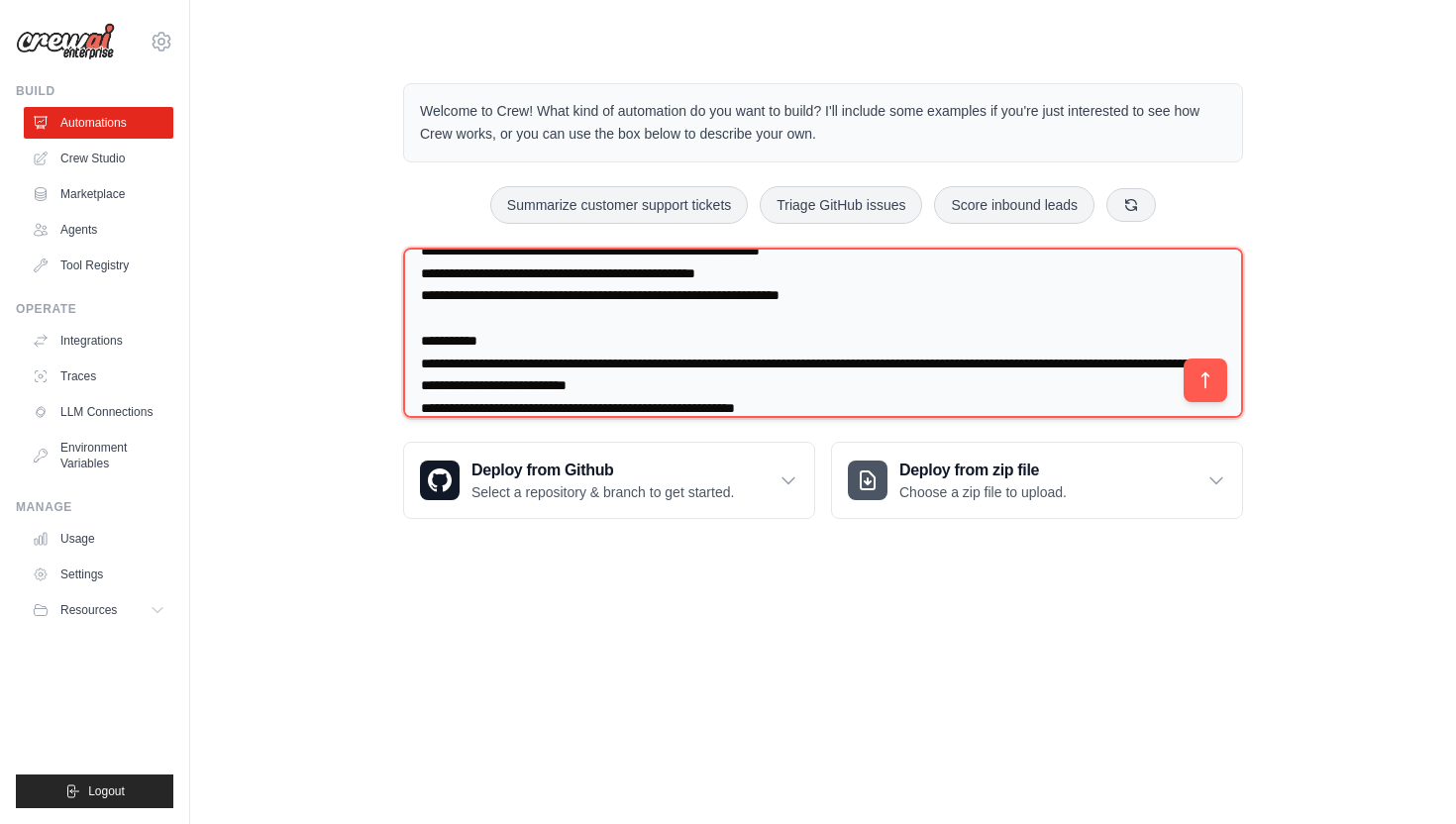 type on "**********" 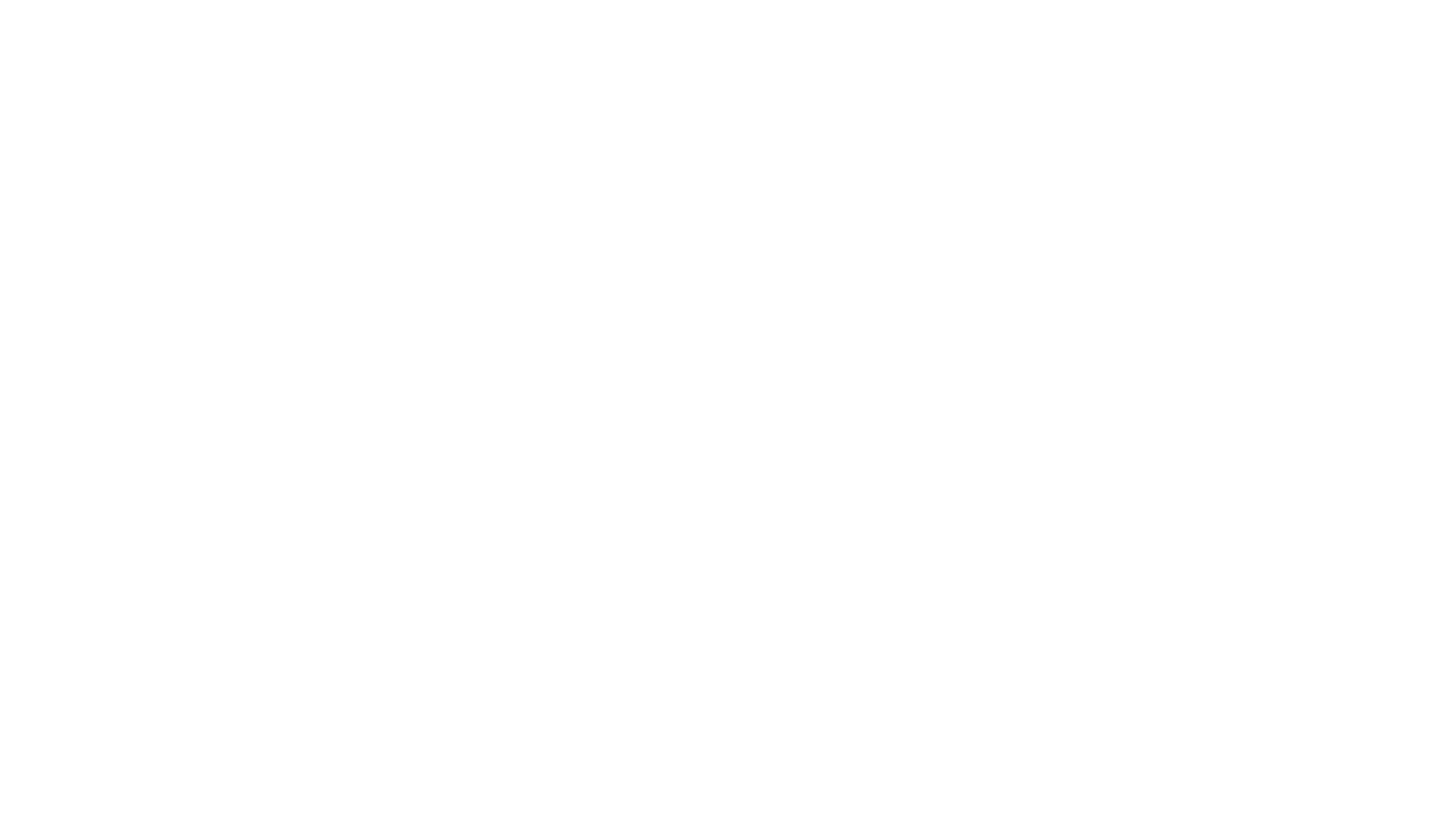 scroll, scrollTop: 0, scrollLeft: 0, axis: both 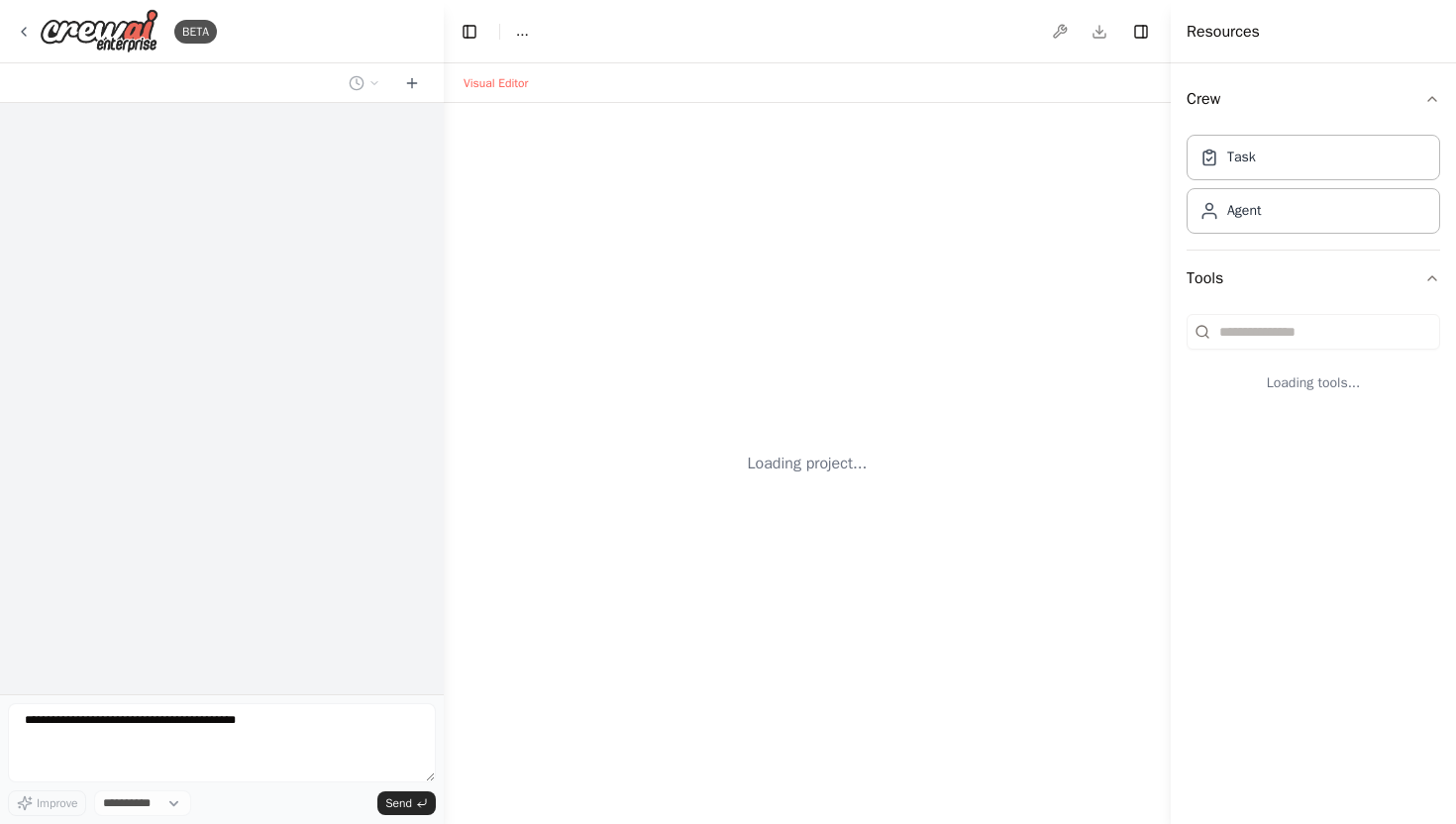 select on "****" 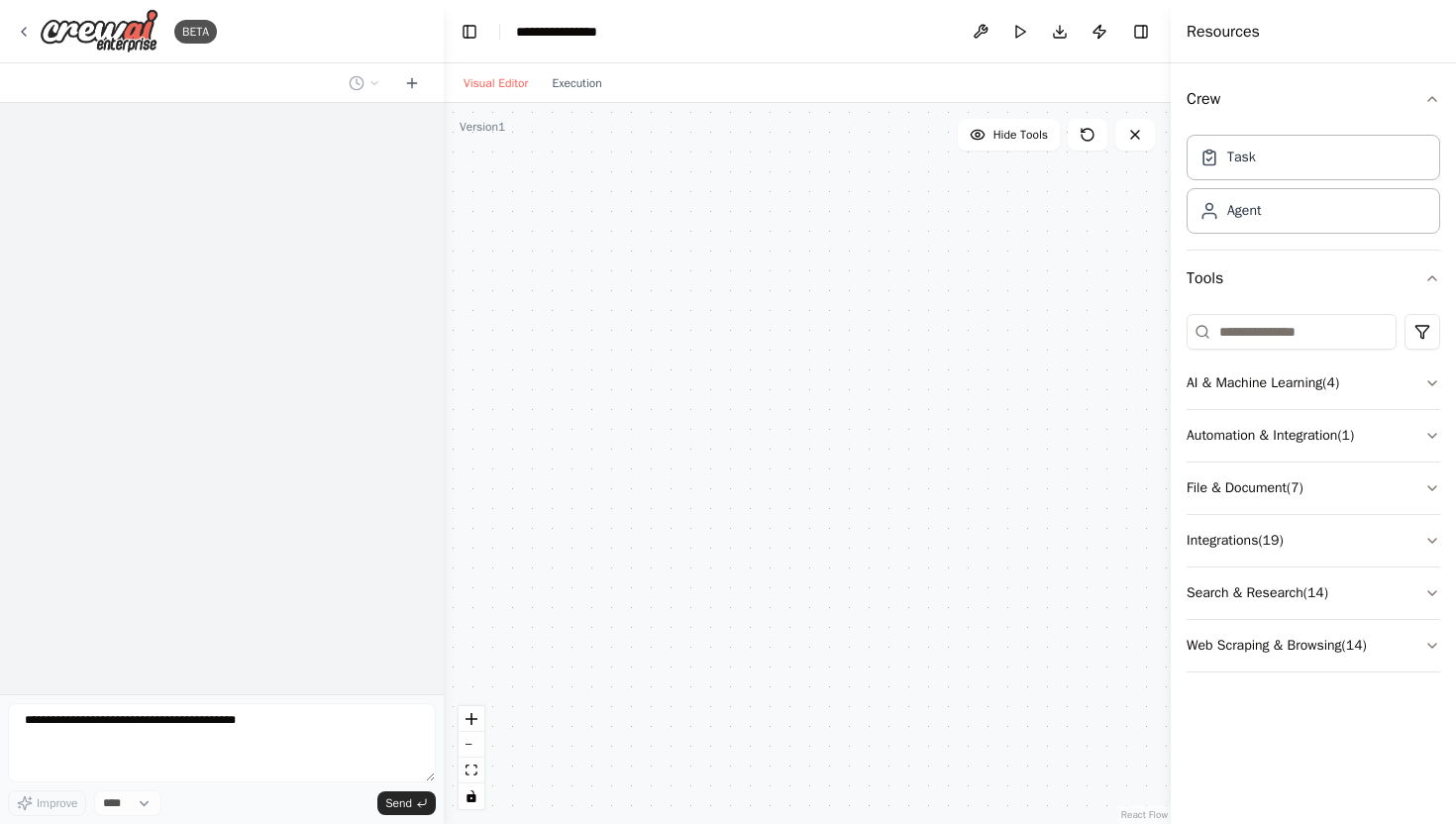 scroll, scrollTop: 14, scrollLeft: 0, axis: vertical 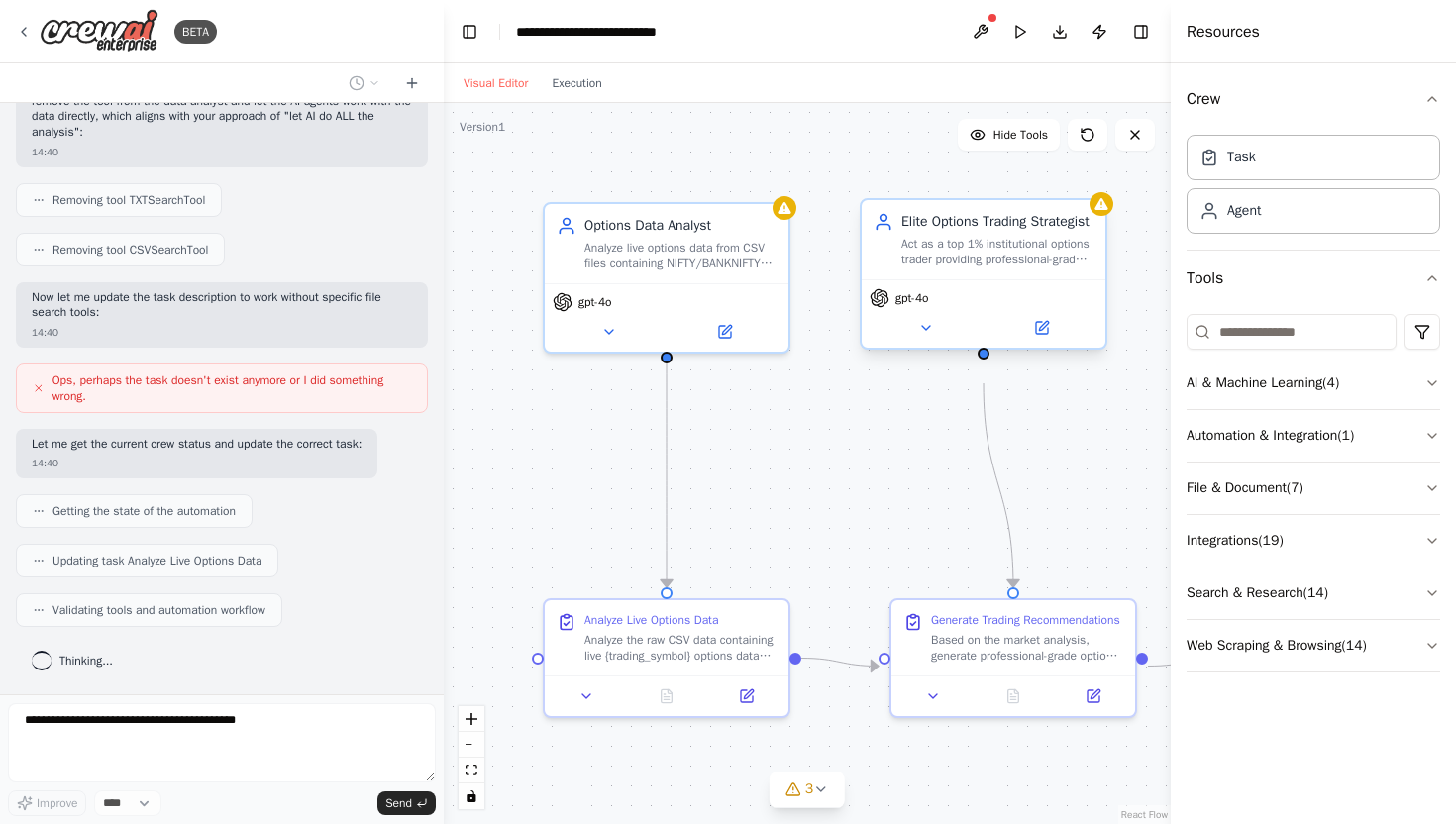 click on "Act as a top 1% institutional options trader providing professional-grade trading recommendations for {trading_symbol} options. Generate specific buy-only strategies optimized for ₹{capital_amount} retail account with strict risk management. Provide precise entry prices, targets, and stop losses for each recommendation." at bounding box center (997, 252) 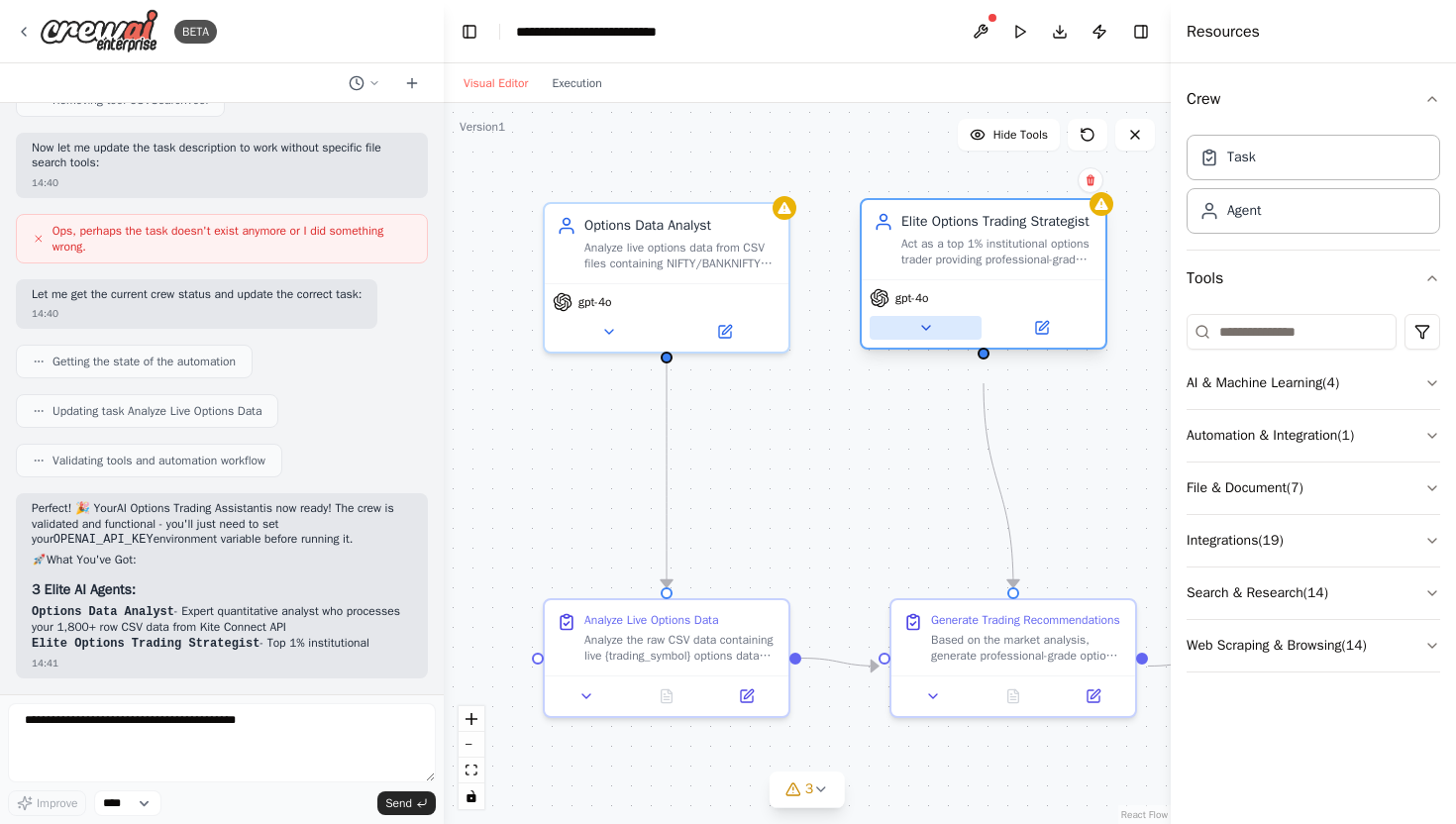 click 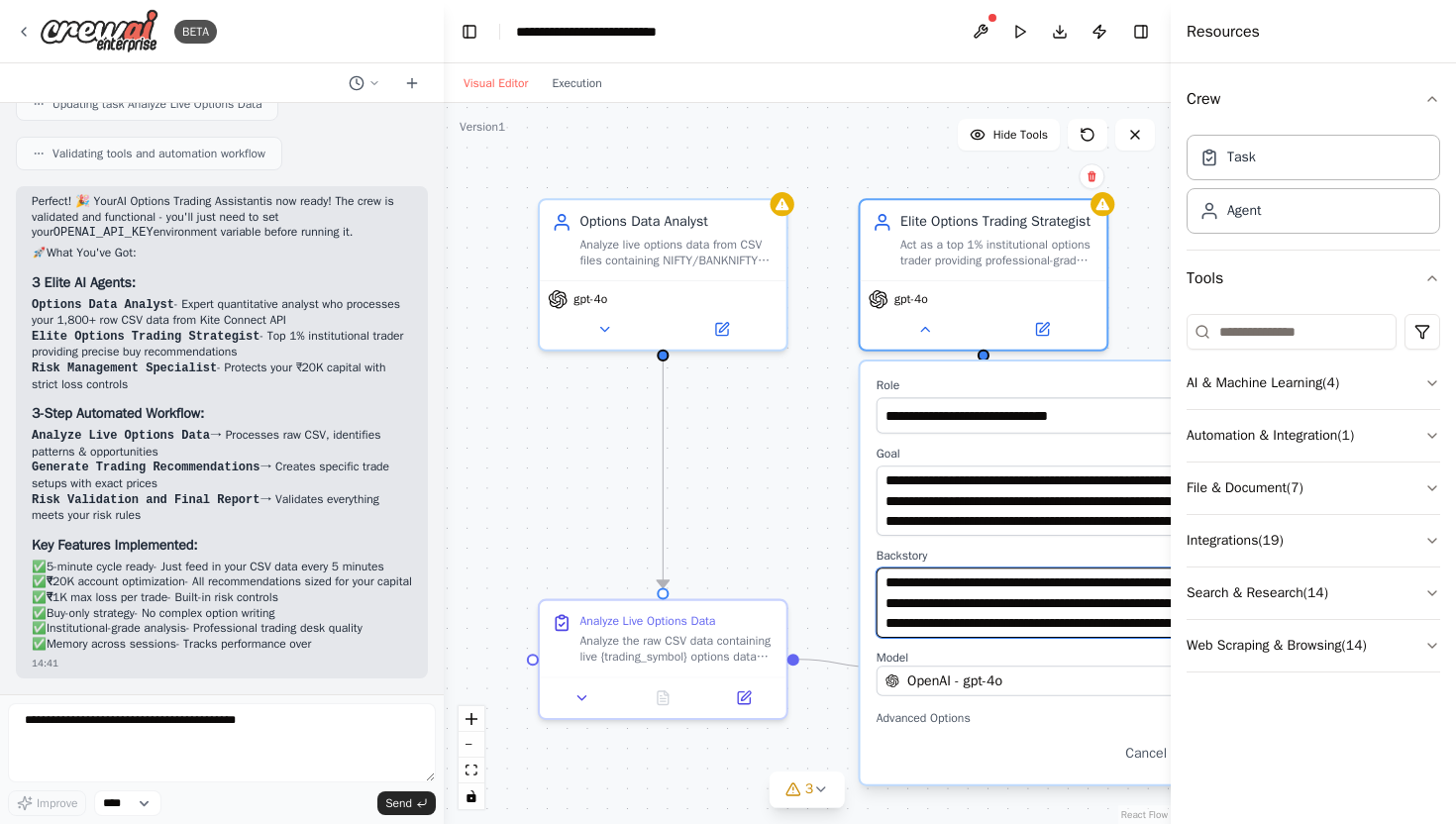 click on "**********" at bounding box center (1059, 602) 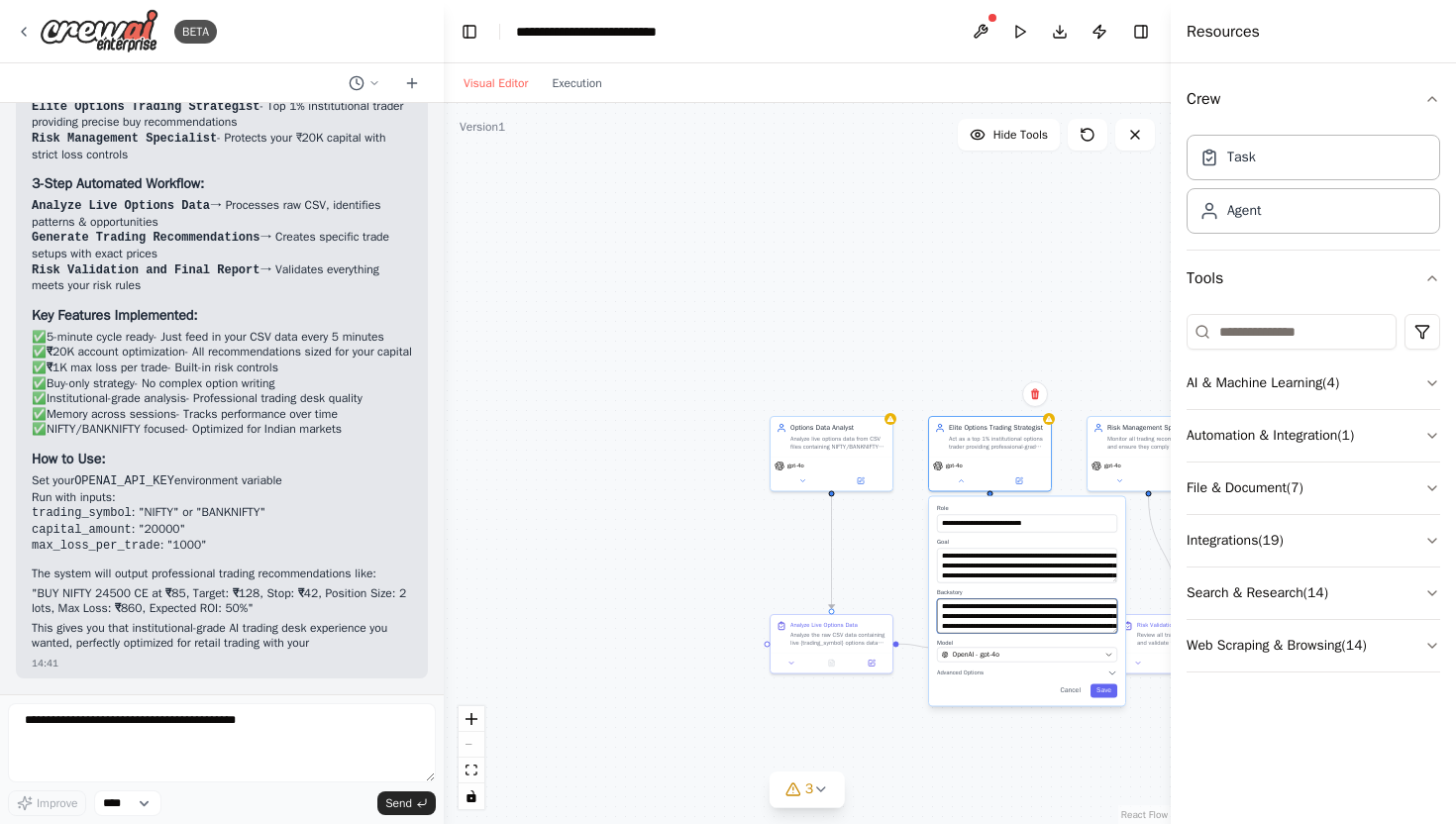 scroll, scrollTop: 2724, scrollLeft: 0, axis: vertical 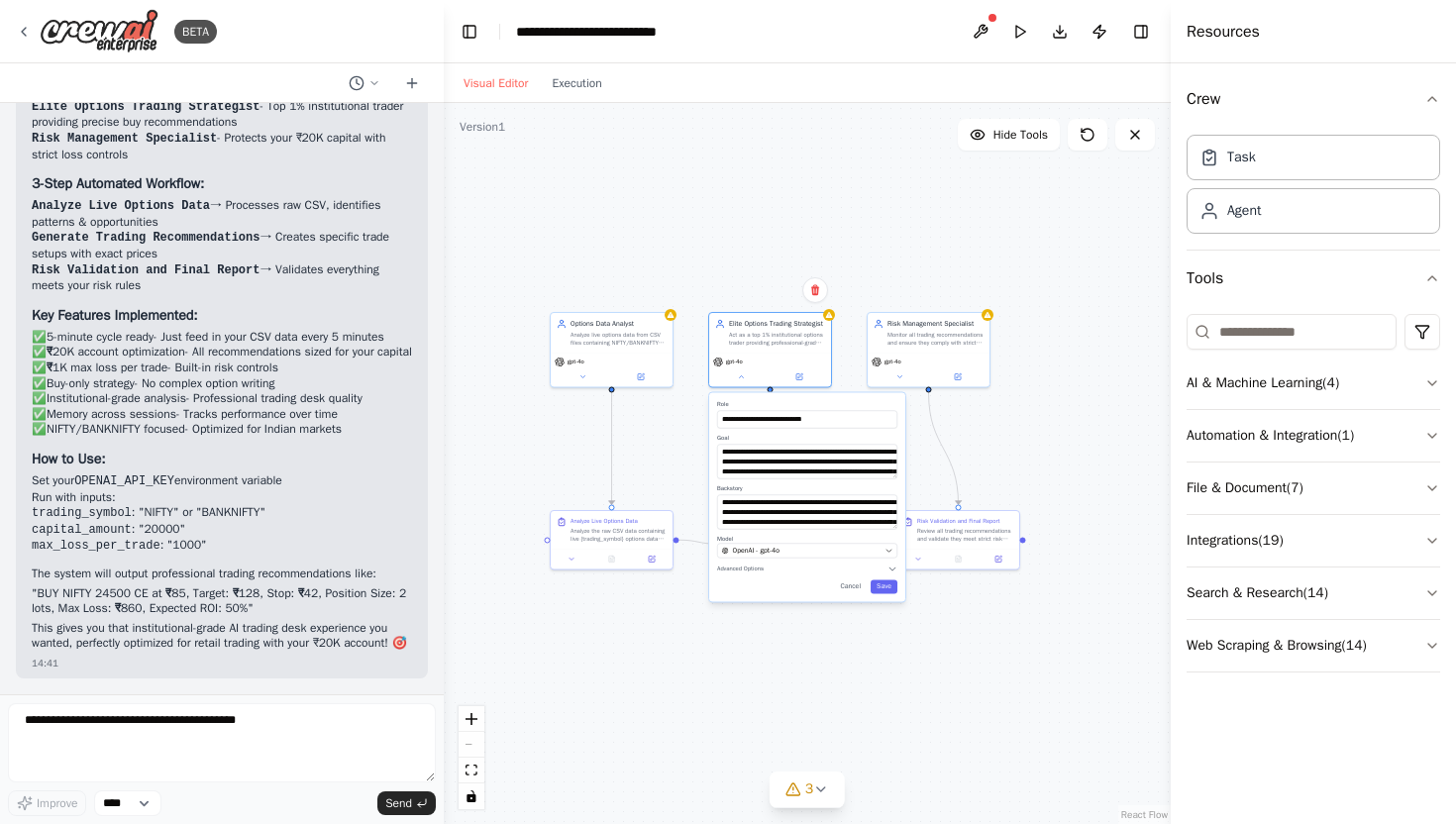 drag, startPoint x: 692, startPoint y: 395, endPoint x: 472, endPoint y: 291, distance: 243.3434 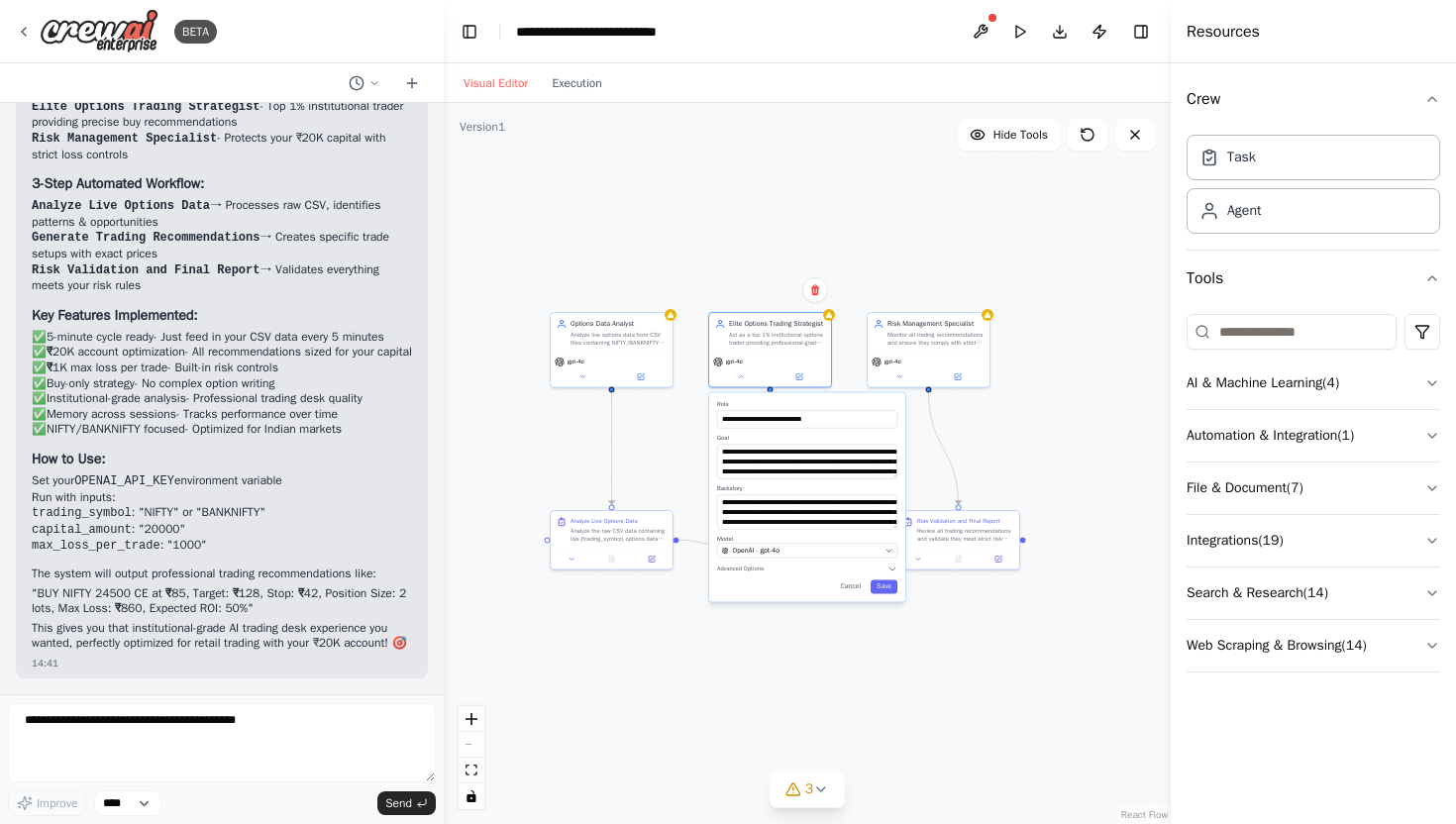 click on ".deletable-edge-delete-btn {
width: 20px;
height: 20px;
border: 0px solid #ffffff;
color: #6b7280;
background-color: #f8fafc;
cursor: pointer;
border-radius: 50%;
font-size: 12px;
padding: 3px;
display: flex;
align-items: center;
justify-content: center;
transition: all 0.2s cubic-bezier(0.4, 0, 0.2, 1);
box-shadow: 0 2px 4px rgba(0, 0, 0, 0.1);
}
.deletable-edge-delete-btn:hover {
background-color: #ef4444;
color: #ffffff;
border-color: #dc2626;
transform: scale(1.1);
box-shadow: 0 4px 12px rgba(239, 68, 68, 0.4);
}
.deletable-edge-delete-btn:active {
transform: scale(0.95);
box-shadow: 0 2px 4px rgba(239, 68, 68, 0.3);
}
Options Data Analyst gpt-4o Elite Options Trading Strategist gpt-4o" at bounding box center (807, 464) 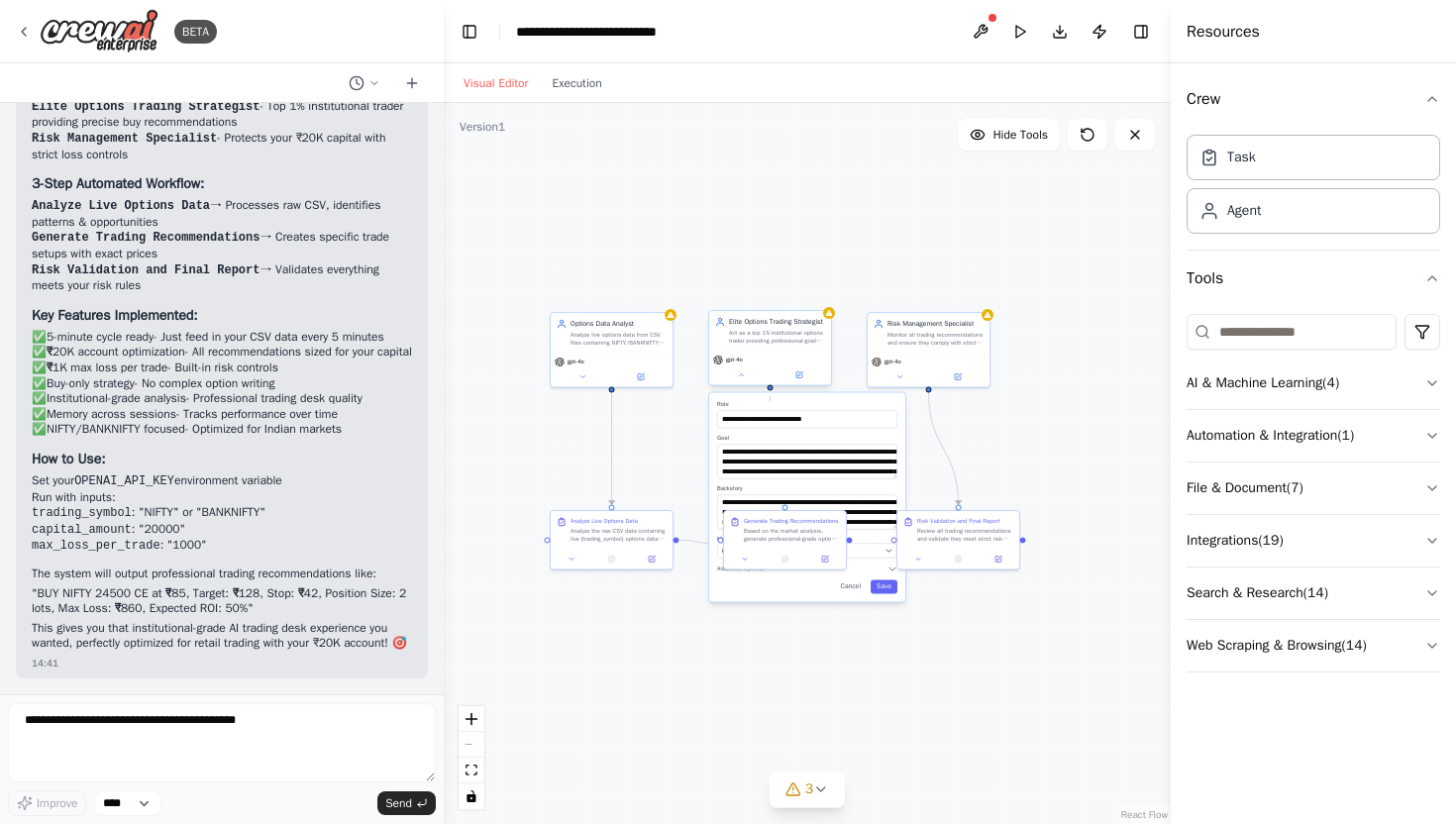 click at bounding box center (771, 387) 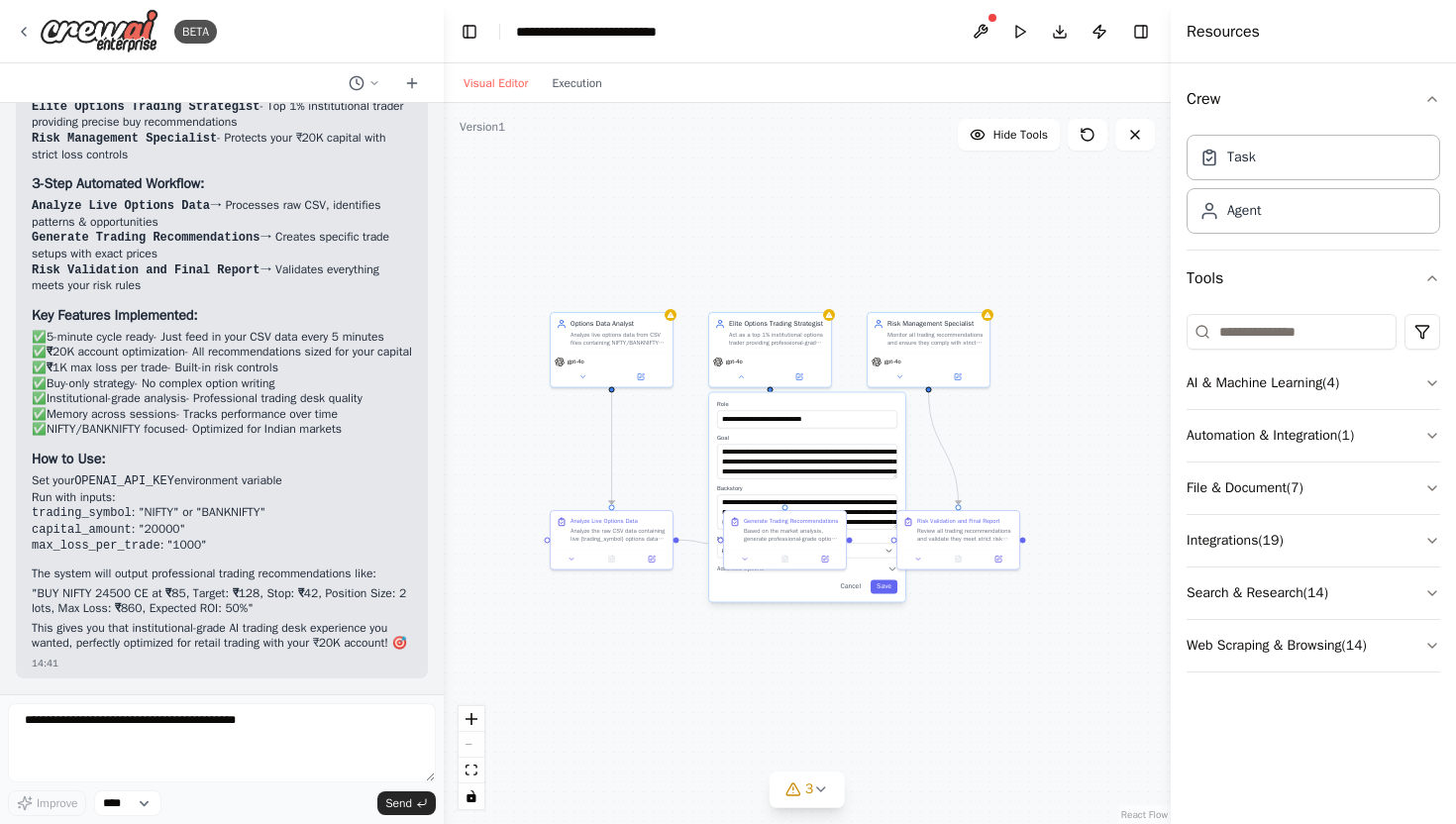 click on ".deletable-edge-delete-btn {
width: 20px;
height: 20px;
border: 0px solid #ffffff;
color: #6b7280;
background-color: #f8fafc;
cursor: pointer;
border-radius: 50%;
font-size: 12px;
padding: 3px;
display: flex;
align-items: center;
justify-content: center;
transition: all 0.2s cubic-bezier(0.4, 0, 0.2, 1);
box-shadow: 0 2px 4px rgba(0, 0, 0, 0.1);
}
.deletable-edge-delete-btn:hover {
background-color: #ef4444;
color: #ffffff;
border-color: #dc2626;
transform: scale(1.1);
box-shadow: 0 4px 12px rgba(239, 68, 68, 0.4);
}
.deletable-edge-delete-btn:active {
transform: scale(0.95);
box-shadow: 0 2px 4px rgba(239, 68, 68, 0.3);
}
Options Data Analyst gpt-4o Elite Options Trading Strategist gpt-4o" at bounding box center [807, 464] 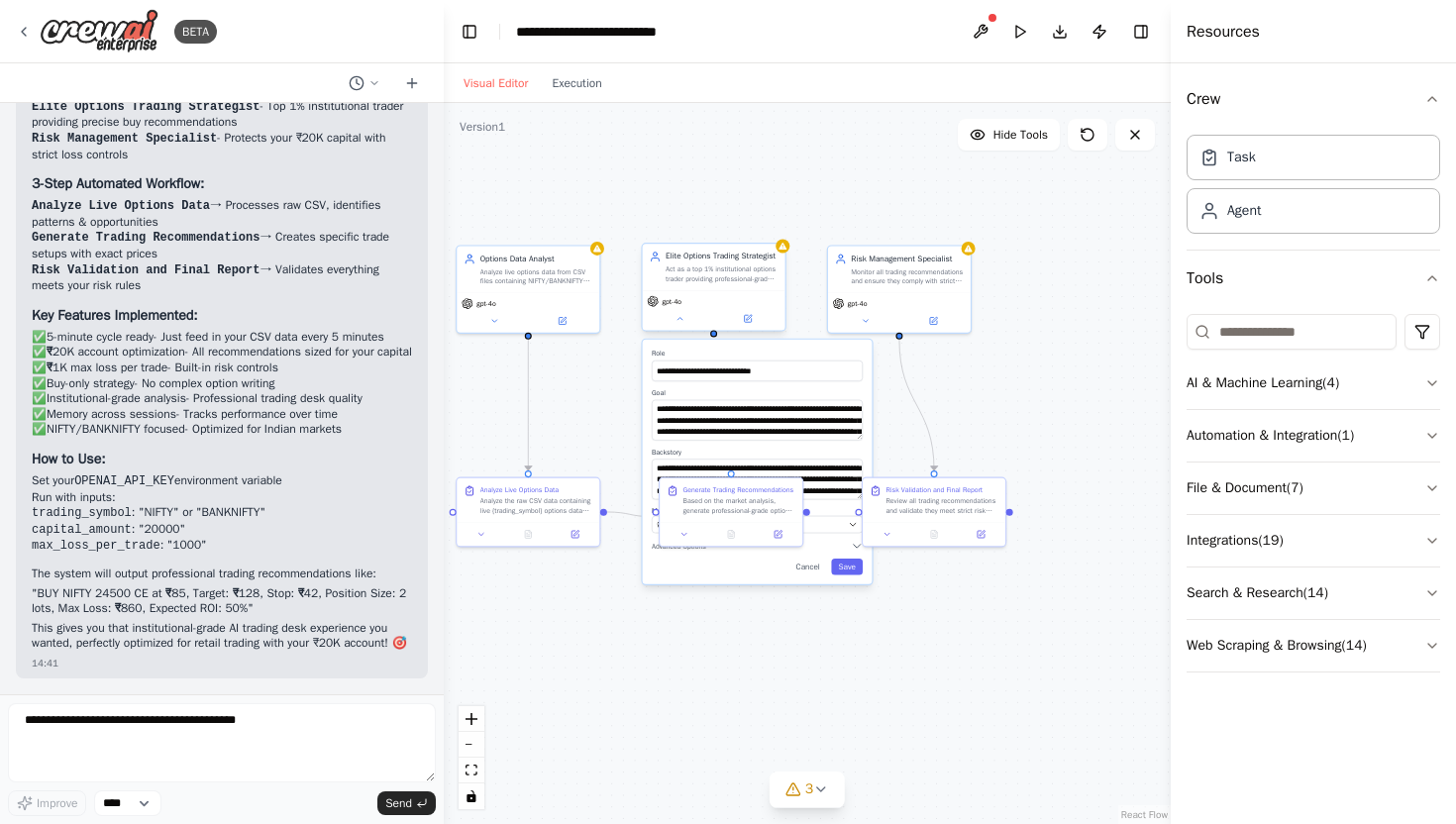 click at bounding box center (713, 333) 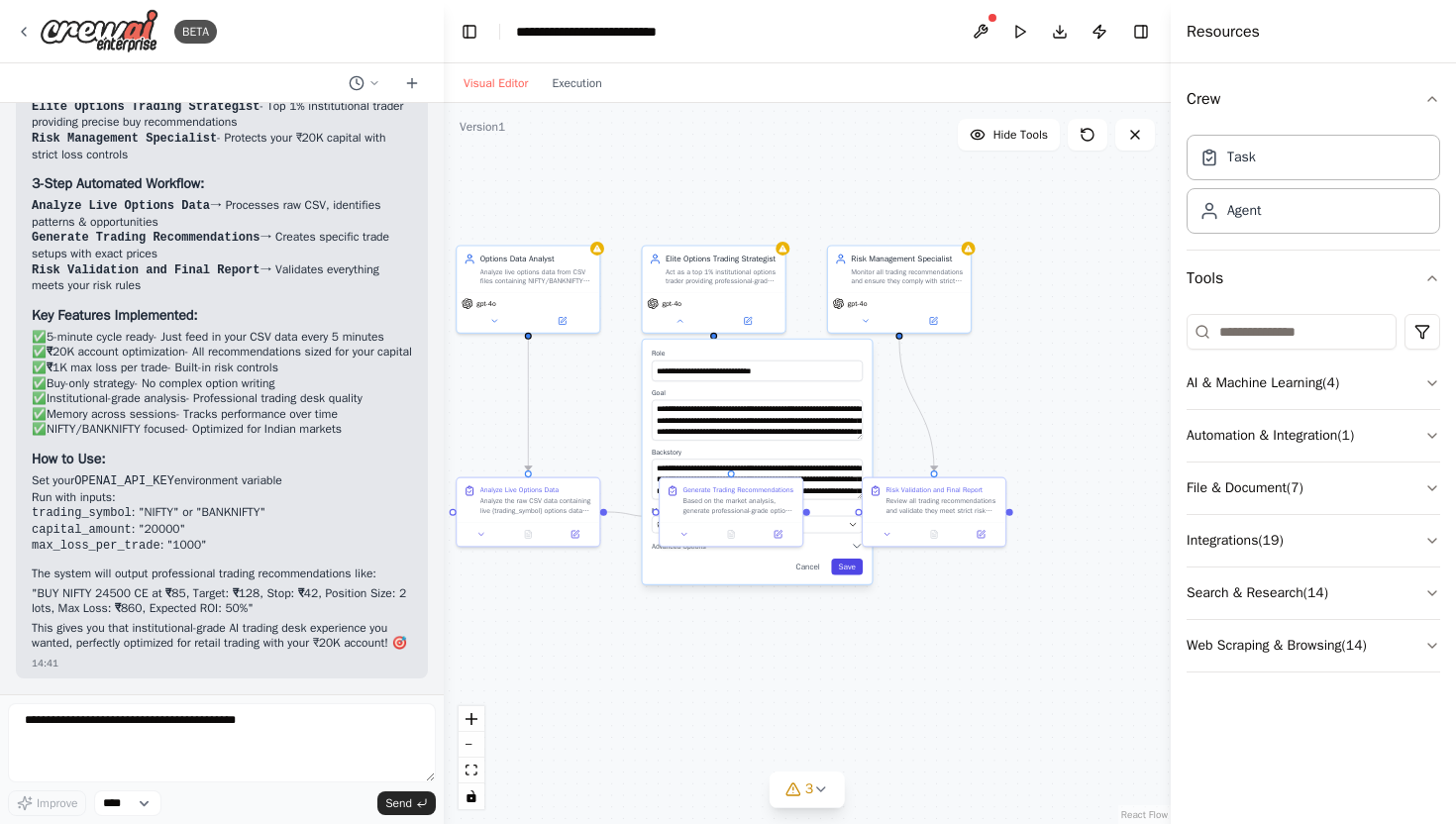 click on "Save" at bounding box center [847, 566] 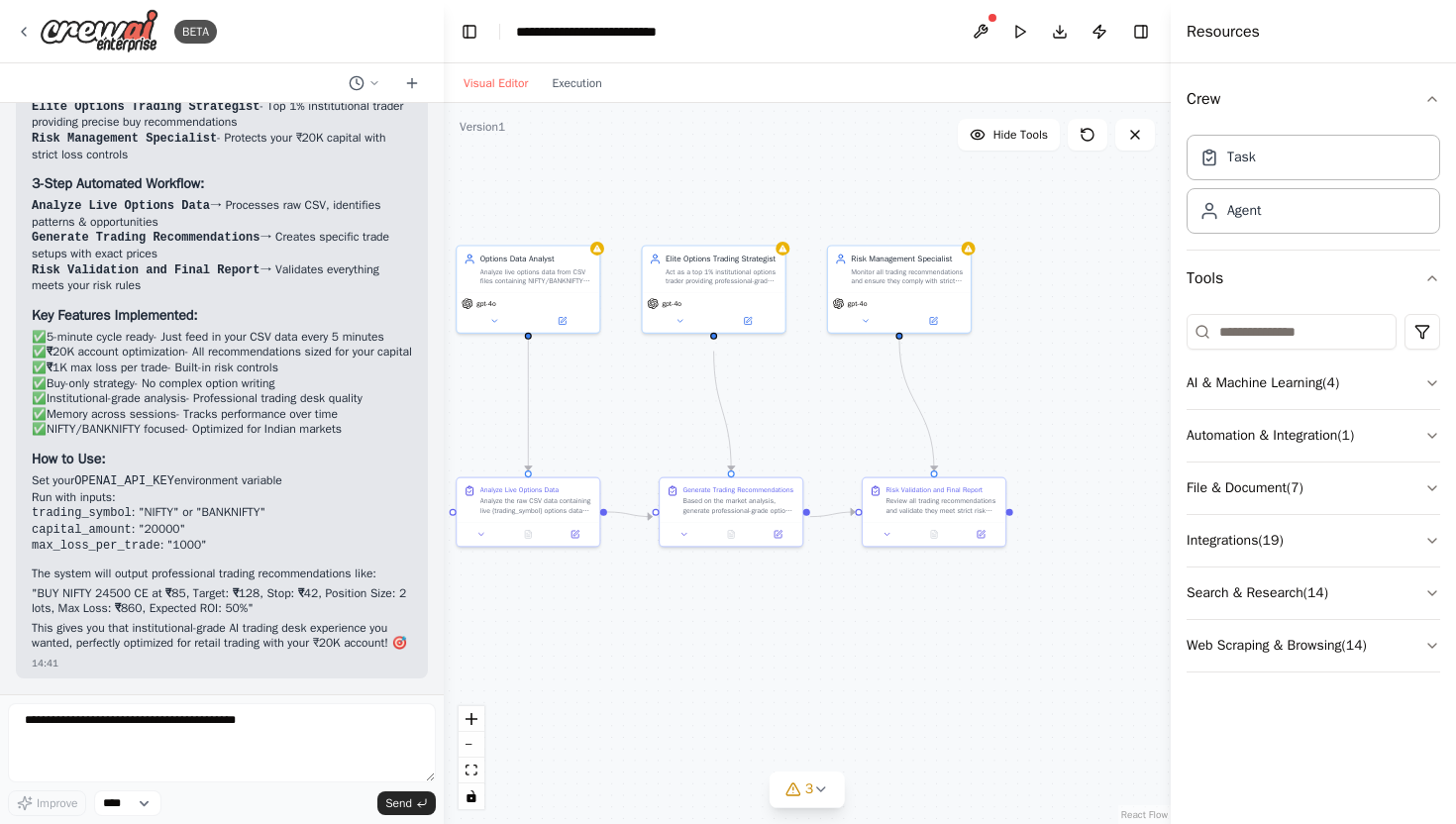 click on ".deletable-edge-delete-btn {
width: 20px;
height: 20px;
border: 0px solid #ffffff;
color: #6b7280;
background-color: #f8fafc;
cursor: pointer;
border-radius: 50%;
font-size: 12px;
padding: 3px;
display: flex;
align-items: center;
justify-content: center;
transition: all 0.2s cubic-bezier(0.4, 0, 0.2, 1);
box-shadow: 0 2px 4px rgba(0, 0, 0, 0.1);
}
.deletable-edge-delete-btn:hover {
background-color: #ef4444;
color: #ffffff;
border-color: #dc2626;
transform: scale(1.1);
box-shadow: 0 4px 12px rgba(239, 68, 68, 0.4);
}
.deletable-edge-delete-btn:active {
transform: scale(0.95);
box-shadow: 0 2px 4px rgba(239, 68, 68, 0.3);
}
Options Data Analyst gpt-4o Elite Options Trading Strategist gpt-4o" at bounding box center [807, 464] 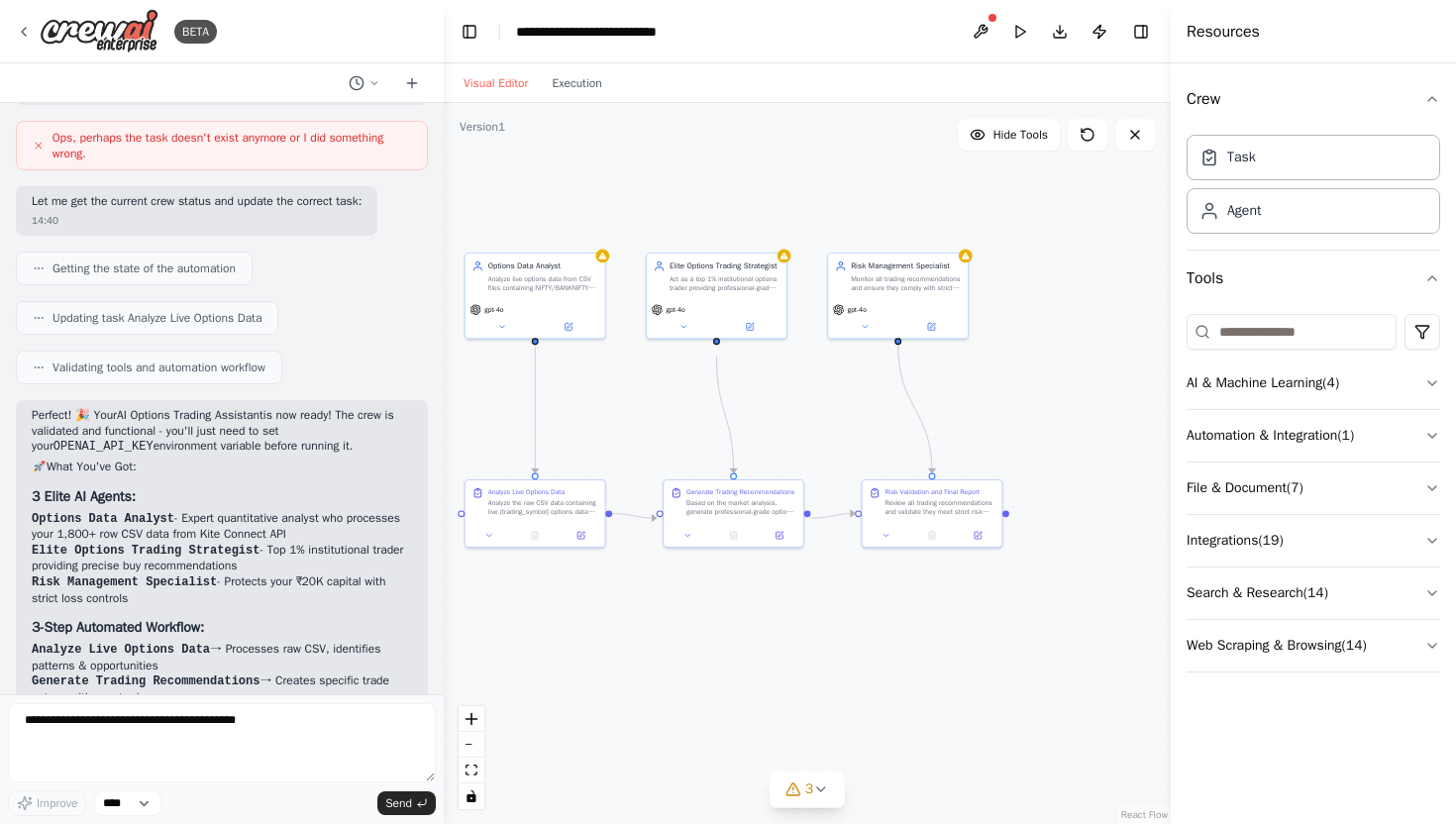 scroll, scrollTop: 2216, scrollLeft: 0, axis: vertical 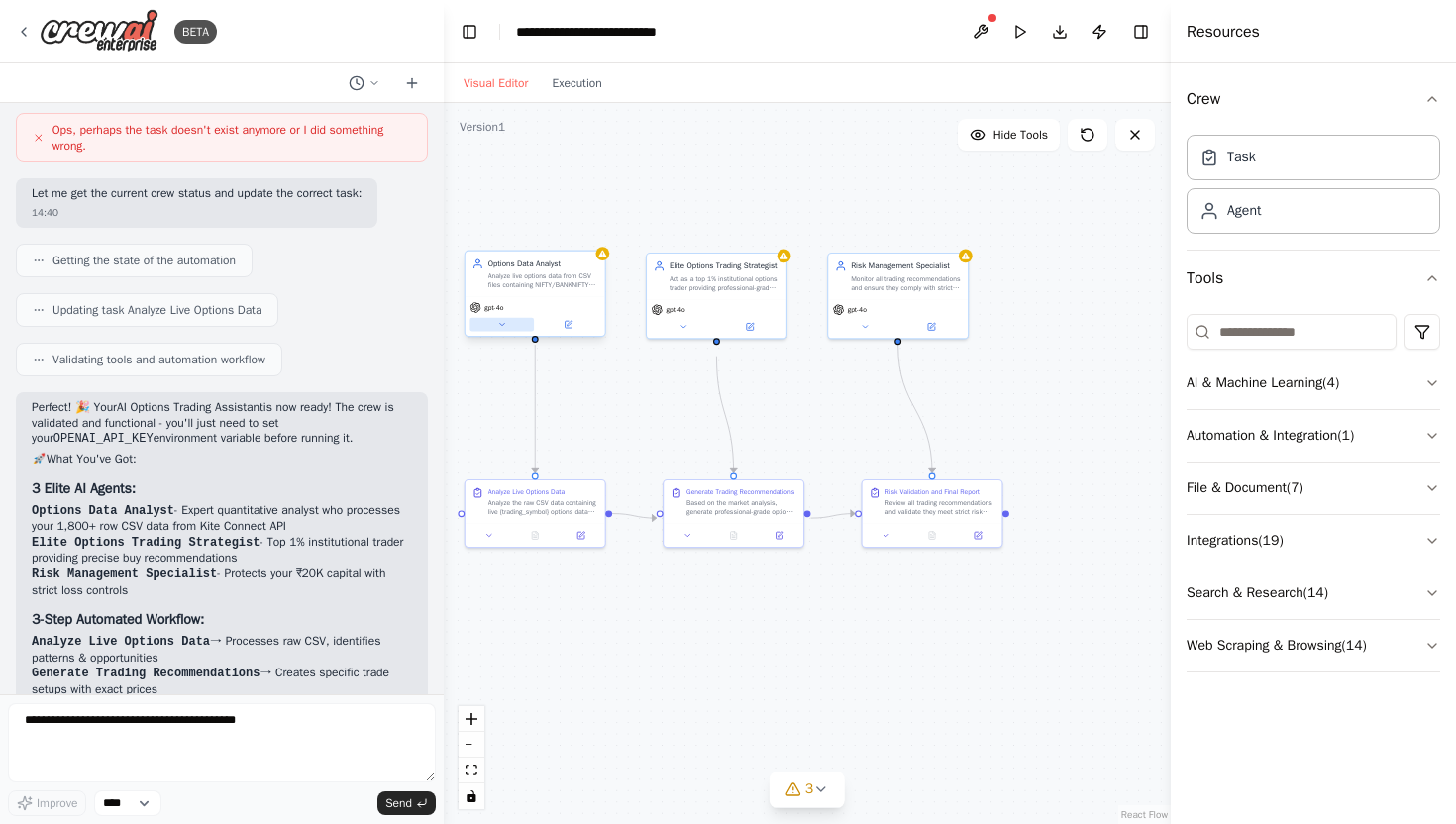 click at bounding box center (501, 325) 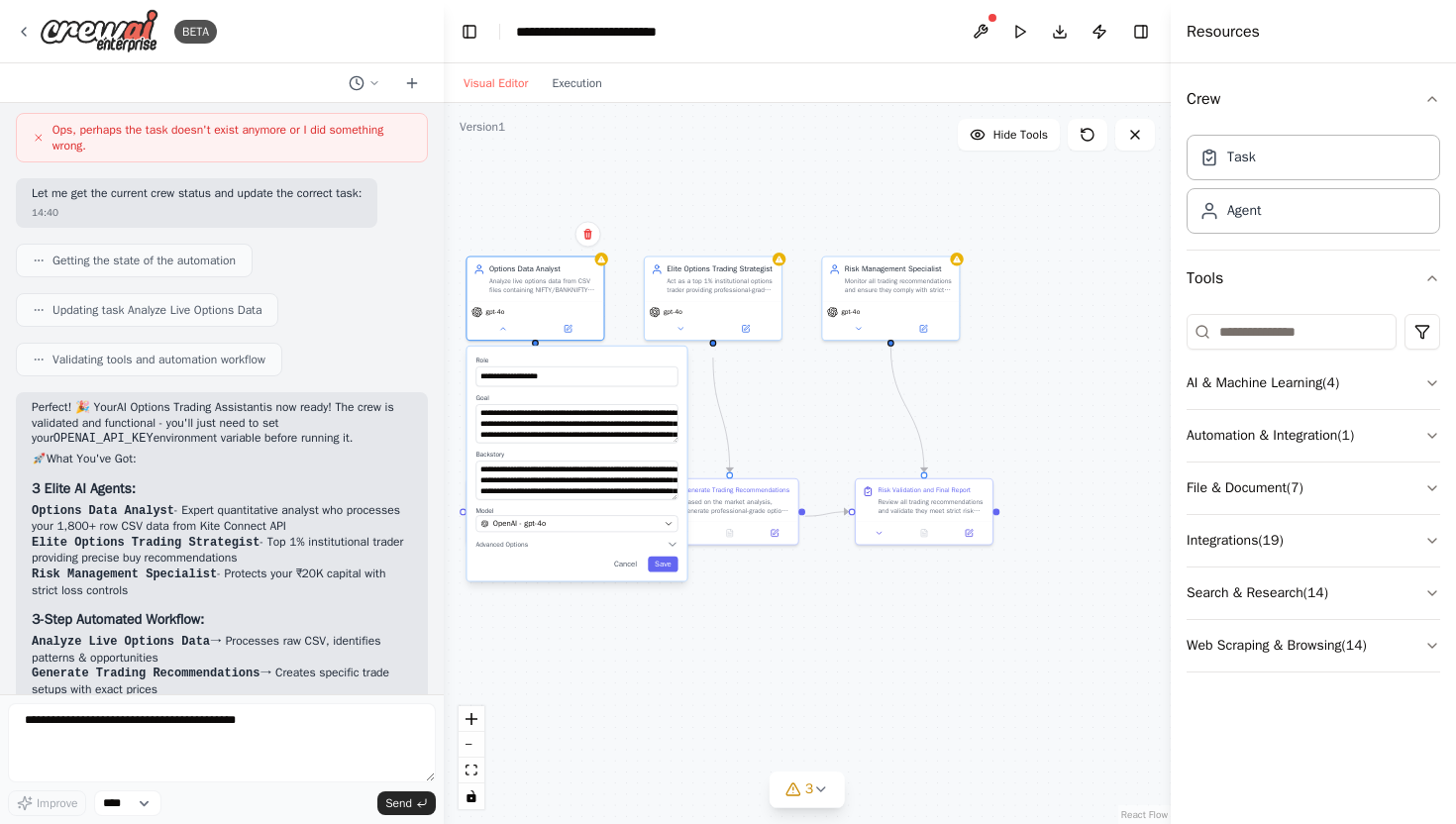 click on "Model" at bounding box center (576, 510) 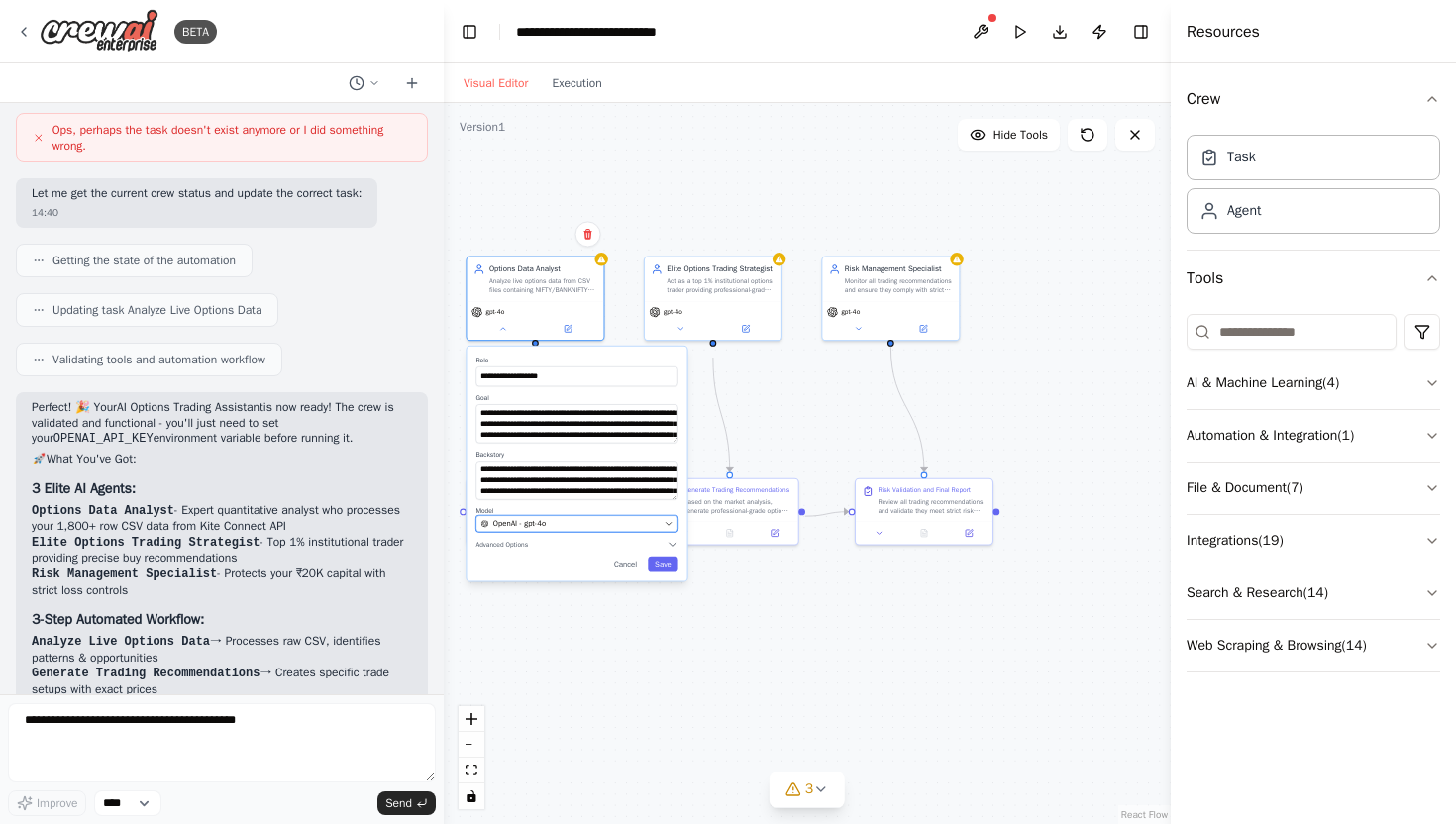 click on "OpenAI - gpt-4o" at bounding box center [570, 523] 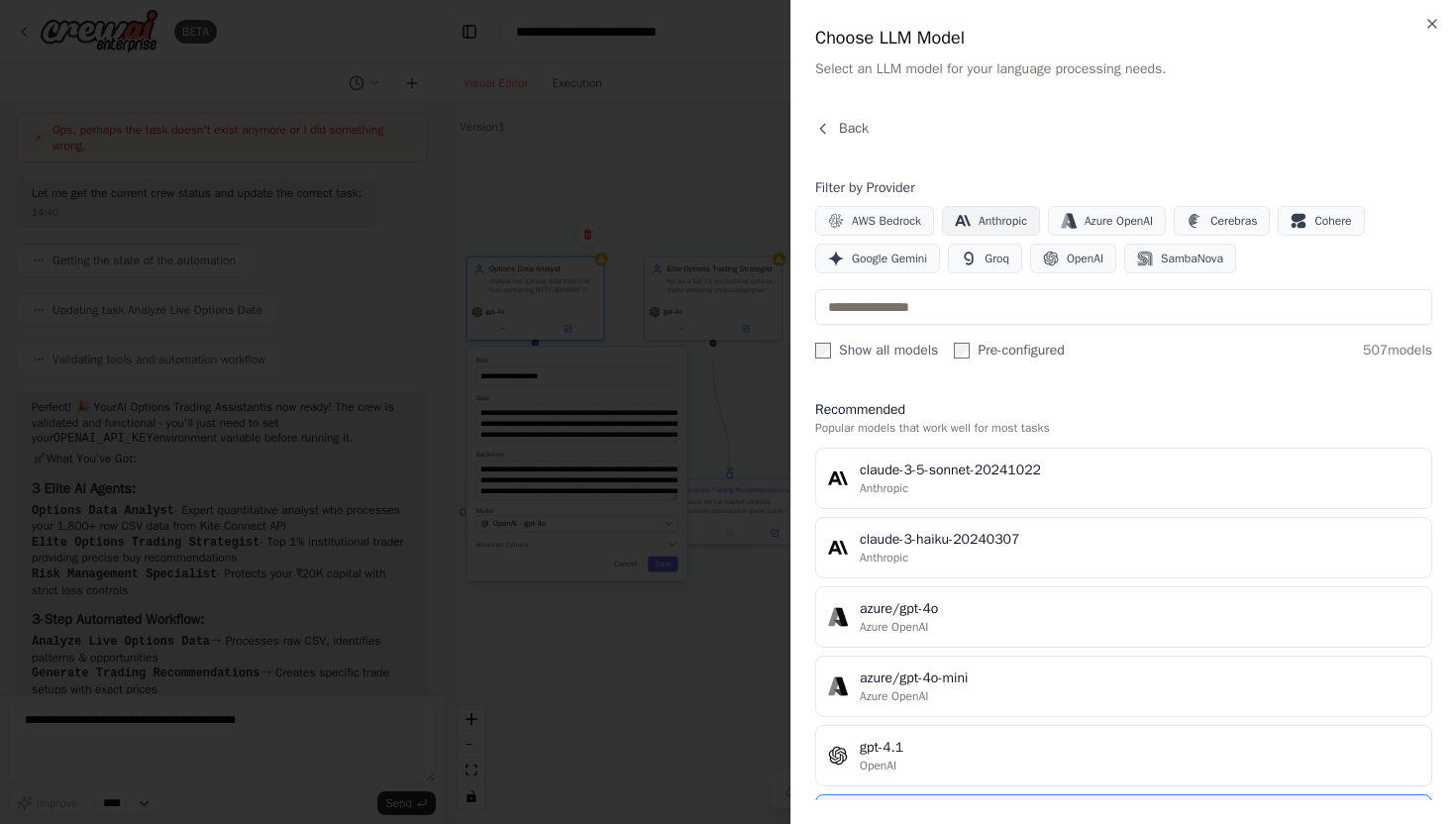 click on "Anthropic" at bounding box center [990, 221] 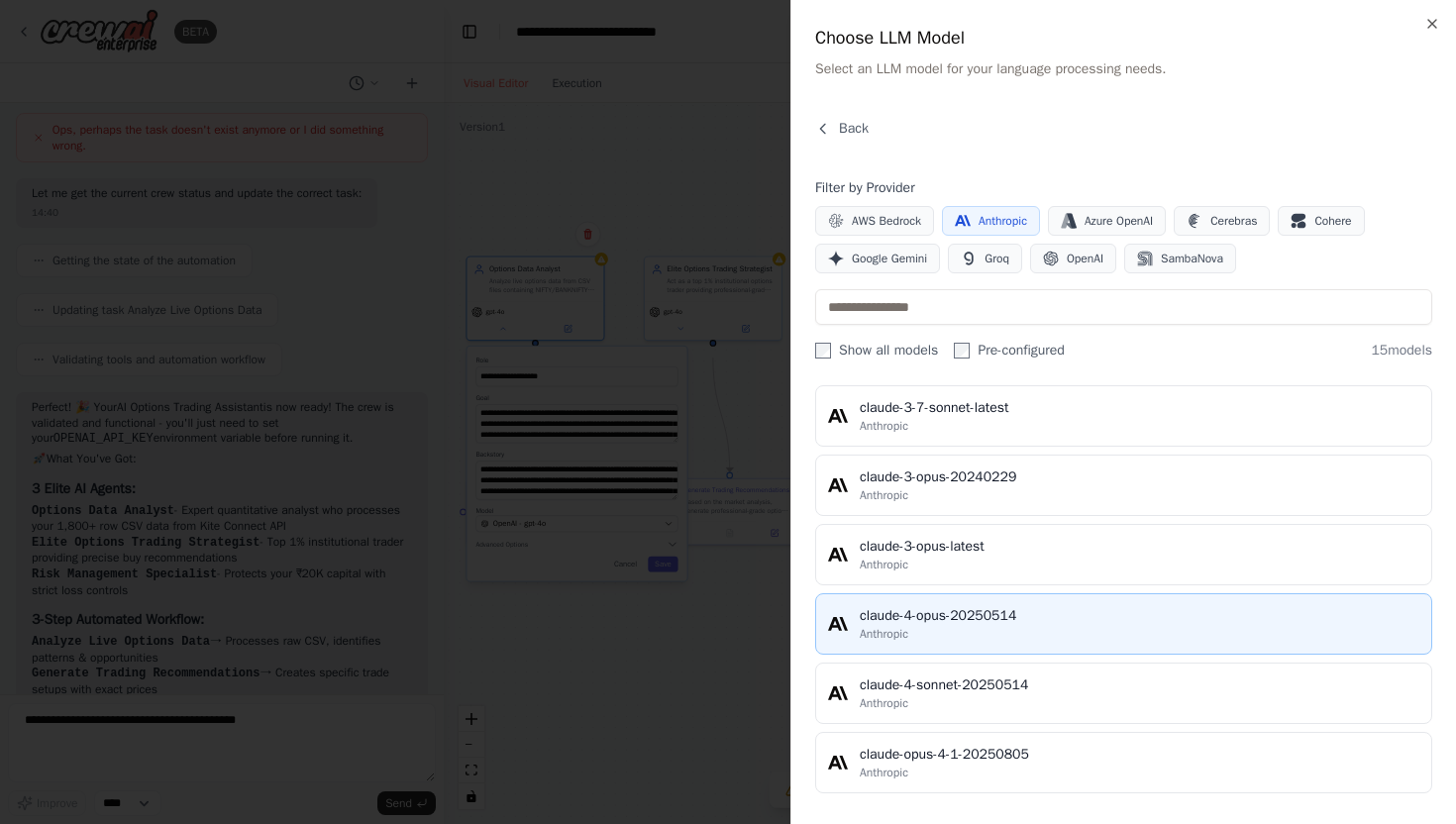 click on "Anthropic" at bounding box center (1139, 634) 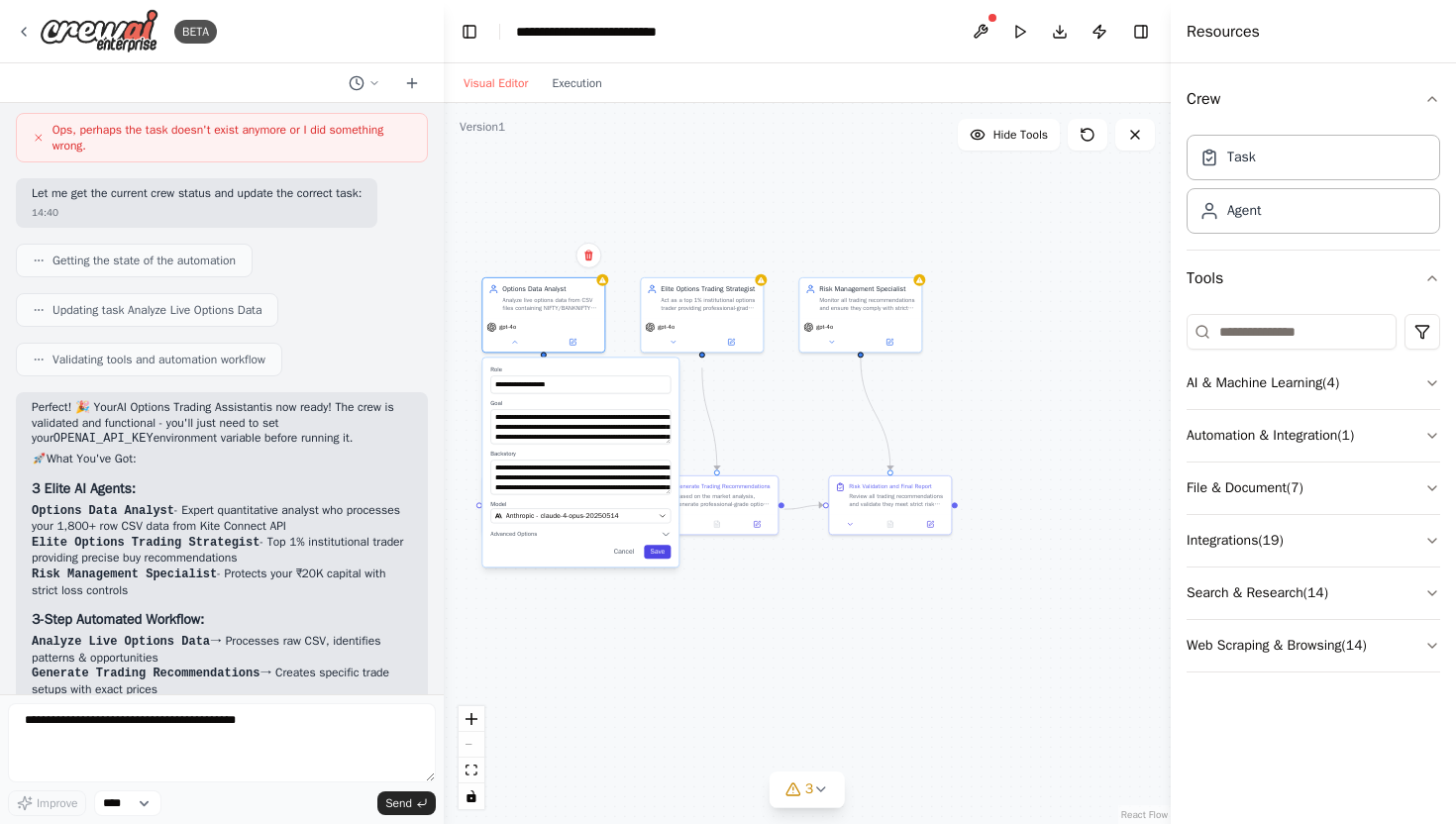 click on "Save" at bounding box center [657, 552] 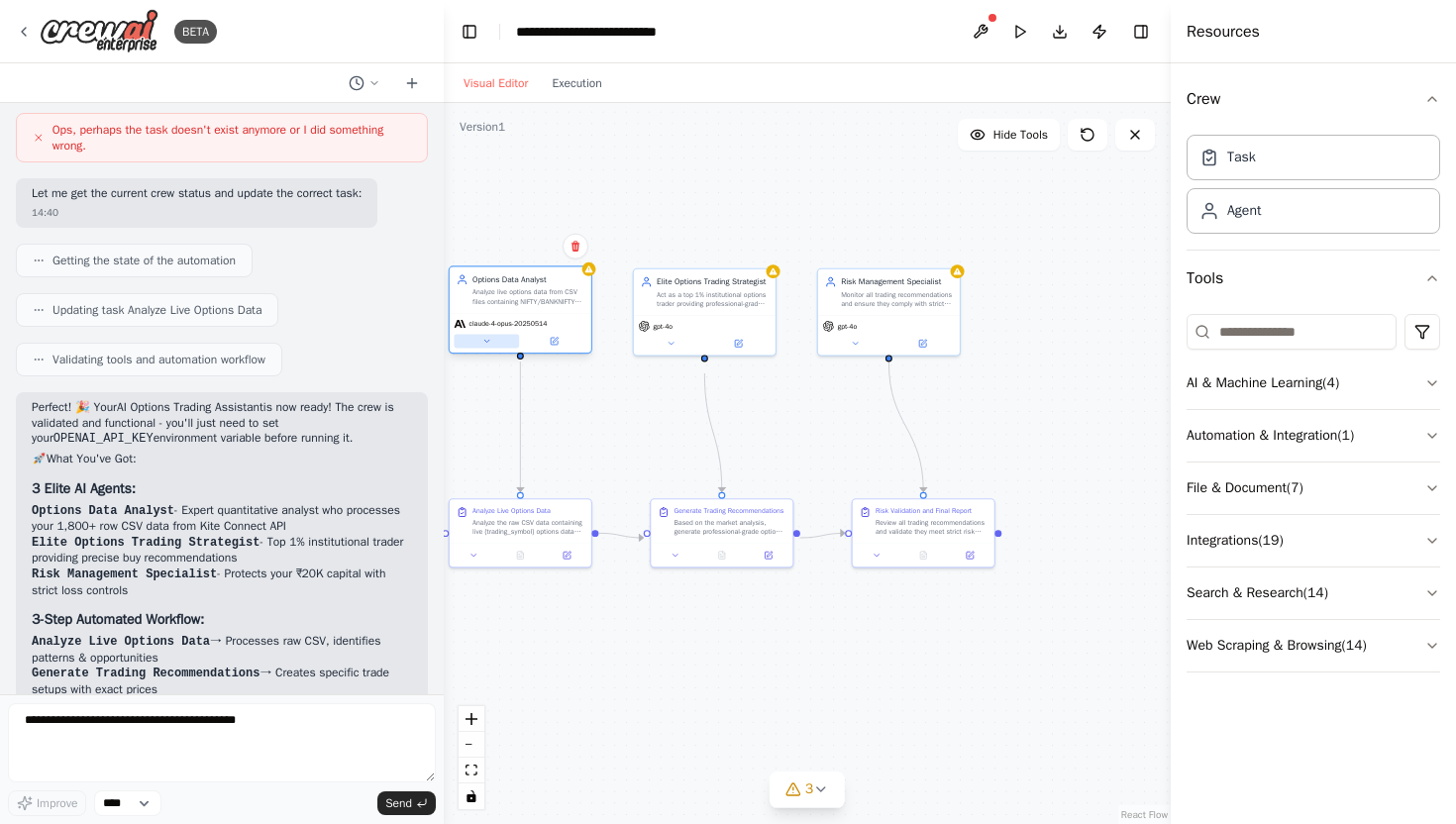 click 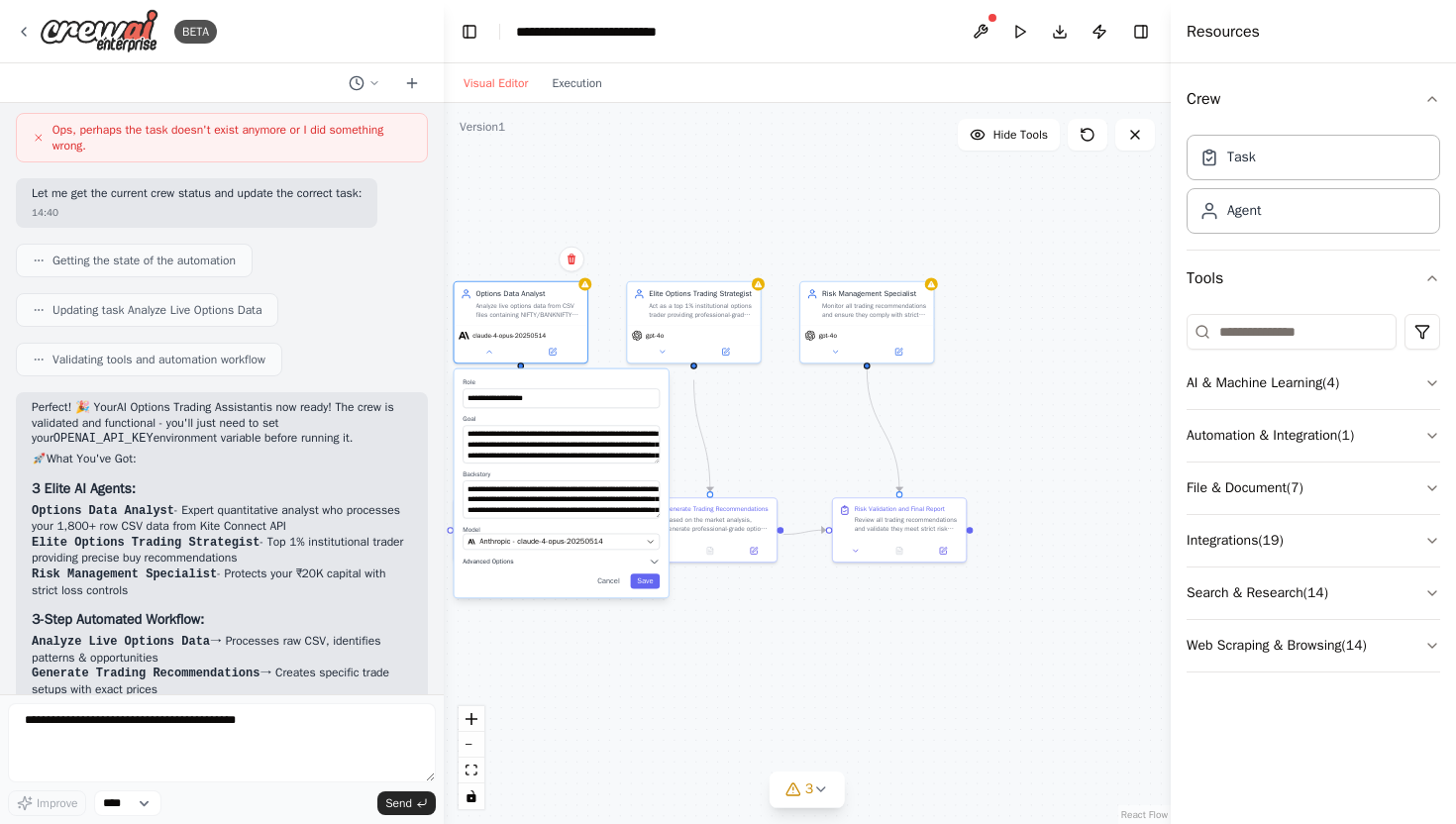 click on "Advanced Options" at bounding box center (487, 562) 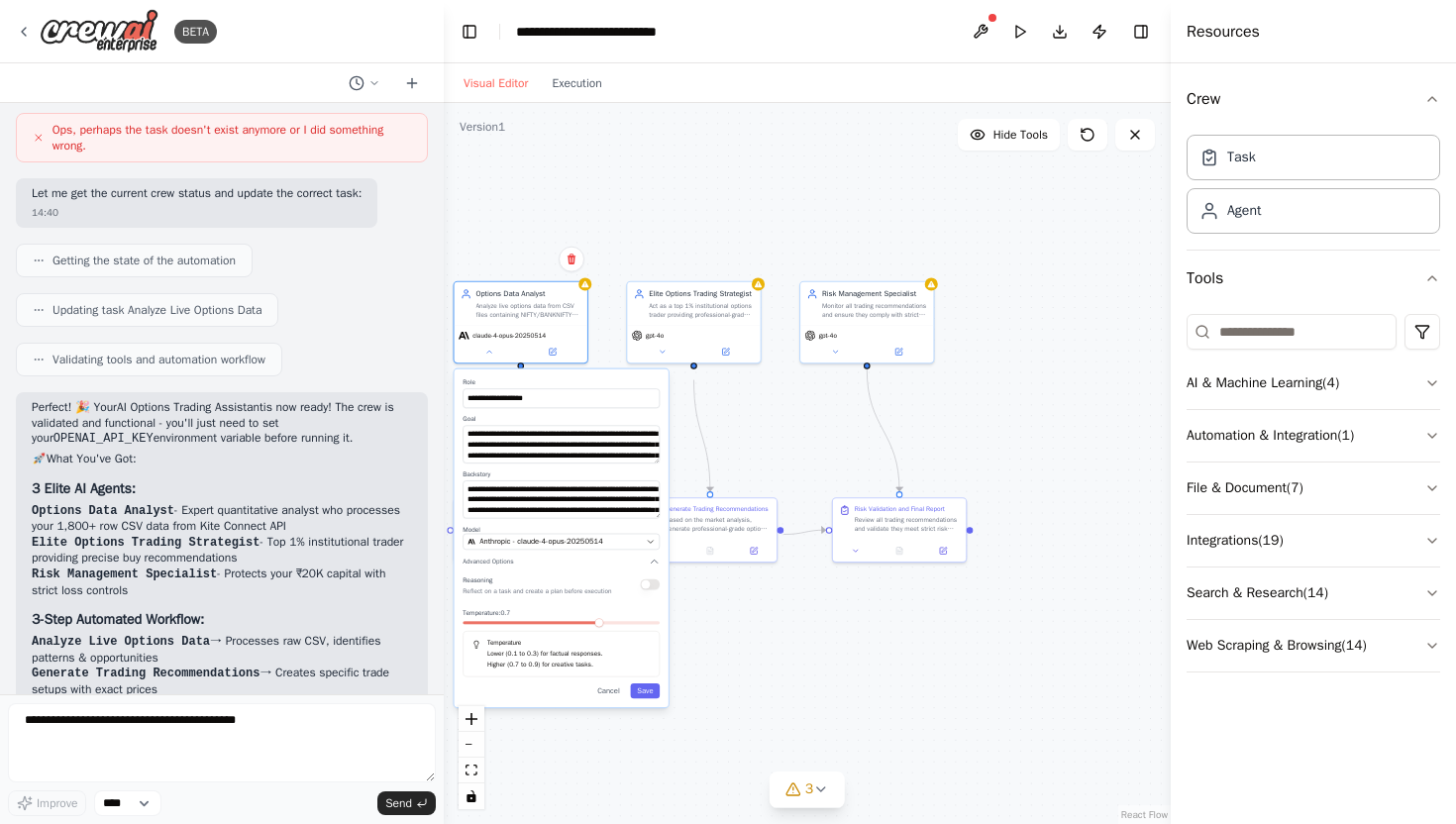 click at bounding box center [561, 625] 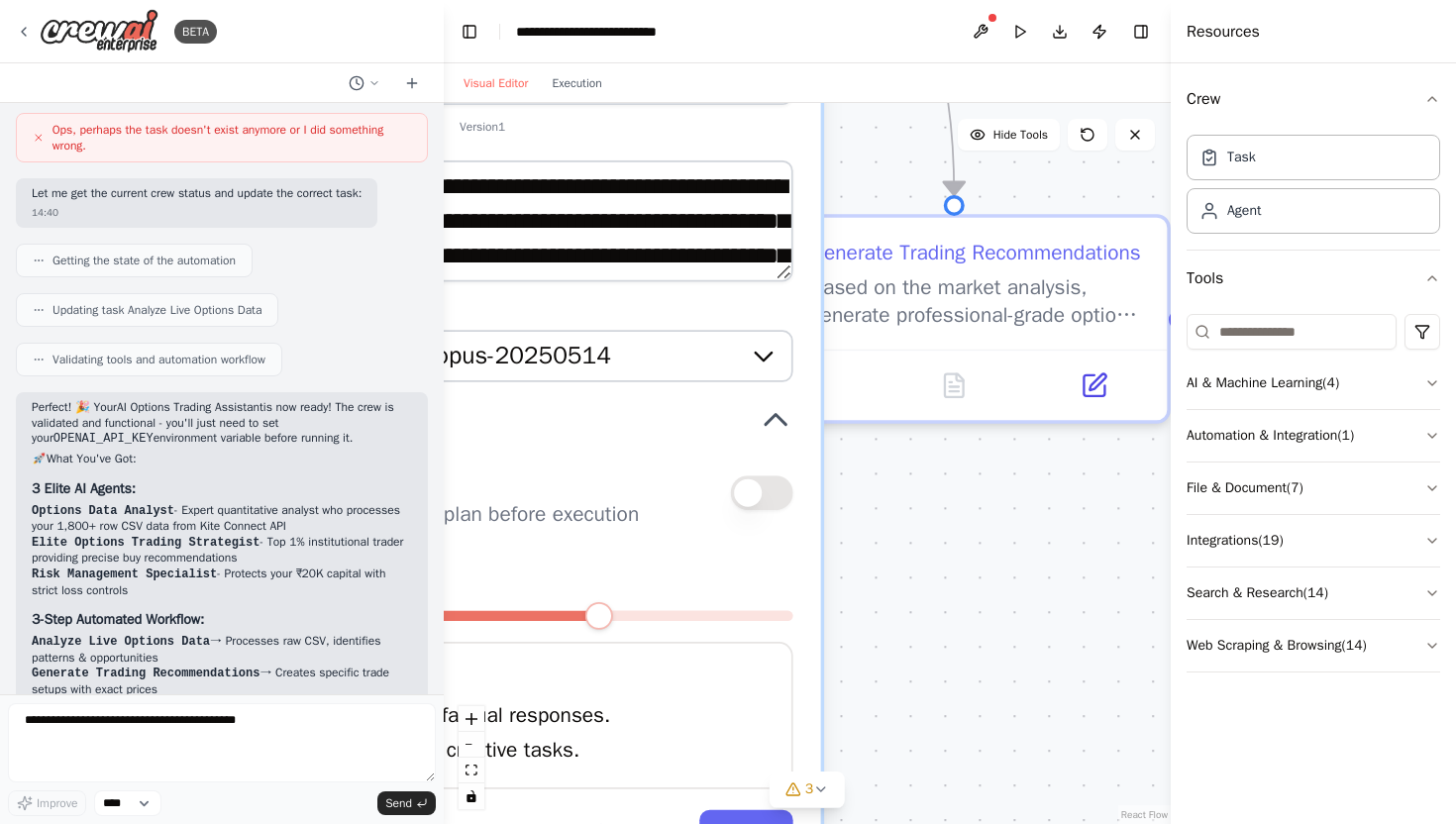 click at bounding box center [598, 616] 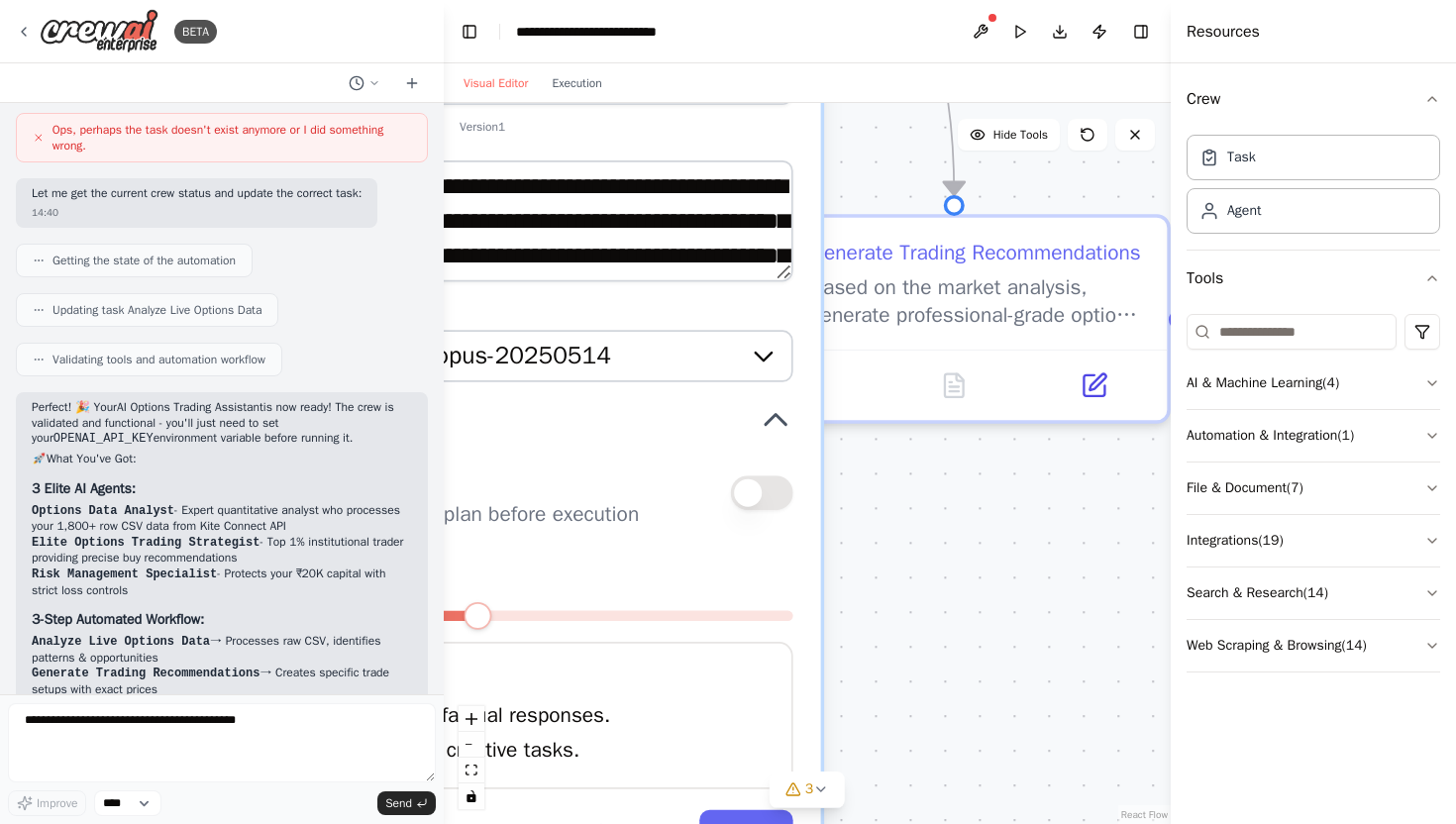 click at bounding box center (477, 616) 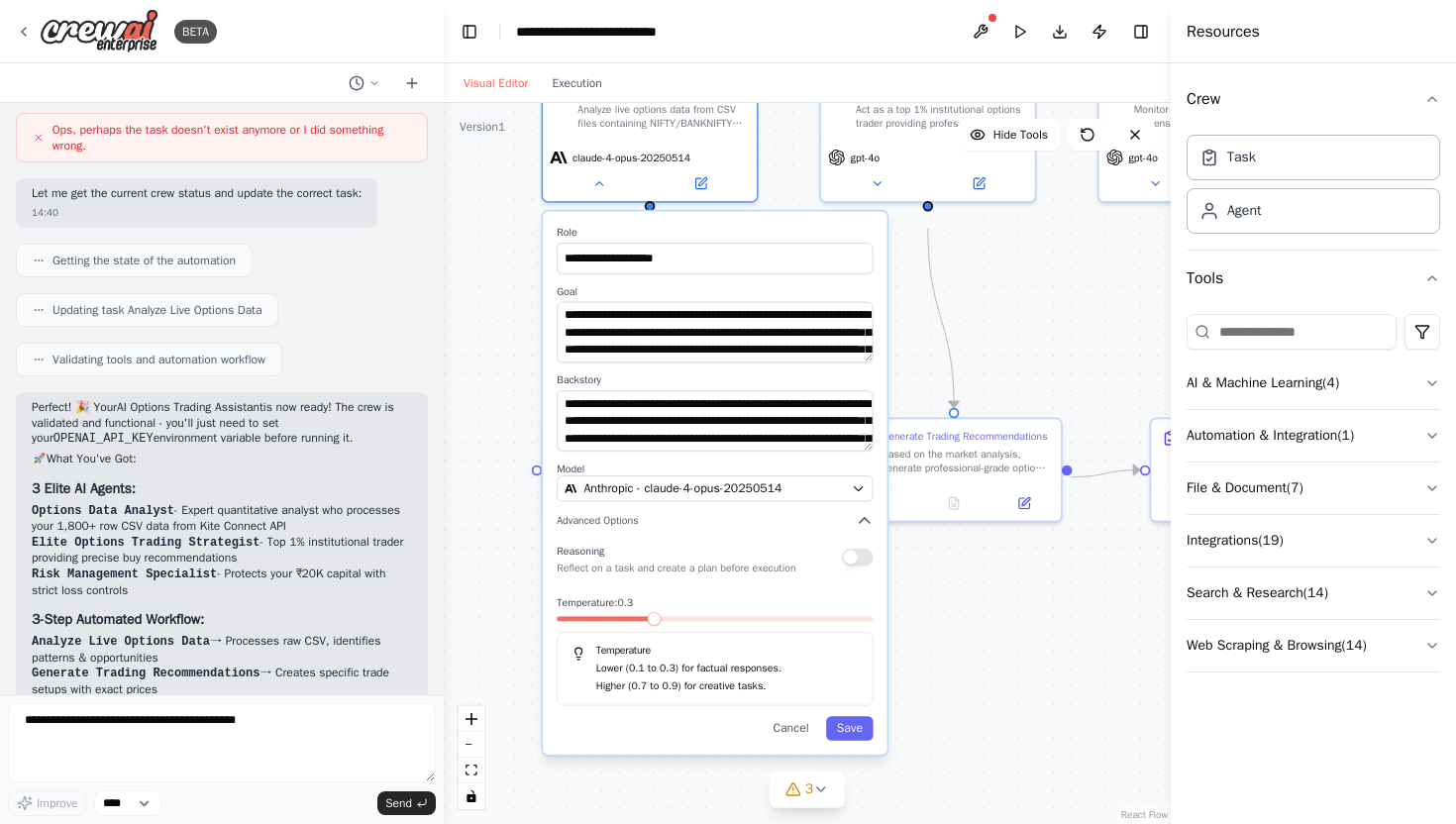 click at bounding box center (655, 619) 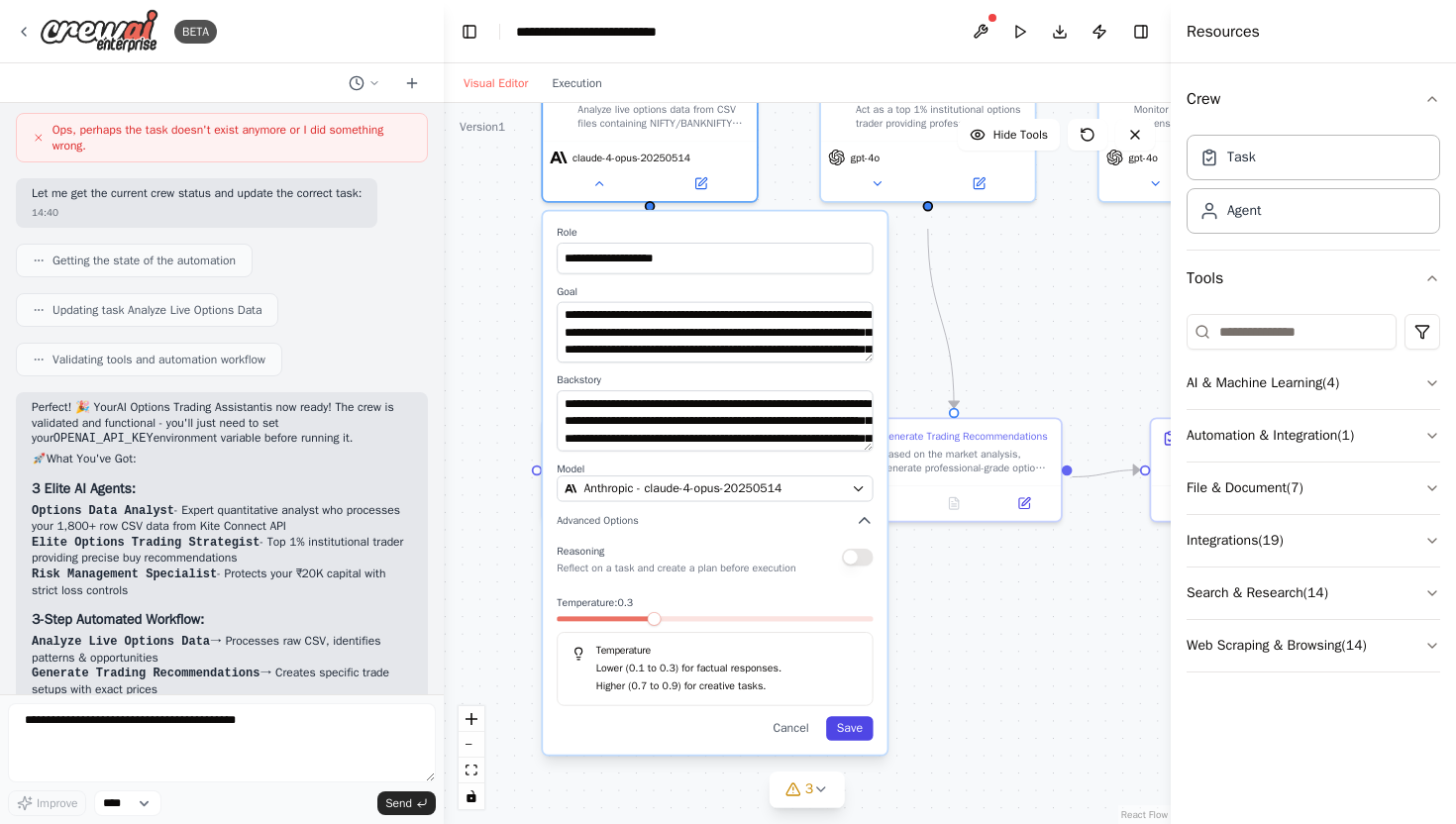 click on "Save" at bounding box center (849, 728) 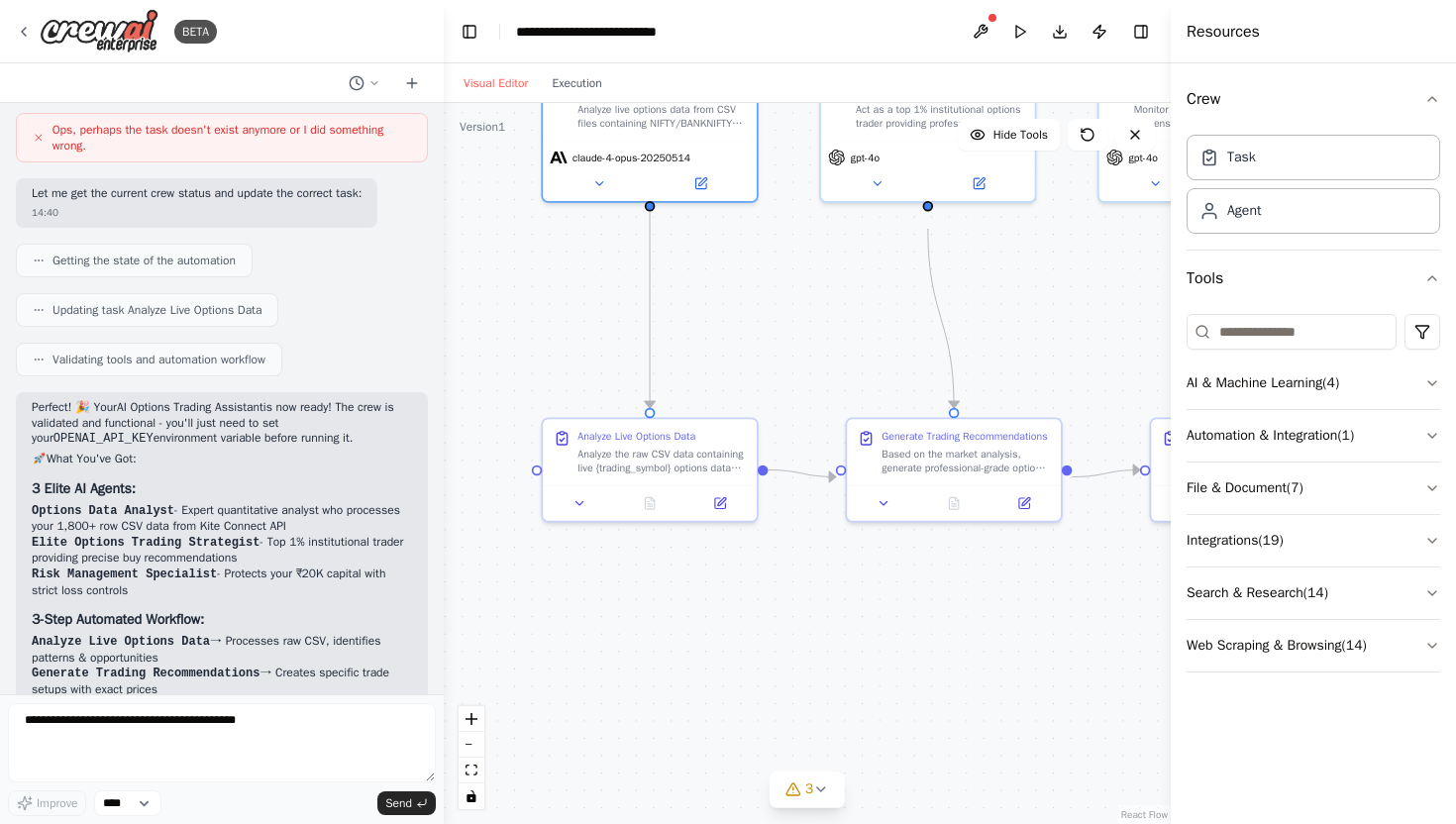 scroll, scrollTop: 2228, scrollLeft: 0, axis: vertical 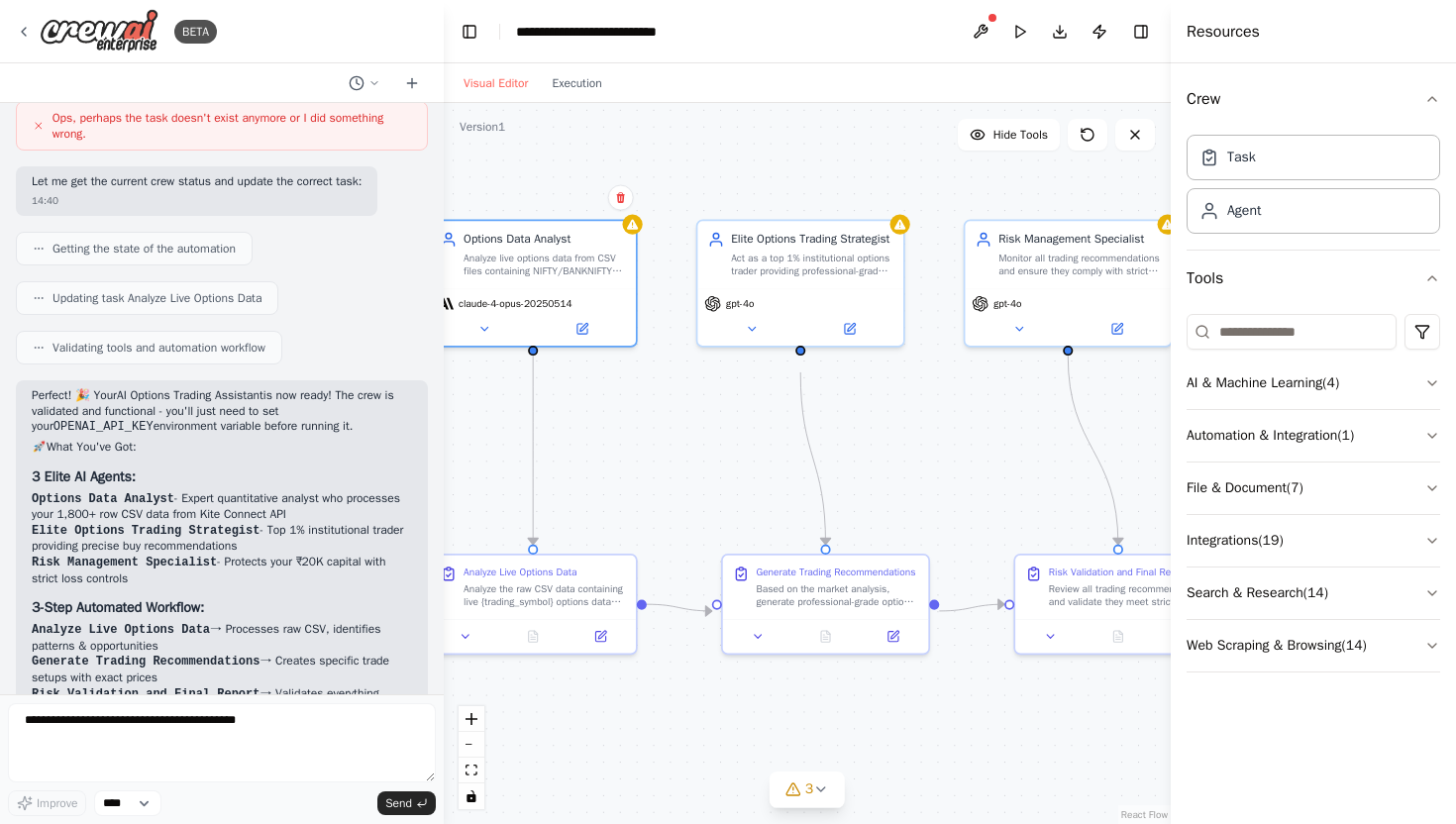 drag, startPoint x: 665, startPoint y: 641, endPoint x: 553, endPoint y: 781, distance: 179.28748 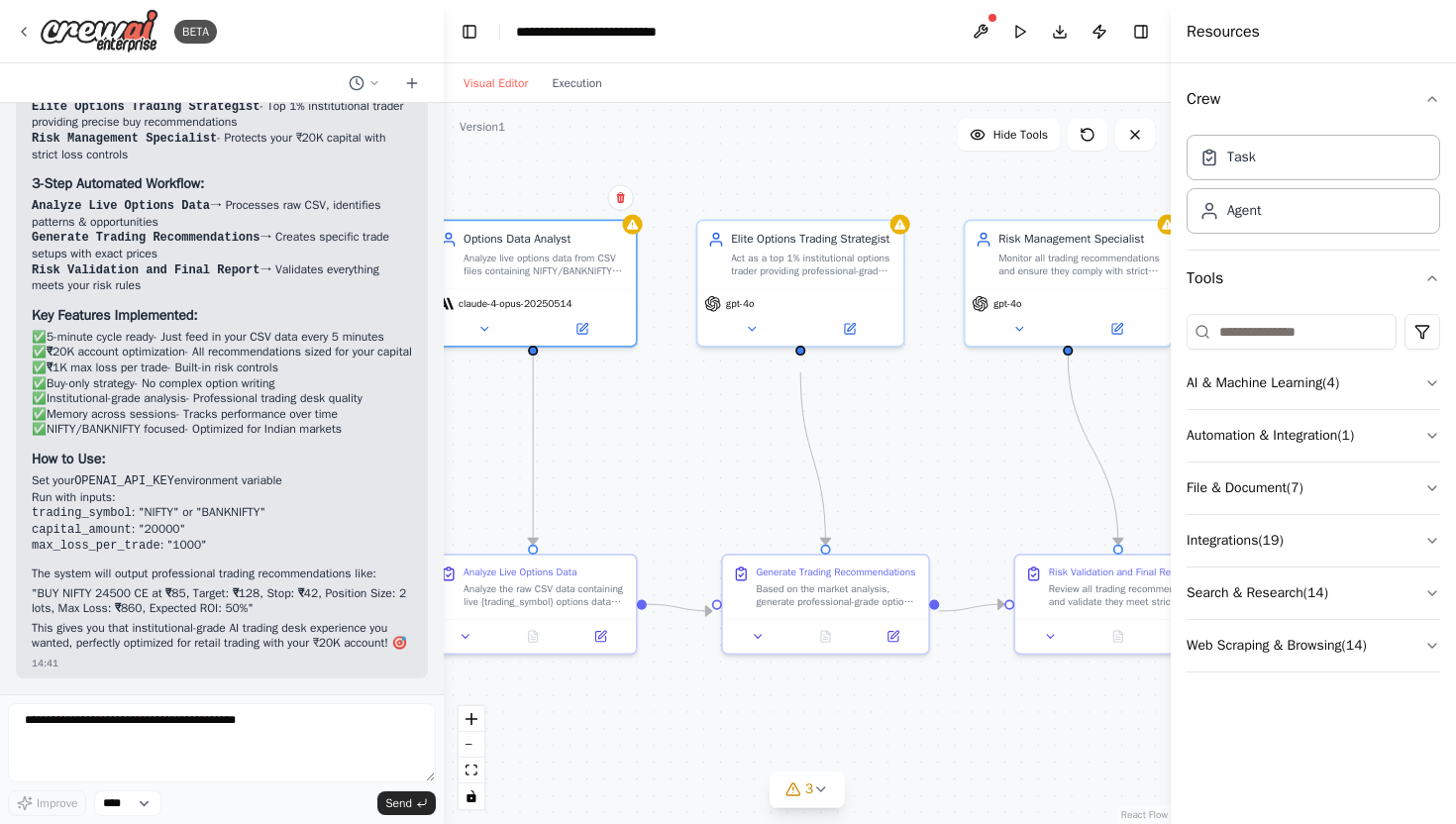 scroll, scrollTop: 2724, scrollLeft: 0, axis: vertical 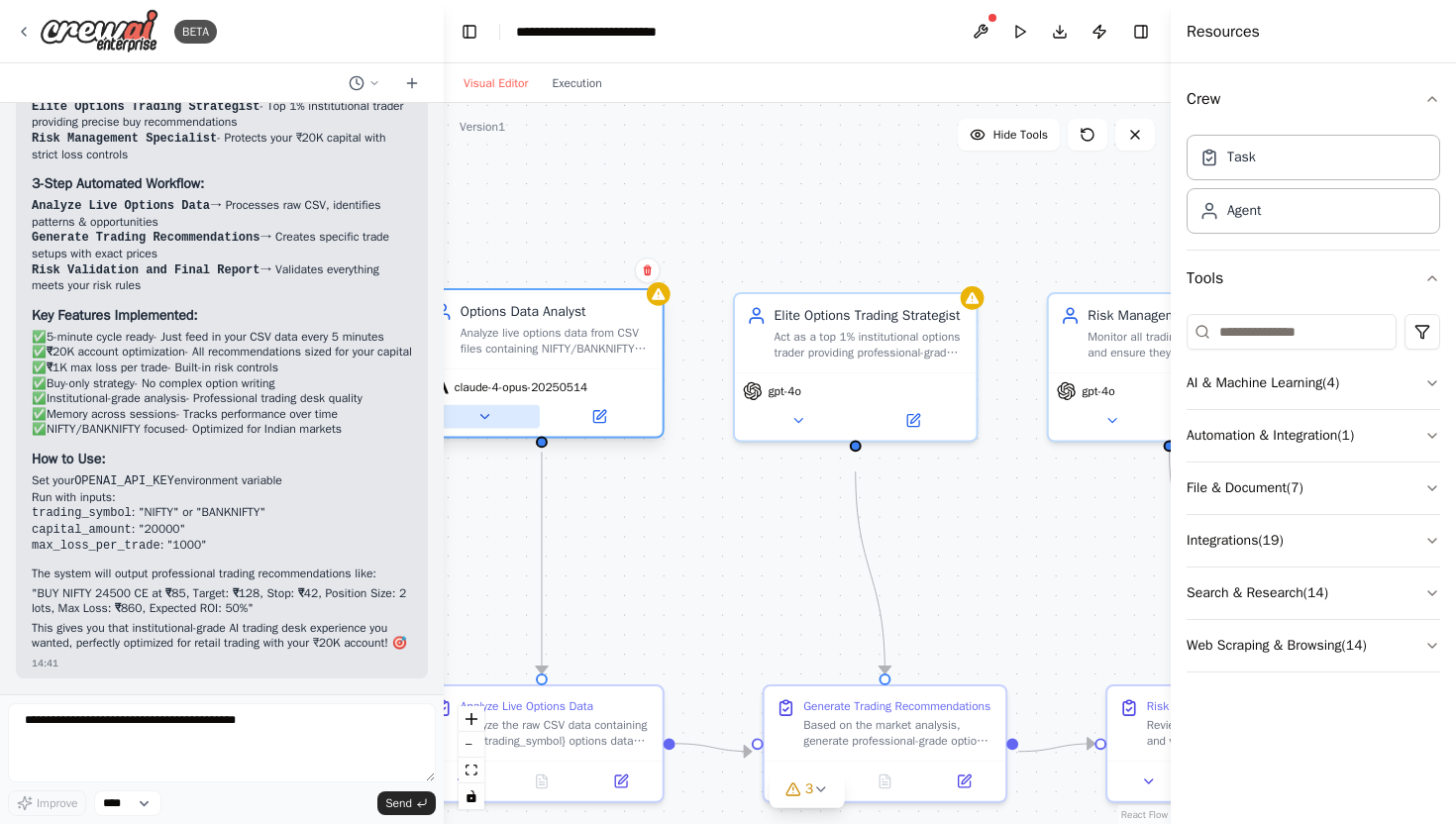 click 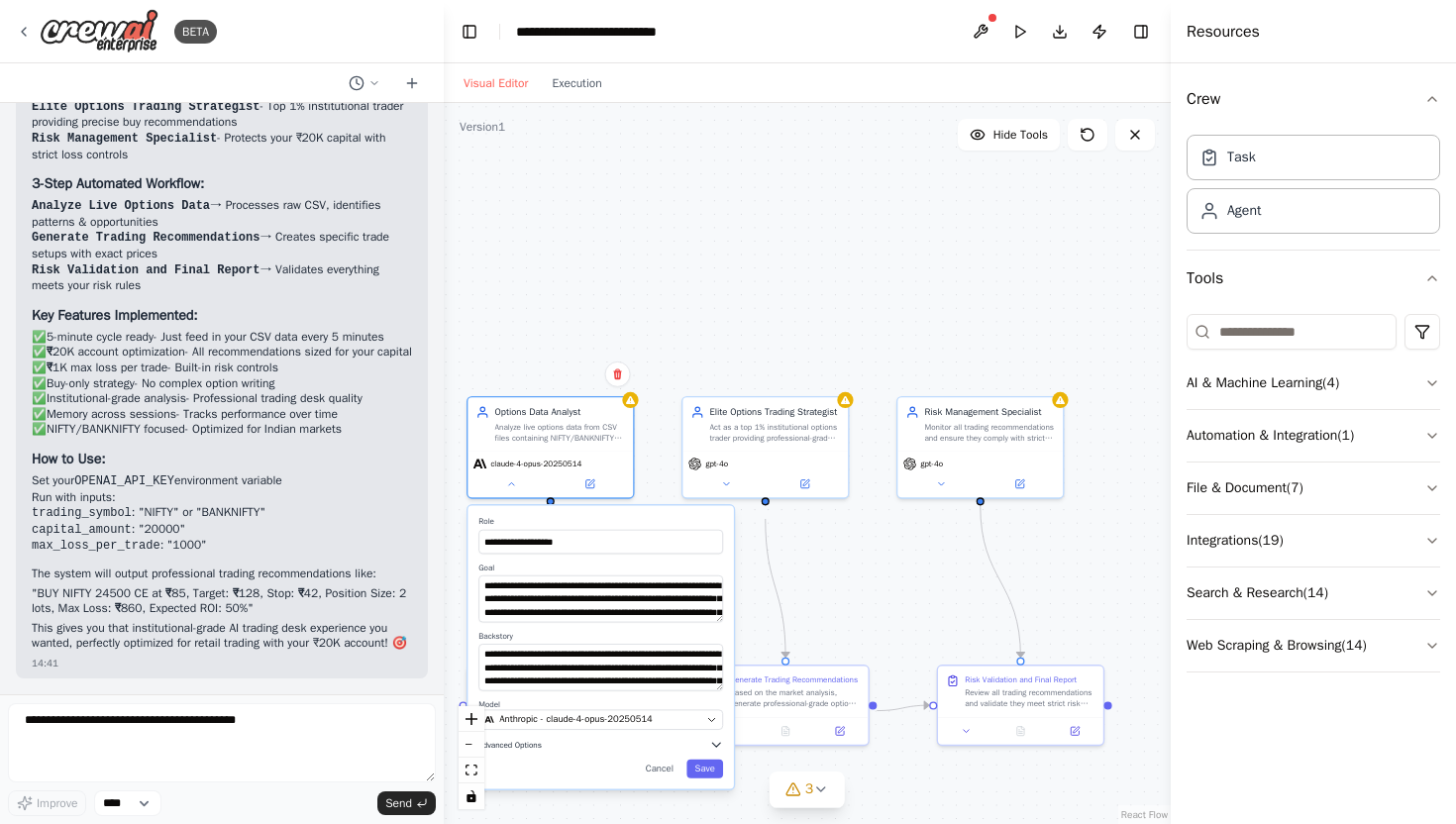 click on "Advanced Options" at bounding box center [510, 744] 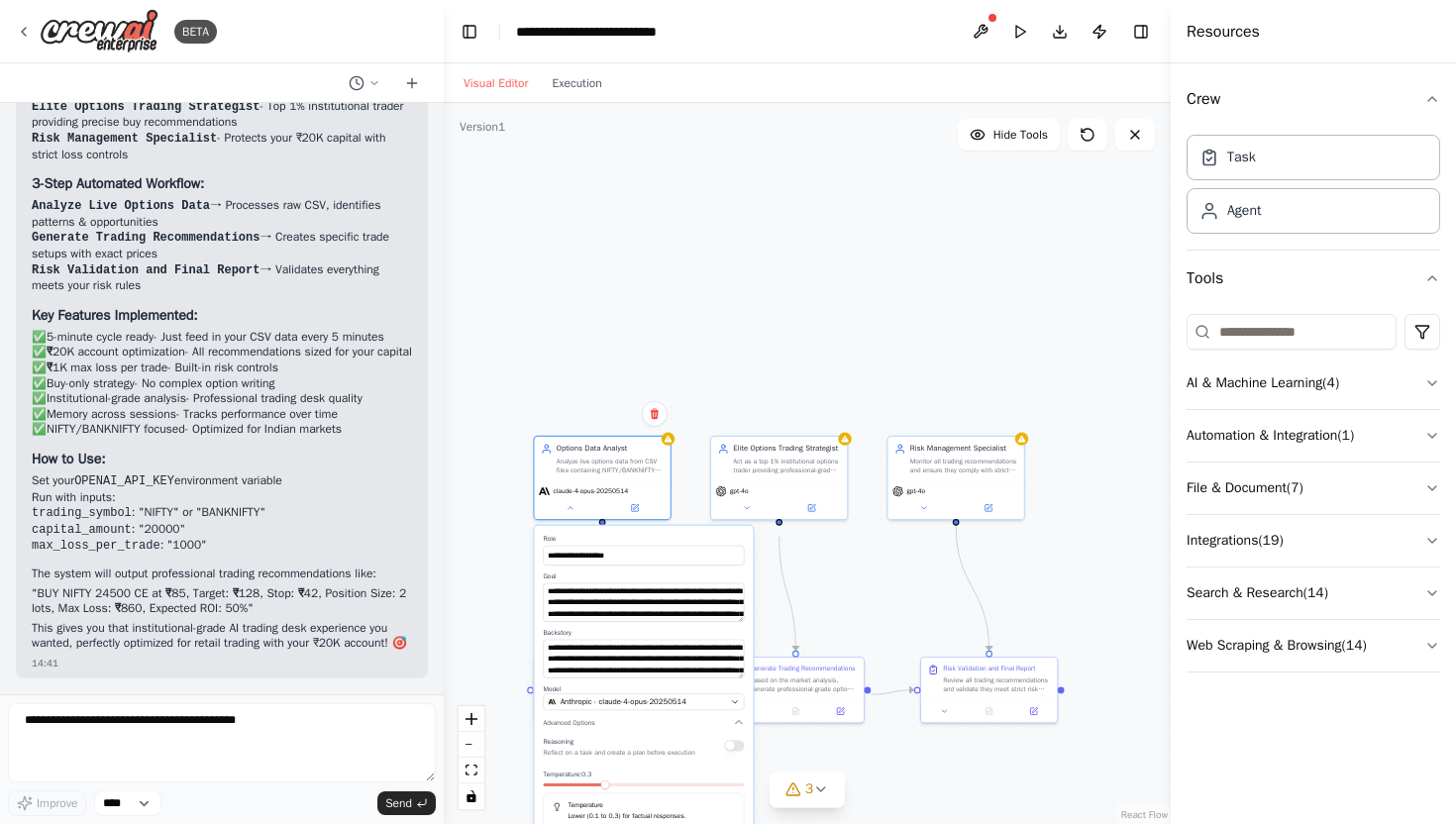 click on "**********" at bounding box center [807, 464] 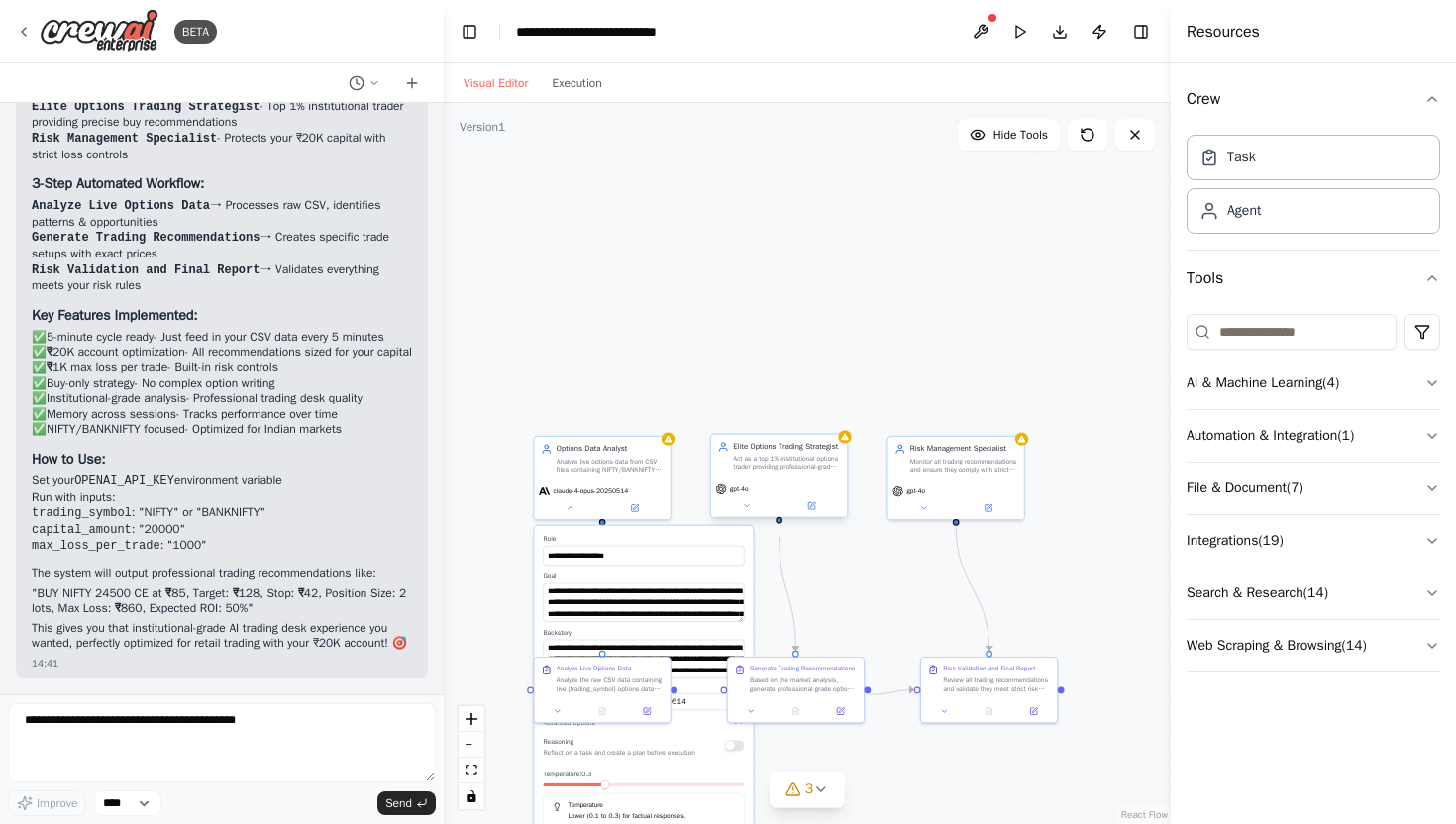 click on "Elite Options Trading Strategist Act as a top 1% institutional options trader providing professional-grade trading recommendations for {trading_symbol} options. Generate specific buy-only strategies optimized for ₹{capital_amount} retail account with strict risk management. Provide precise entry prices, targets, and stop losses for each recommendation." at bounding box center [779, 457] 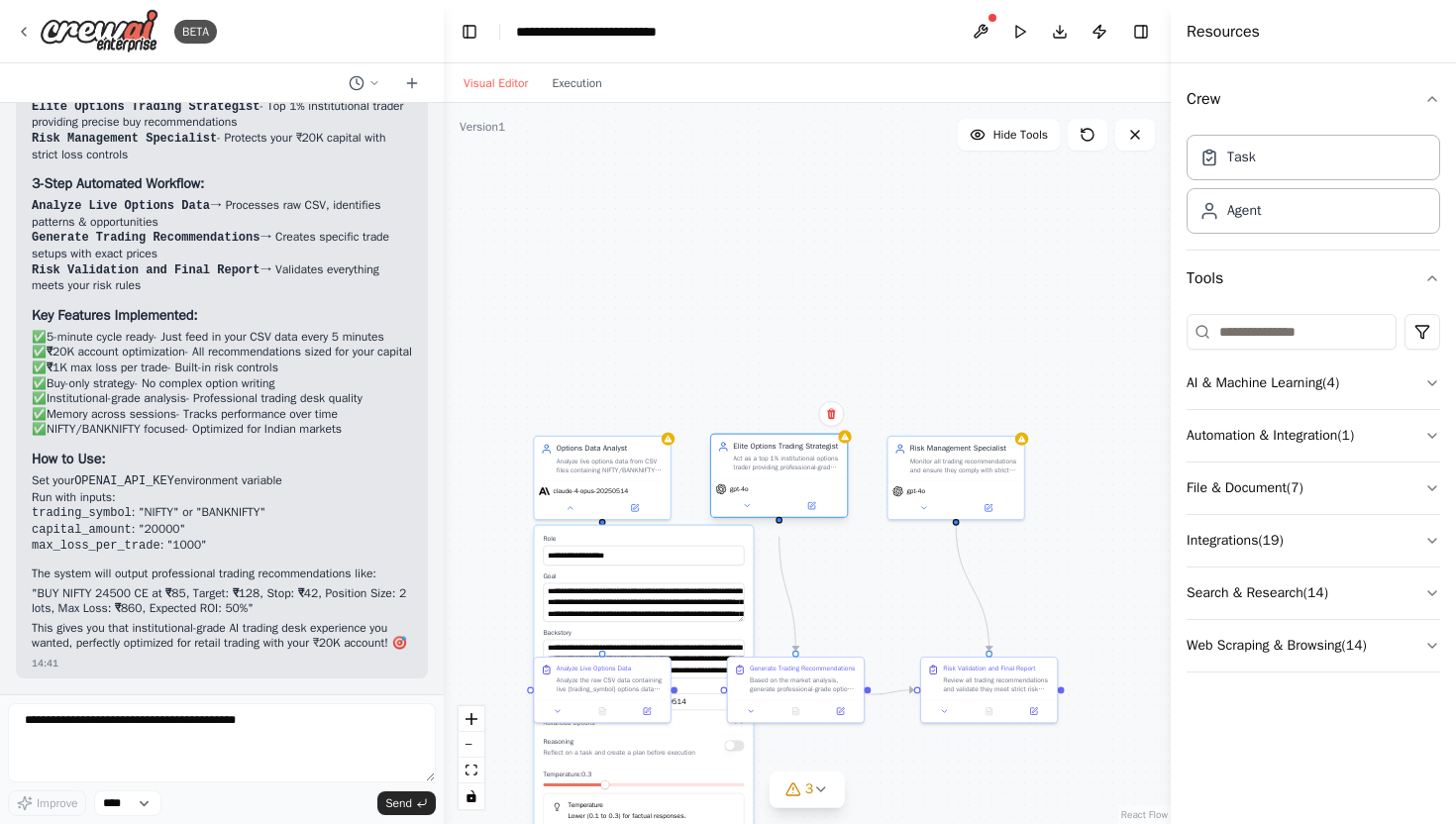 click on "gpt-4o" at bounding box center [779, 497] 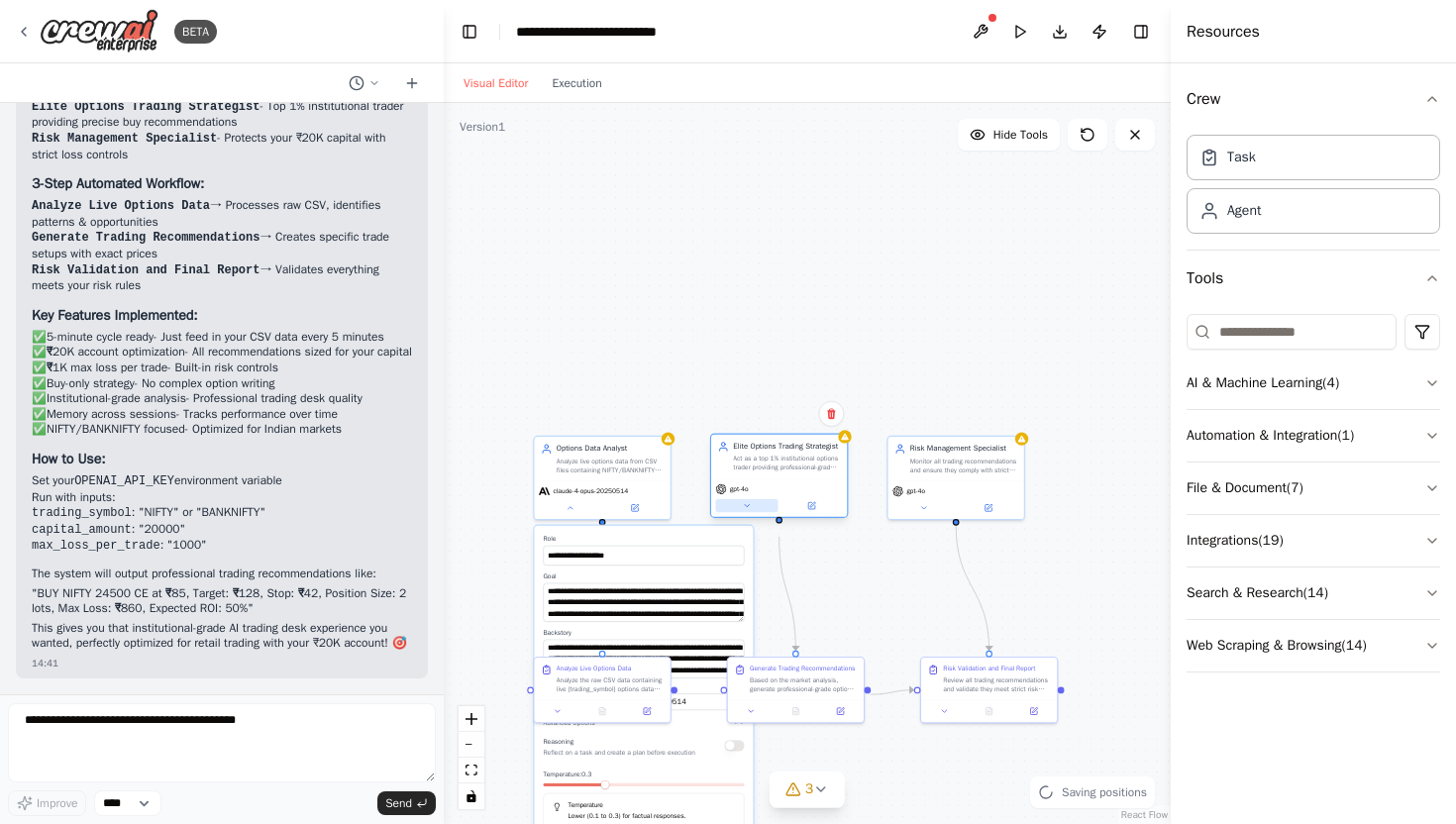 click 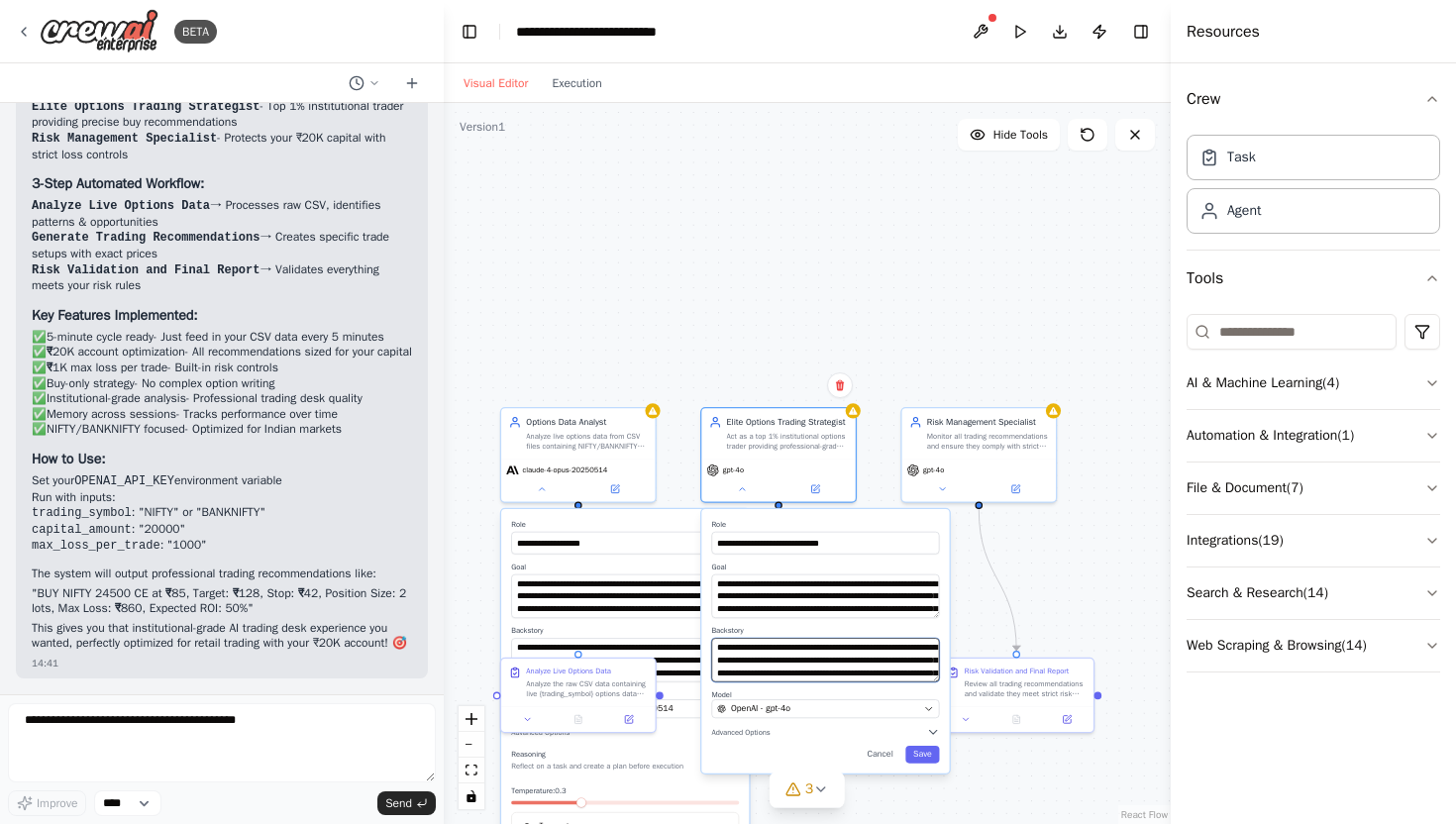 click on "**********" at bounding box center (825, 660) 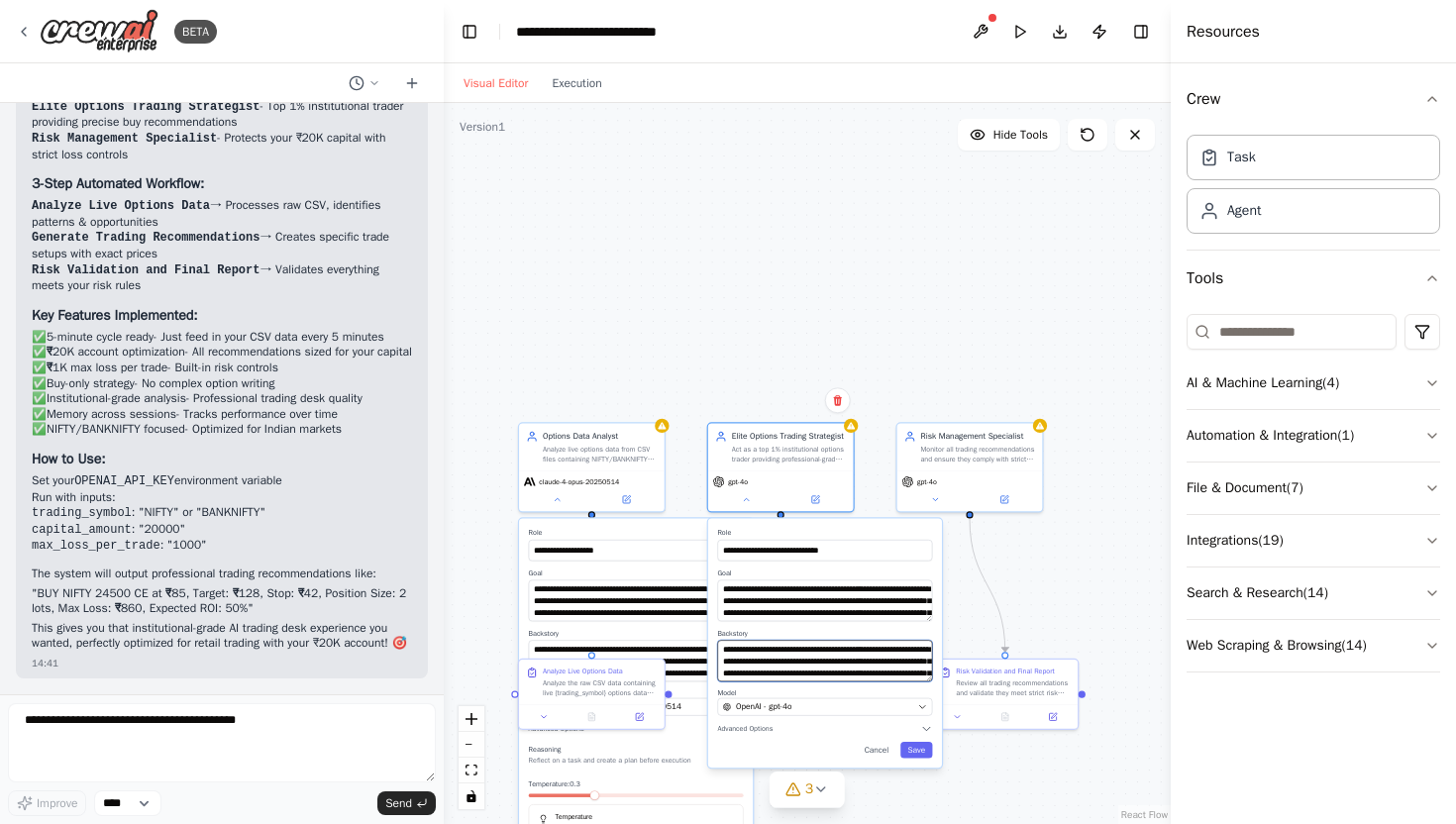 click on "**********" at bounding box center [824, 661] 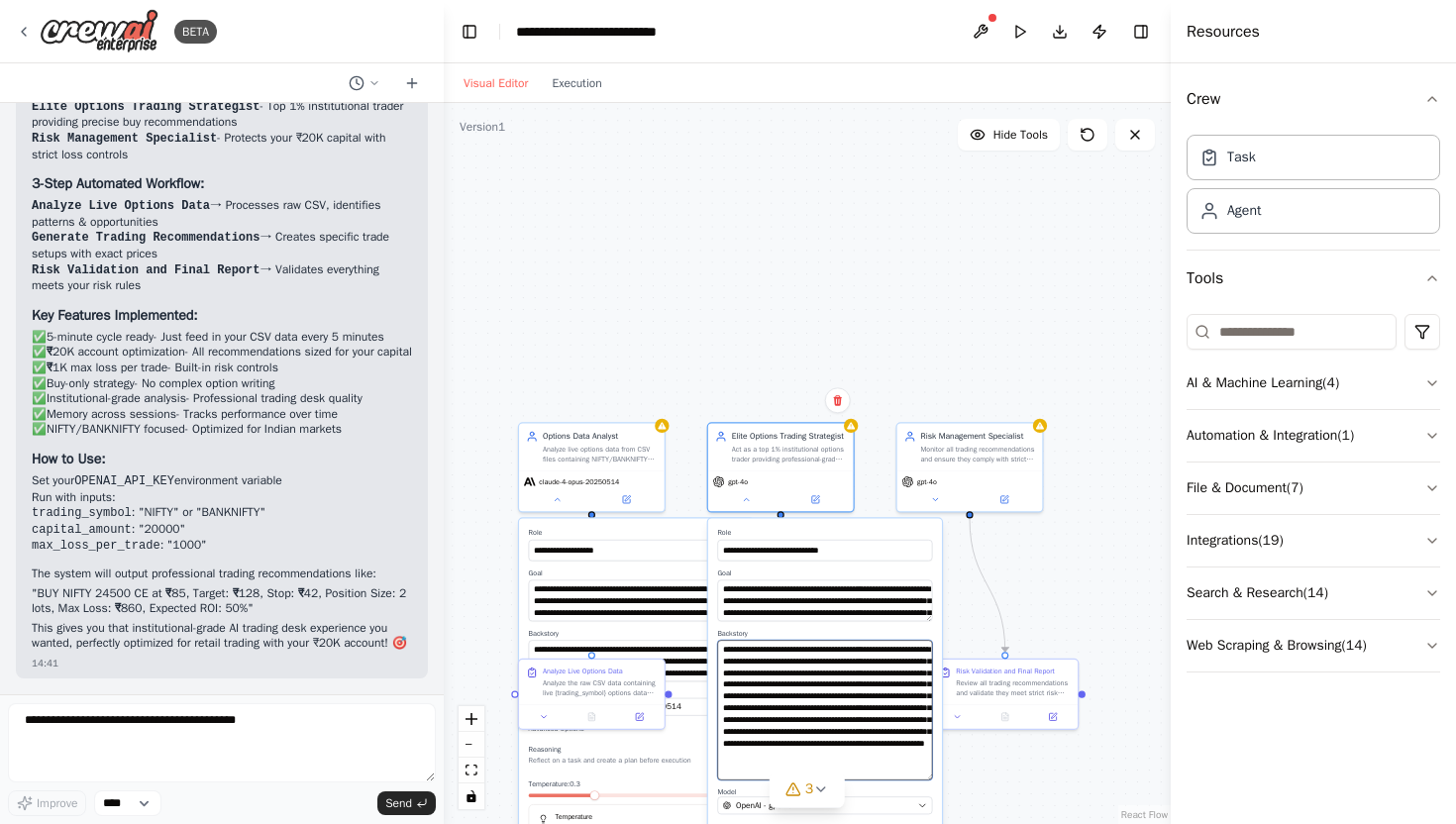 drag, startPoint x: 930, startPoint y: 691, endPoint x: 945, endPoint y: 801, distance: 111.01802 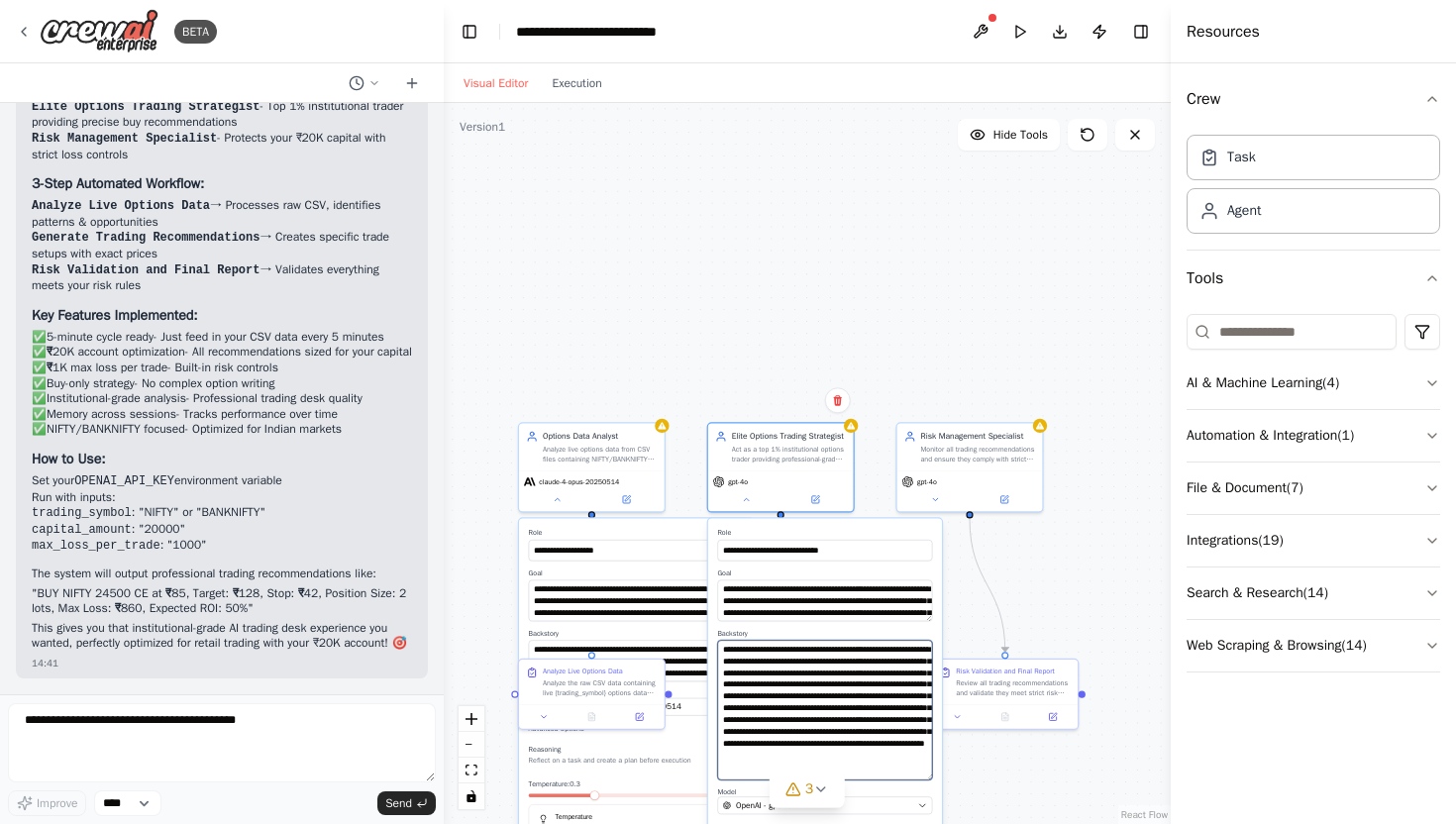 click on "**********" at bounding box center (807, 464) 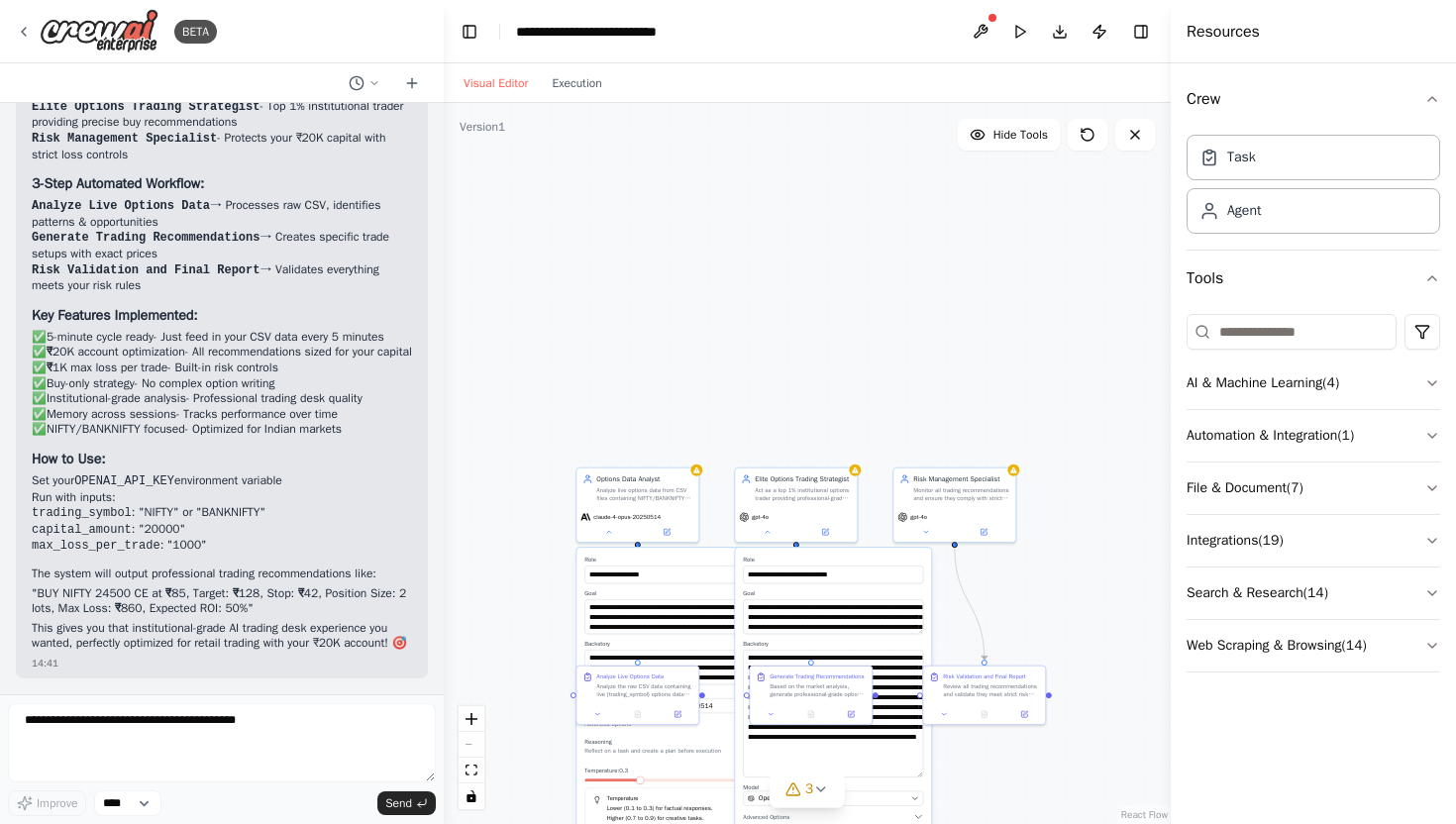 click on "**********" at bounding box center [675, 702] 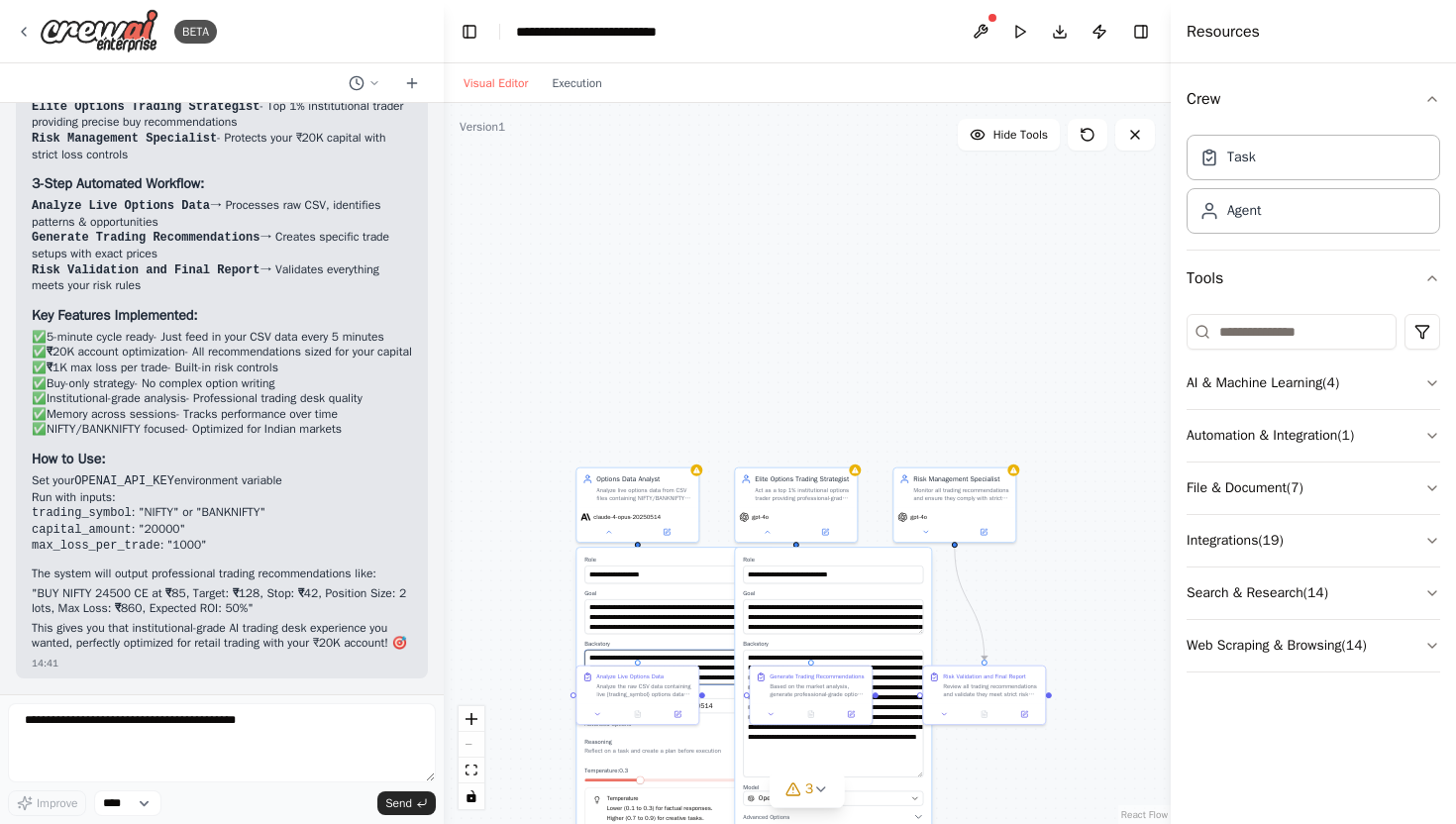 click on "**********" at bounding box center [675, 667] 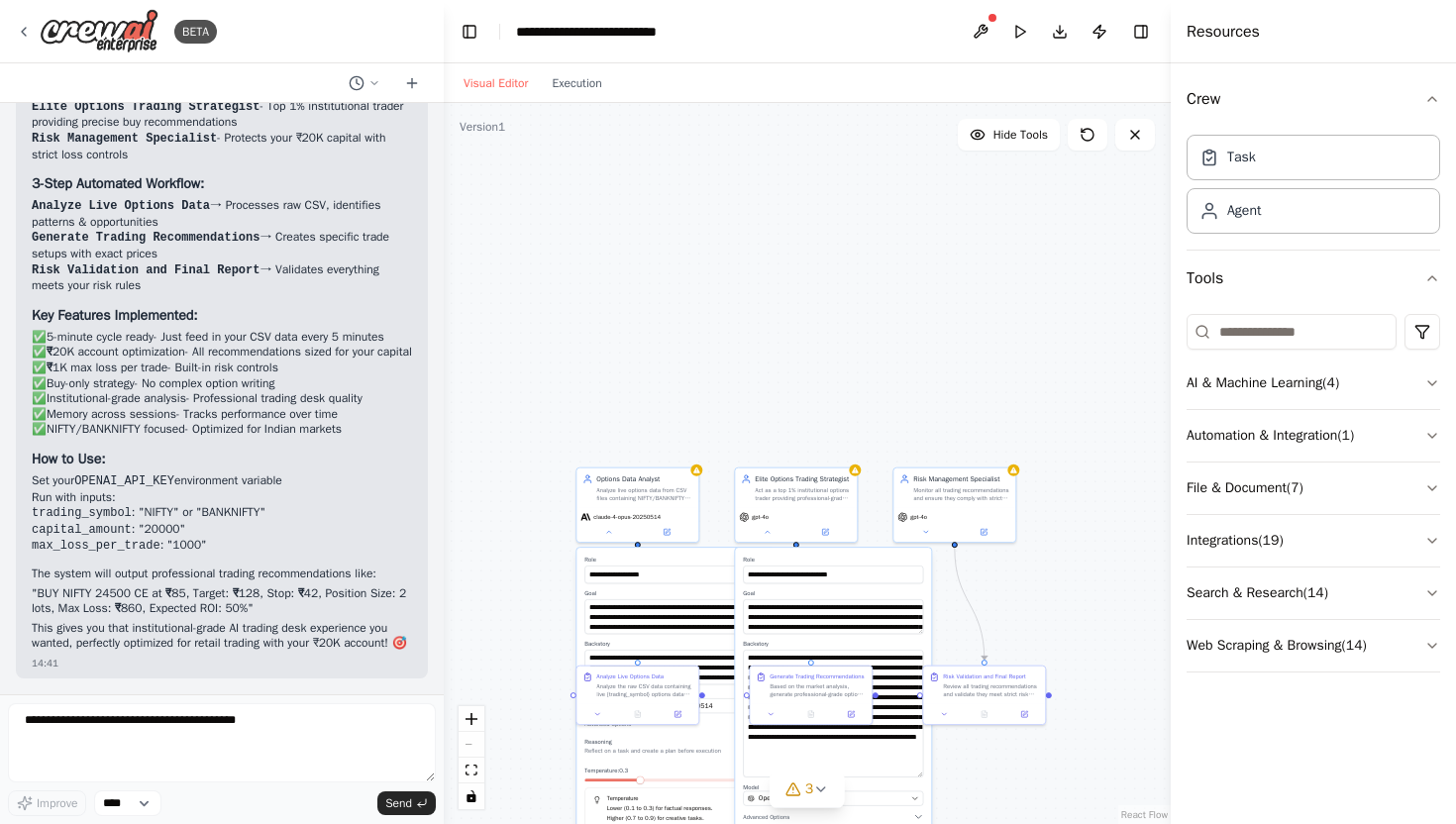 click on "**********" at bounding box center (807, 464) 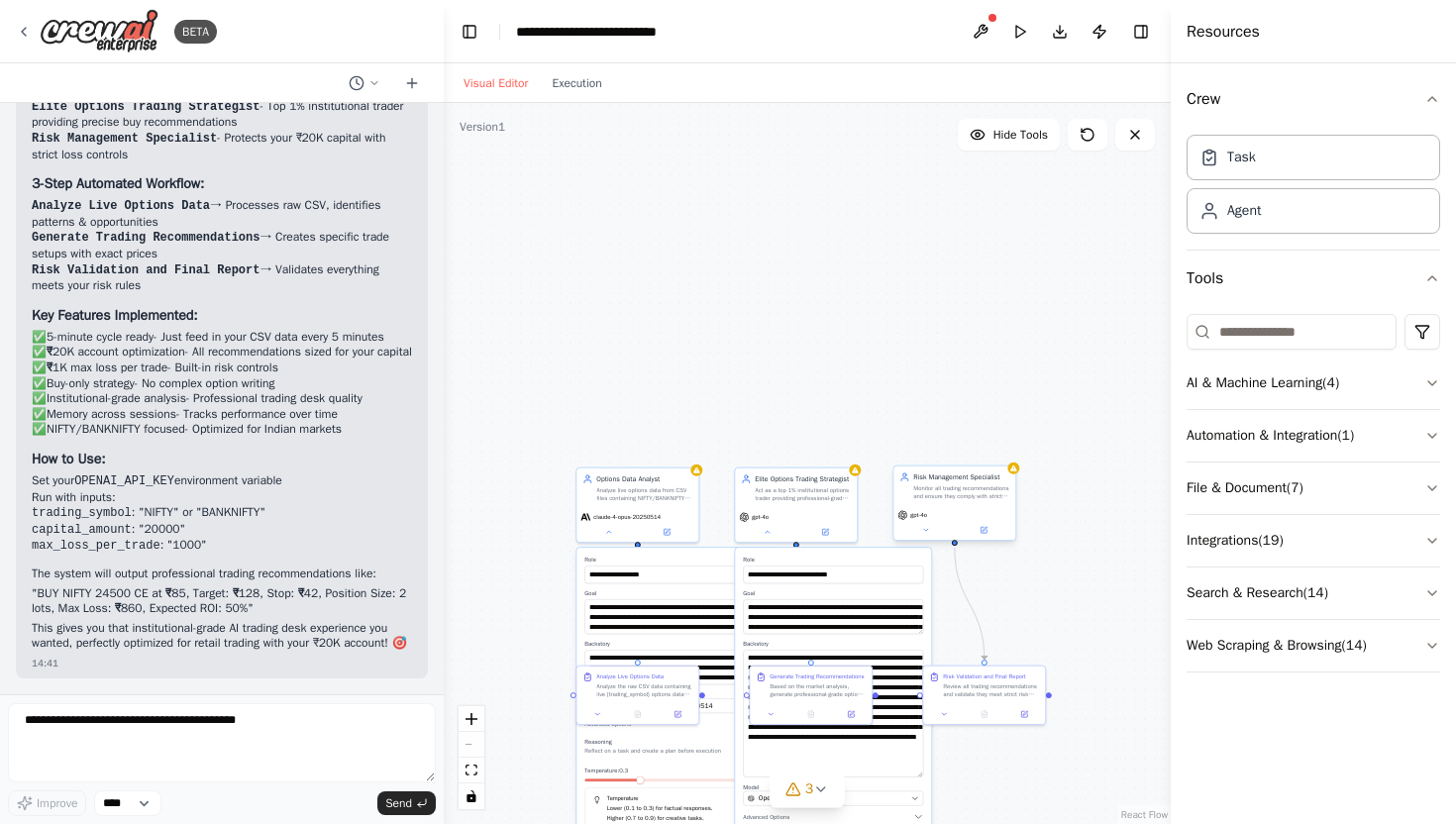 click on "Risk Management Specialist Monitor all trading recommendations and ensure they comply with strict risk management rules for ₹{capital_amount} account. Validate position sizing, maximum loss limits of ₹{max_loss_per_trade} per trade, and overall portfolio exposure. Maintain trading memory across sessions and track performance metrics." at bounding box center [954, 486] 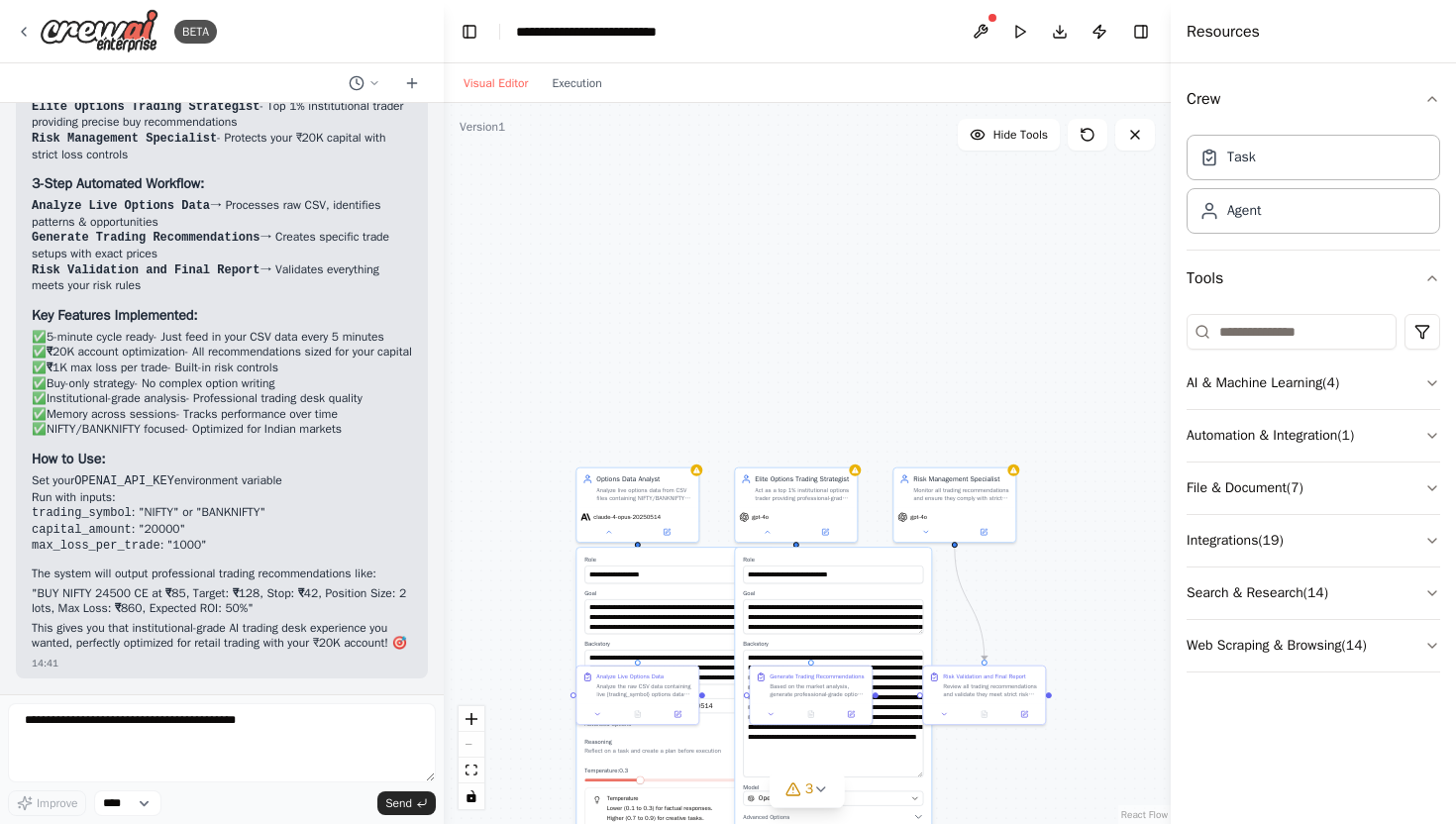 click on "**********" at bounding box center [807, 464] 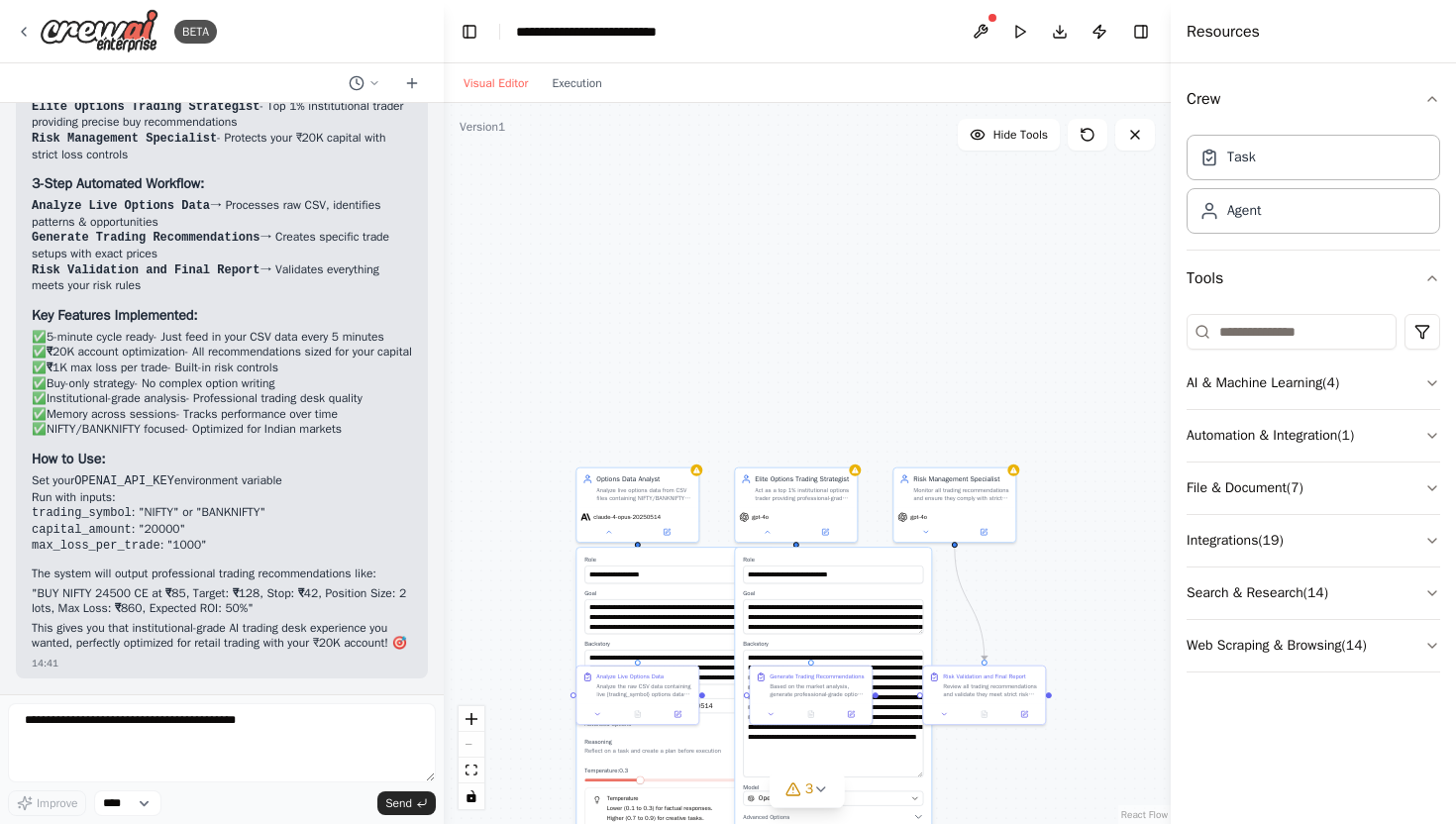 click on "**********" at bounding box center (807, 464) 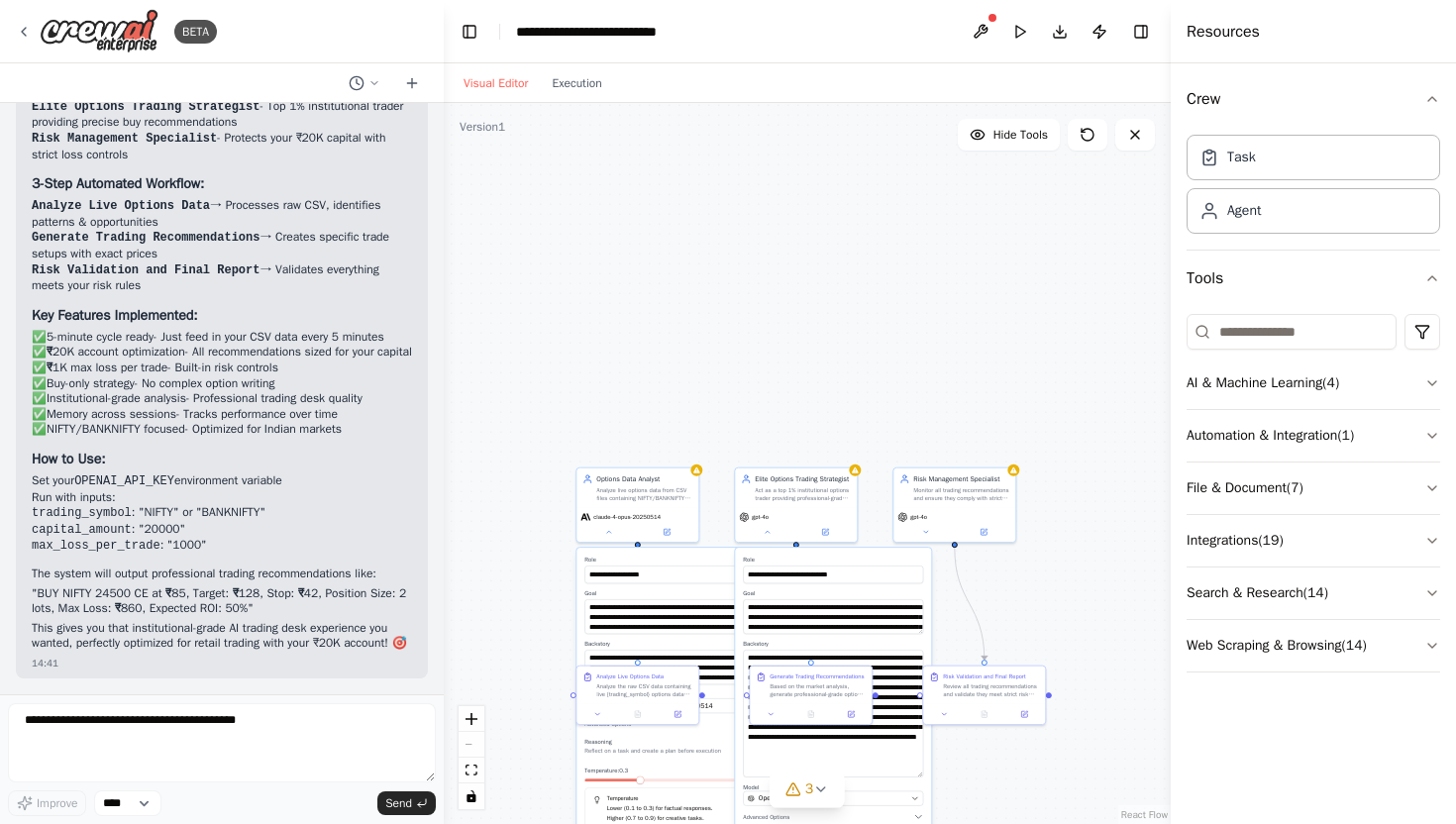 click on "**********" at bounding box center [807, 464] 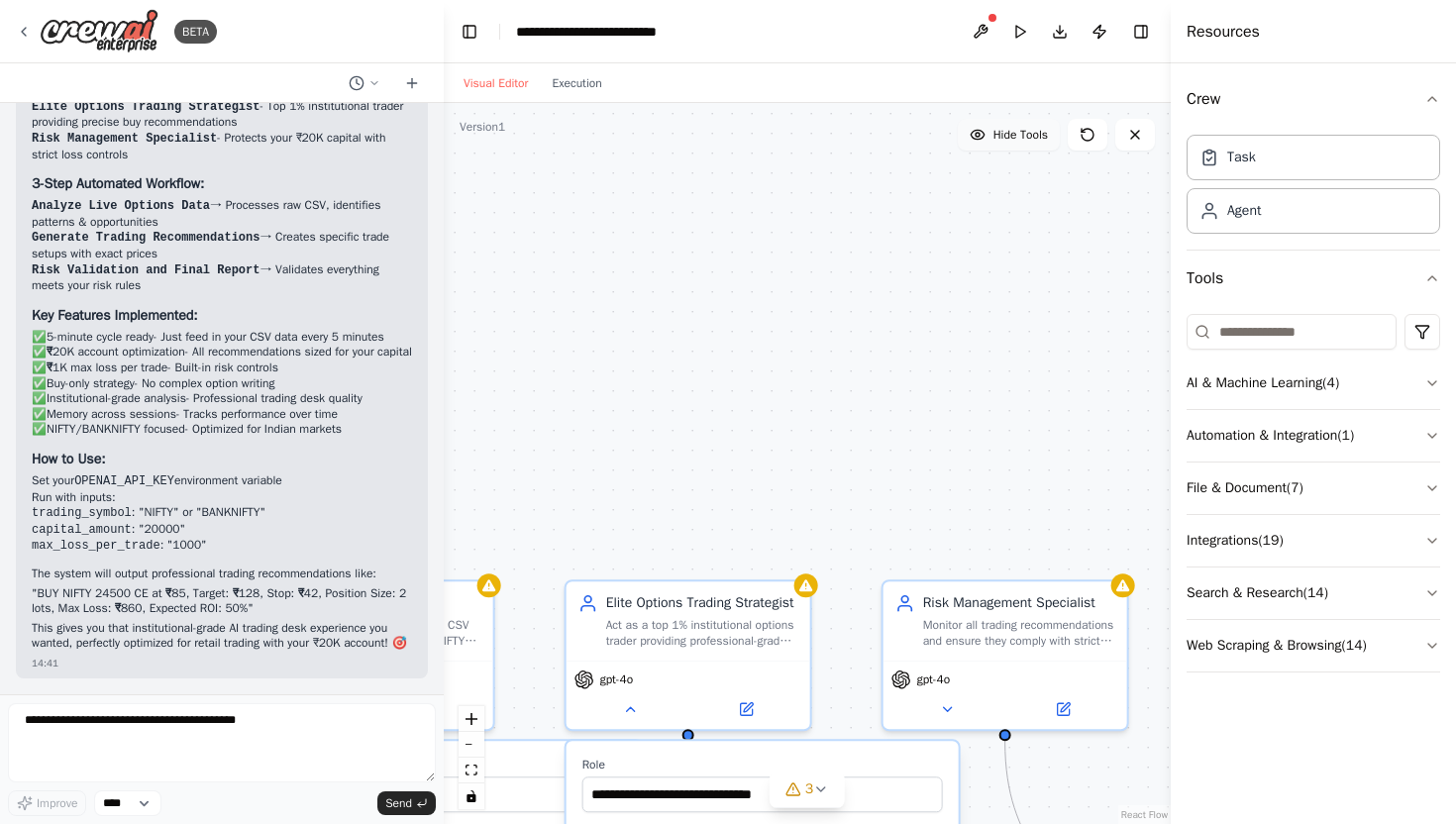 click on "Hide Tools" at bounding box center [1020, 135] 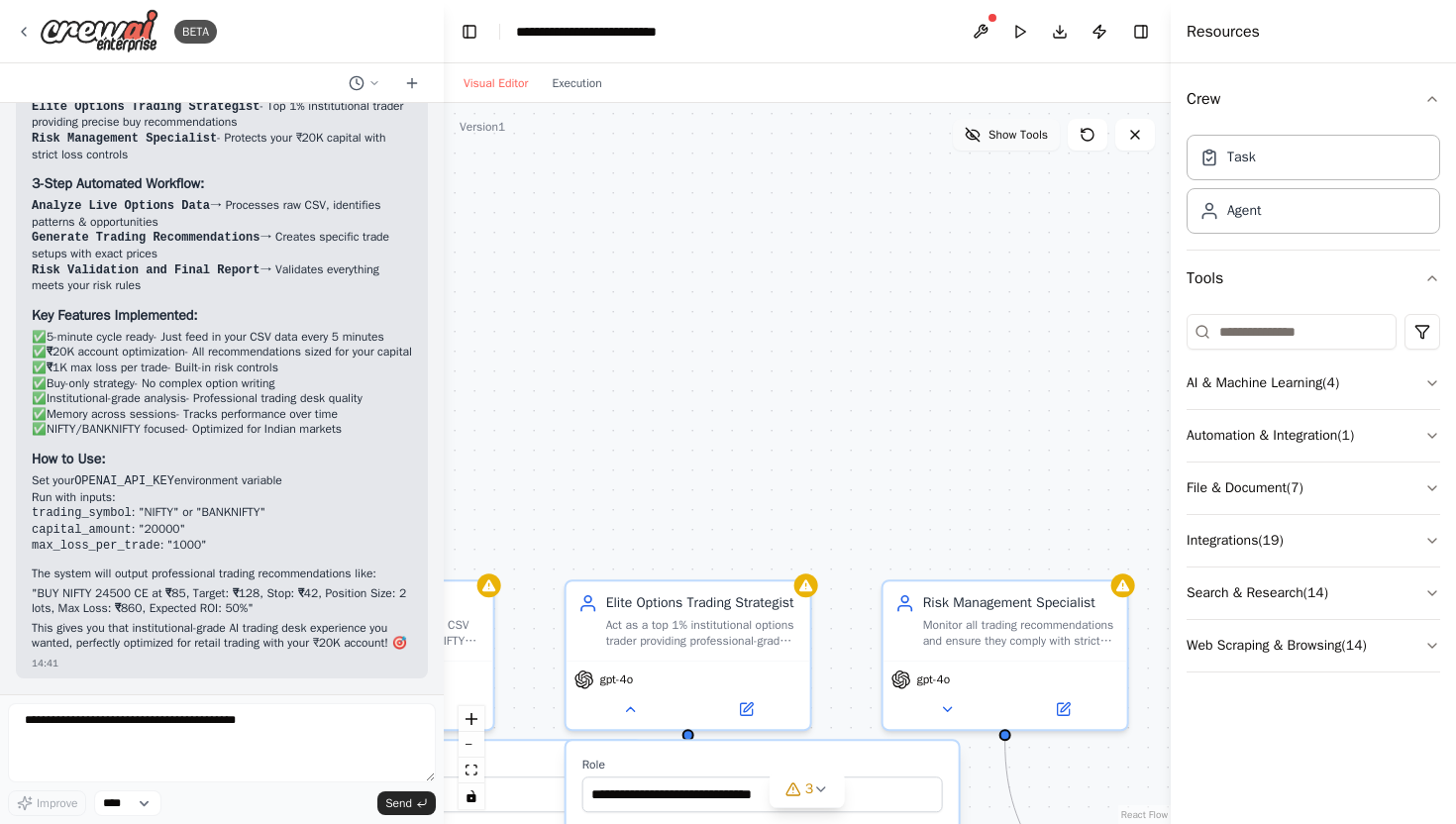 click on "Show Tools" at bounding box center [1018, 135] 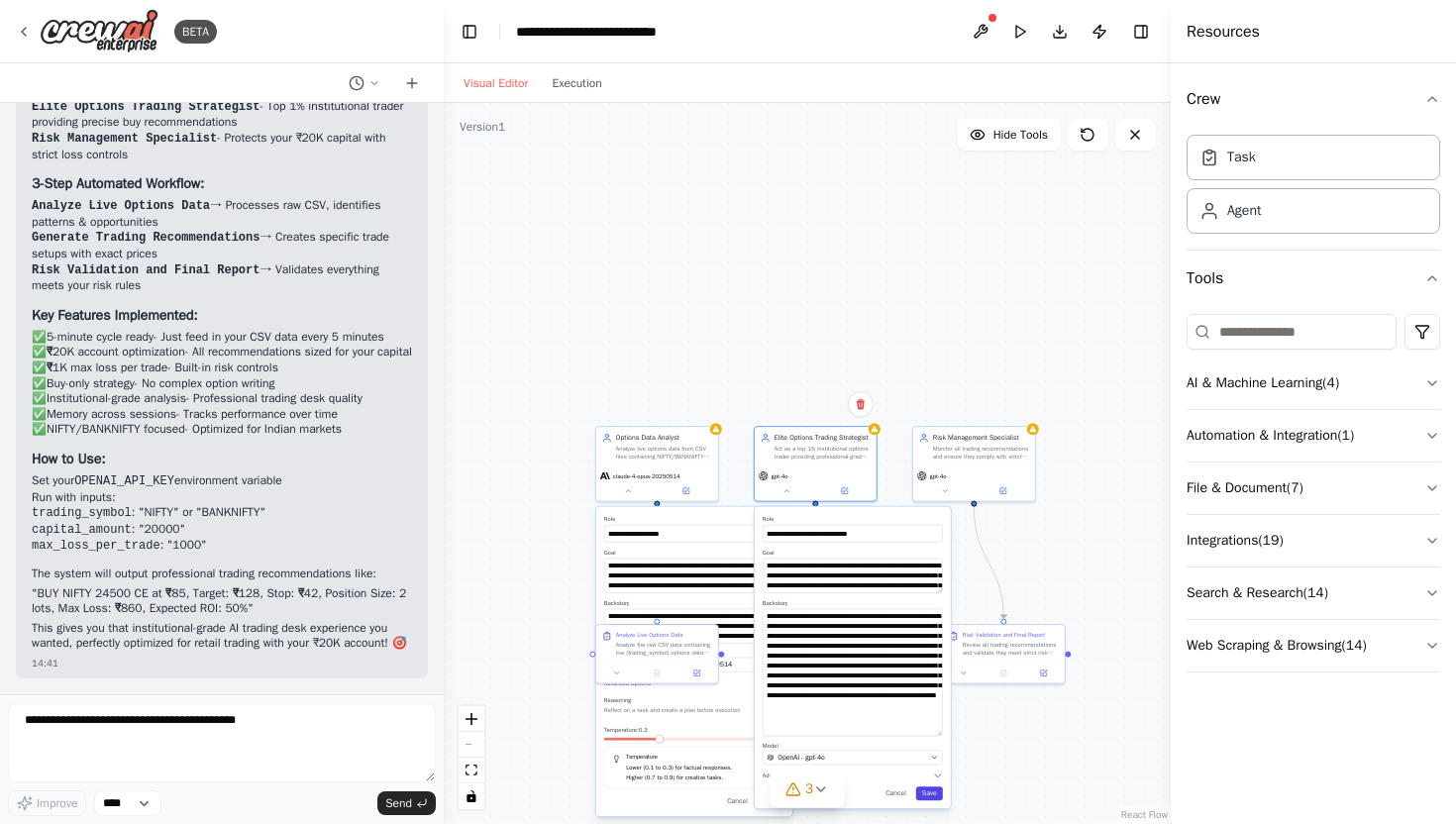 click on "Save" at bounding box center (929, 793) 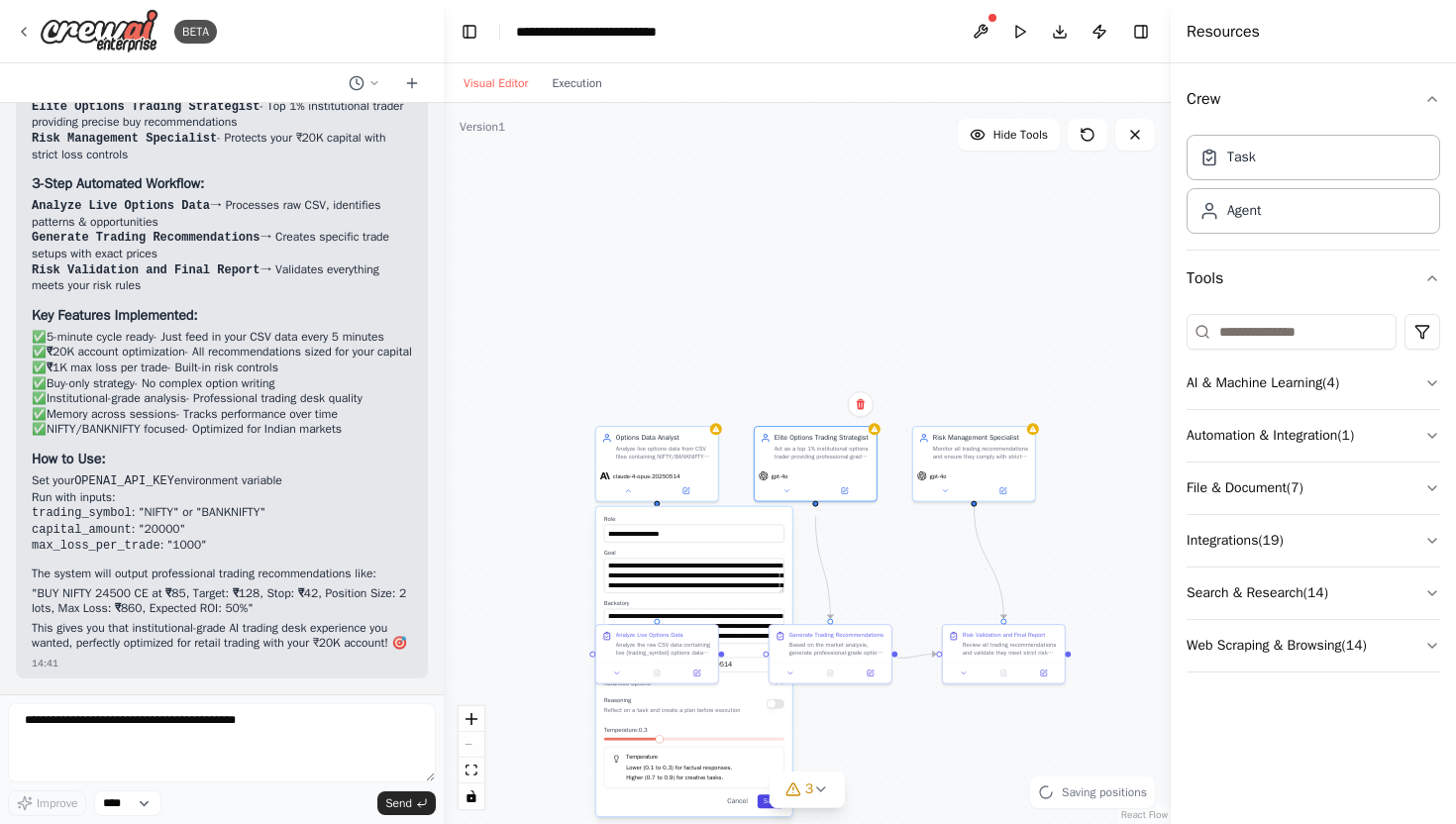 click on "Save" at bounding box center (771, 801) 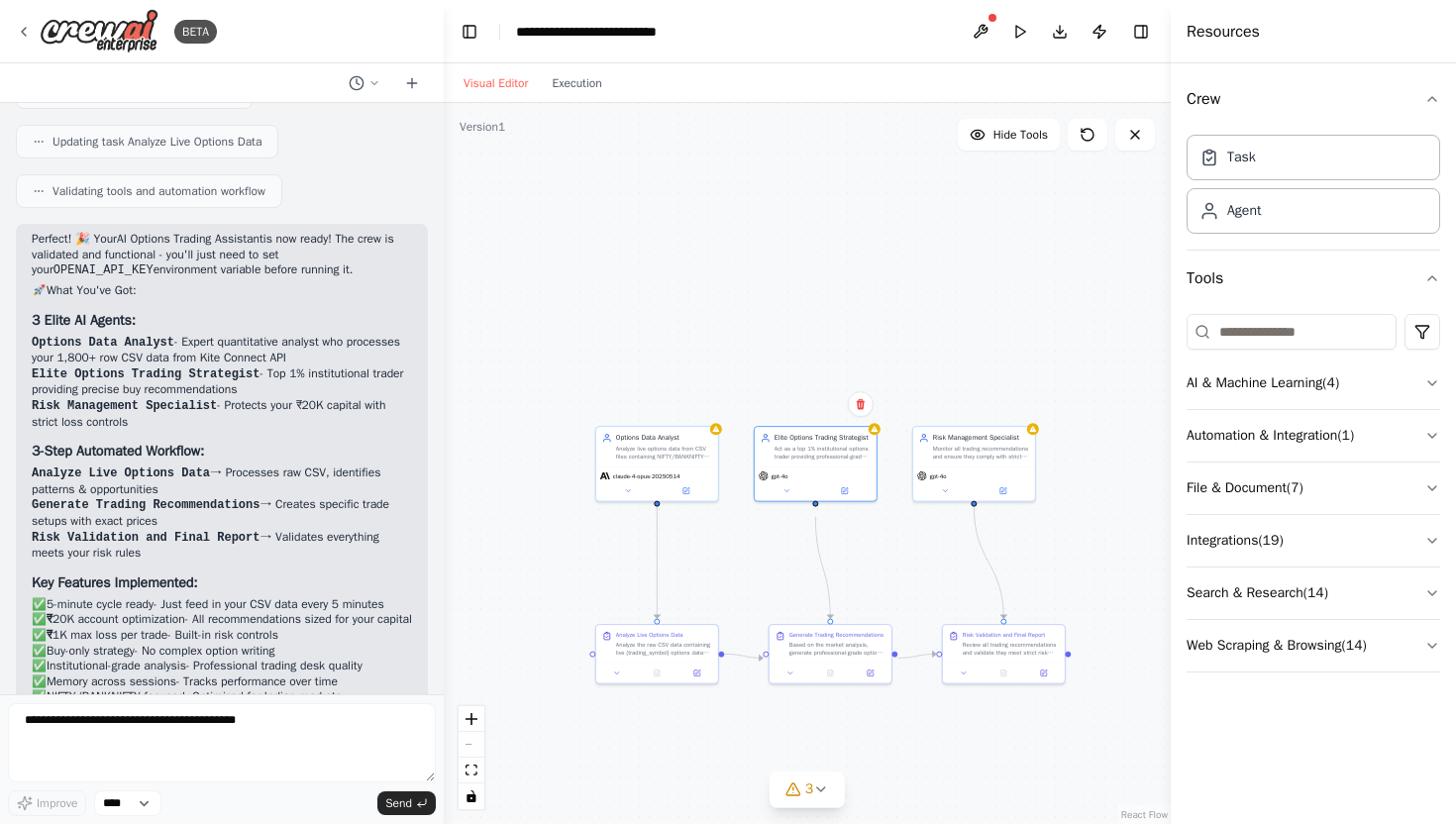 scroll, scrollTop: 2384, scrollLeft: 0, axis: vertical 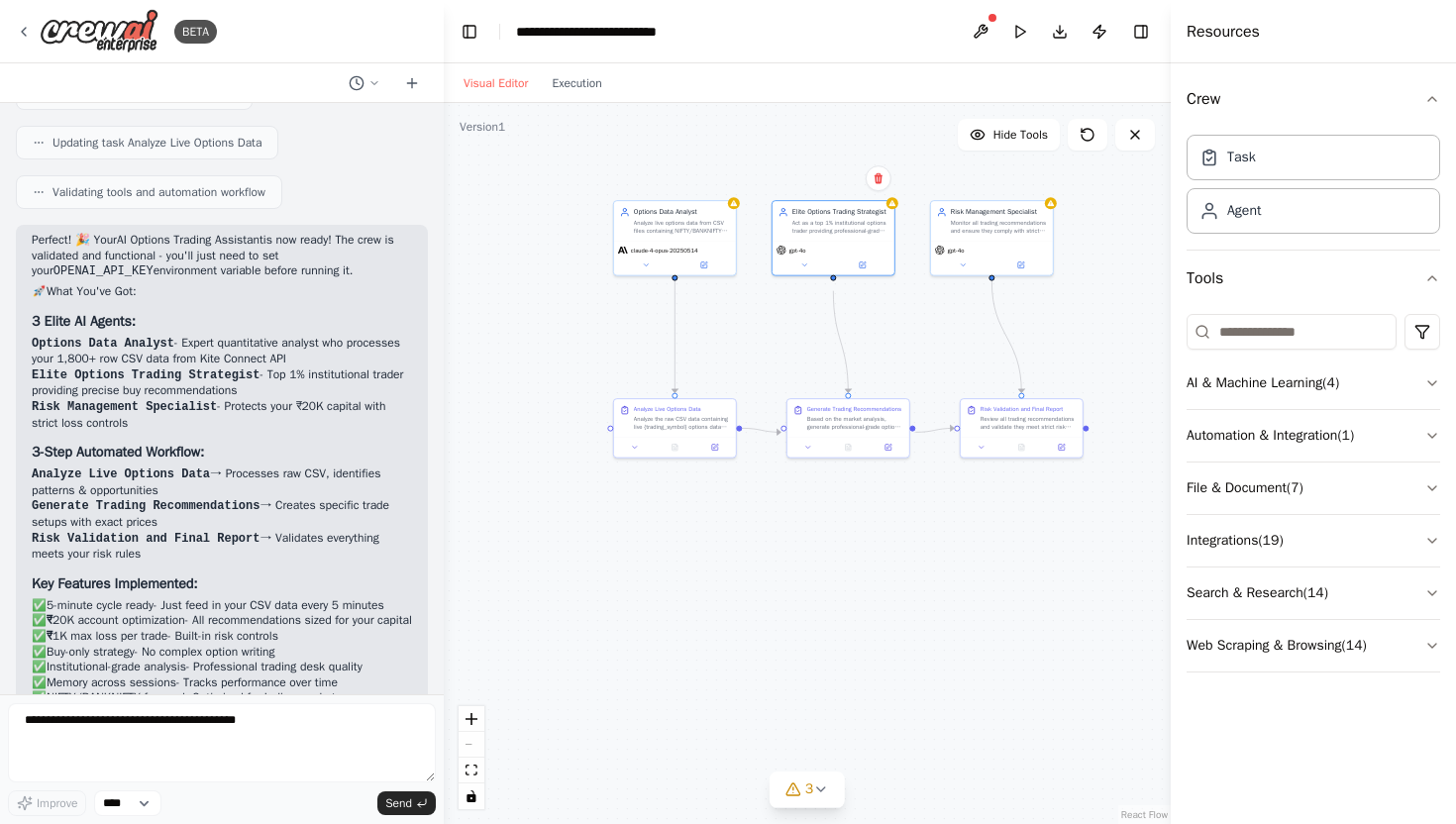 drag, startPoint x: 669, startPoint y: 319, endPoint x: 677, endPoint y: 109, distance: 210.15233 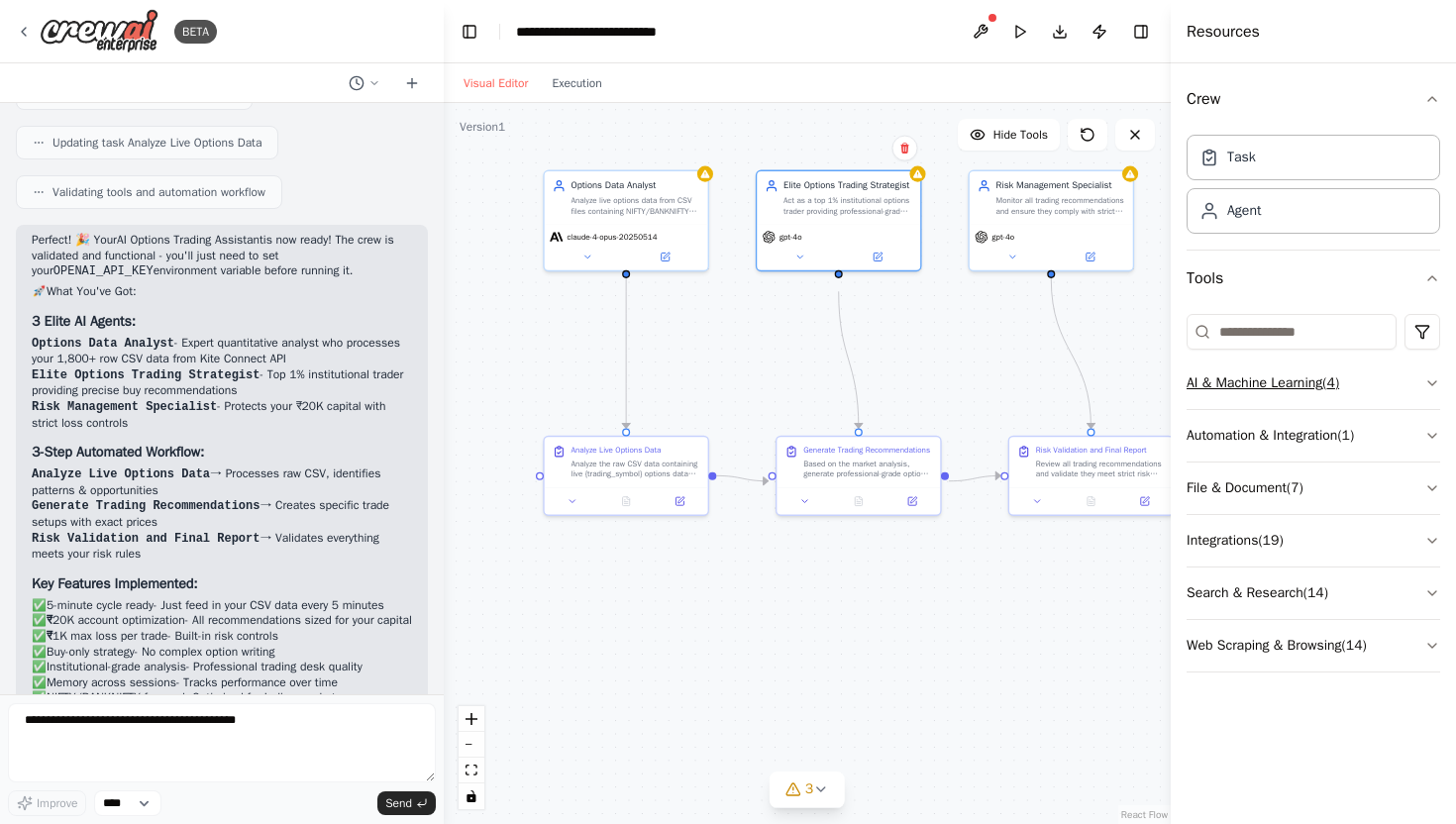 click on "AI & Machine Learning  ( 4 )" at bounding box center (1313, 383) 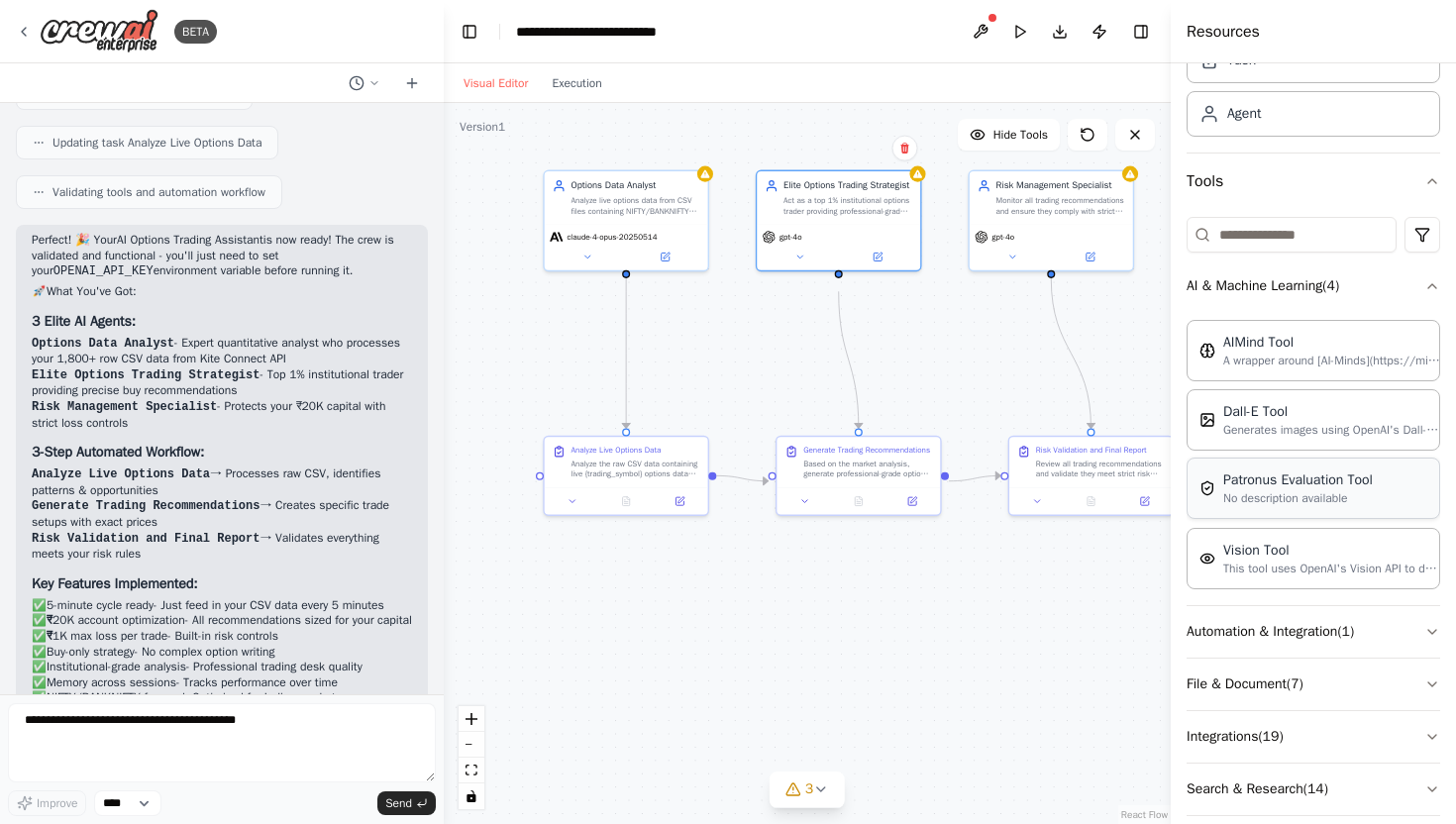 scroll, scrollTop: 104, scrollLeft: 0, axis: vertical 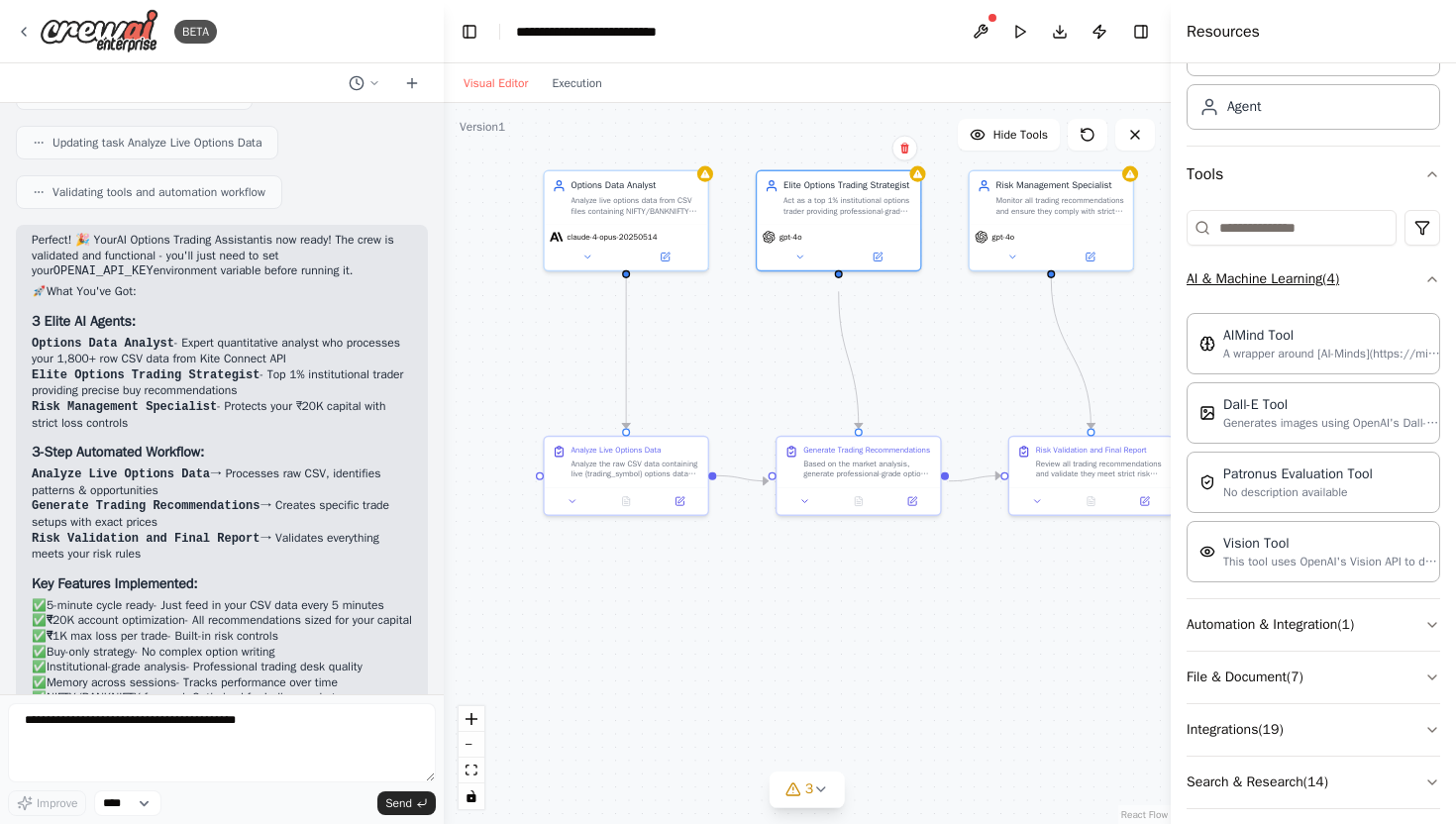 click on "AI & Machine Learning  ( 4 )" at bounding box center [1313, 279] 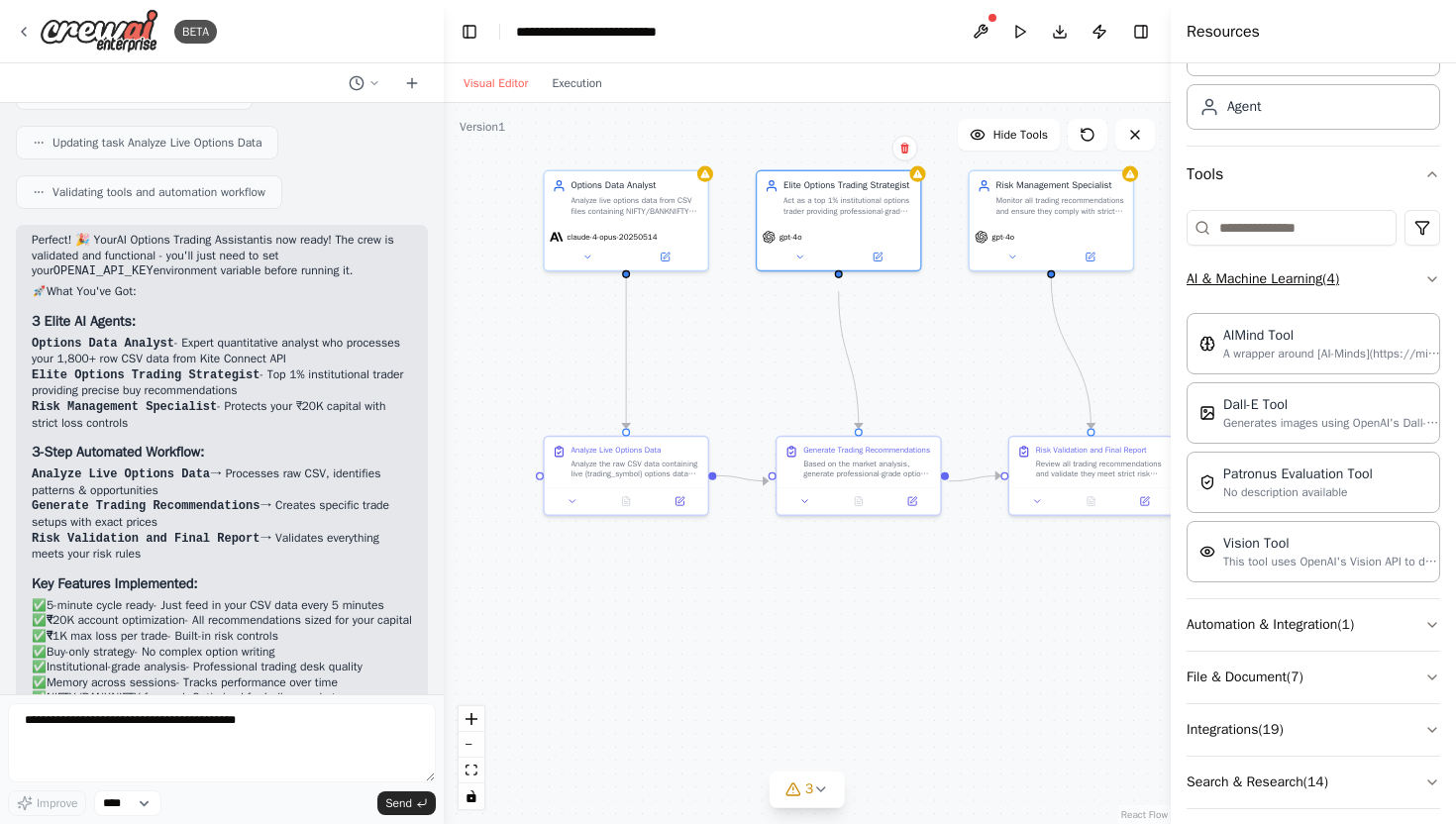 scroll, scrollTop: 0, scrollLeft: 0, axis: both 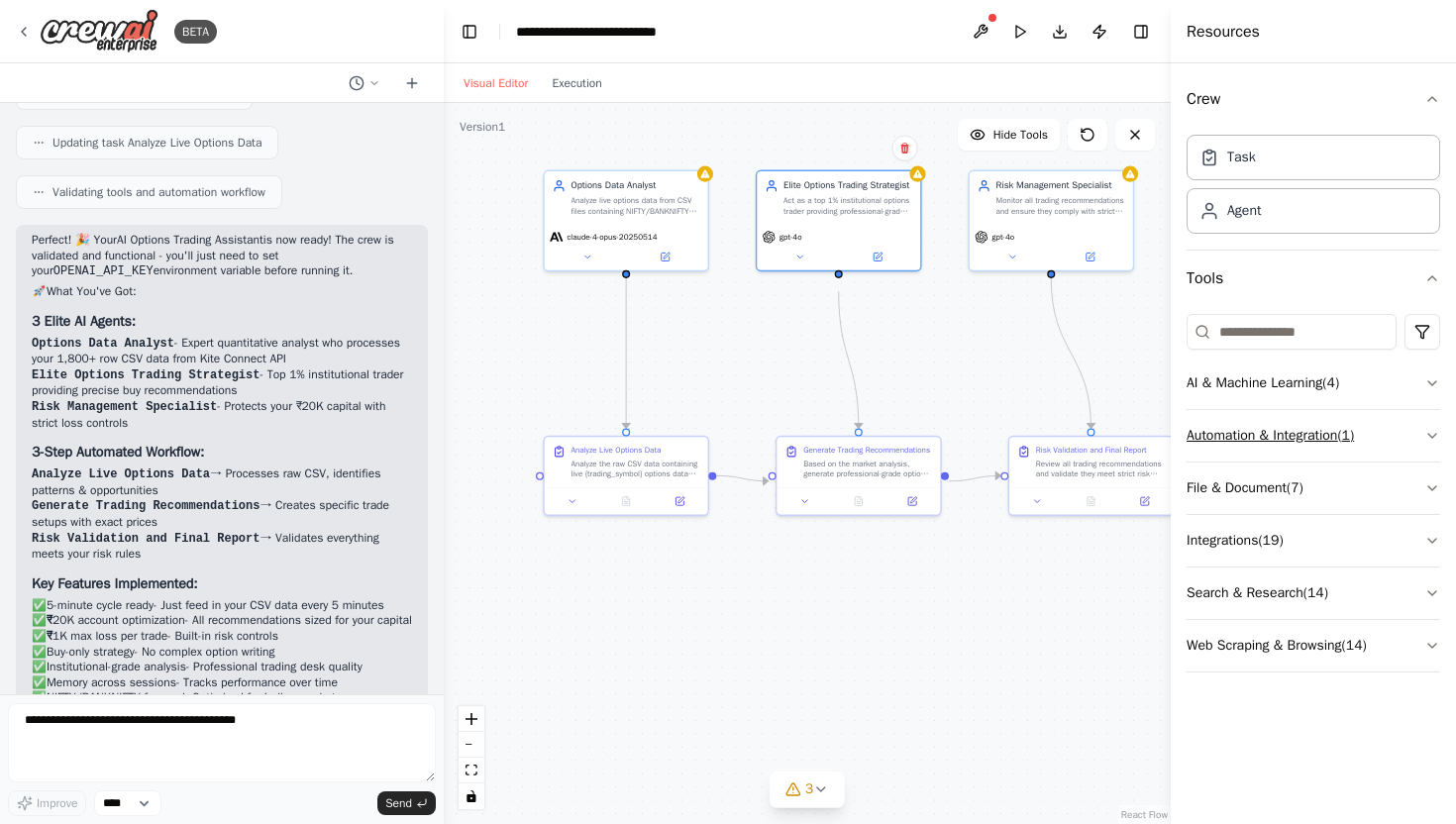 click on "Automation & Integration  ( 1 )" at bounding box center [1313, 436] 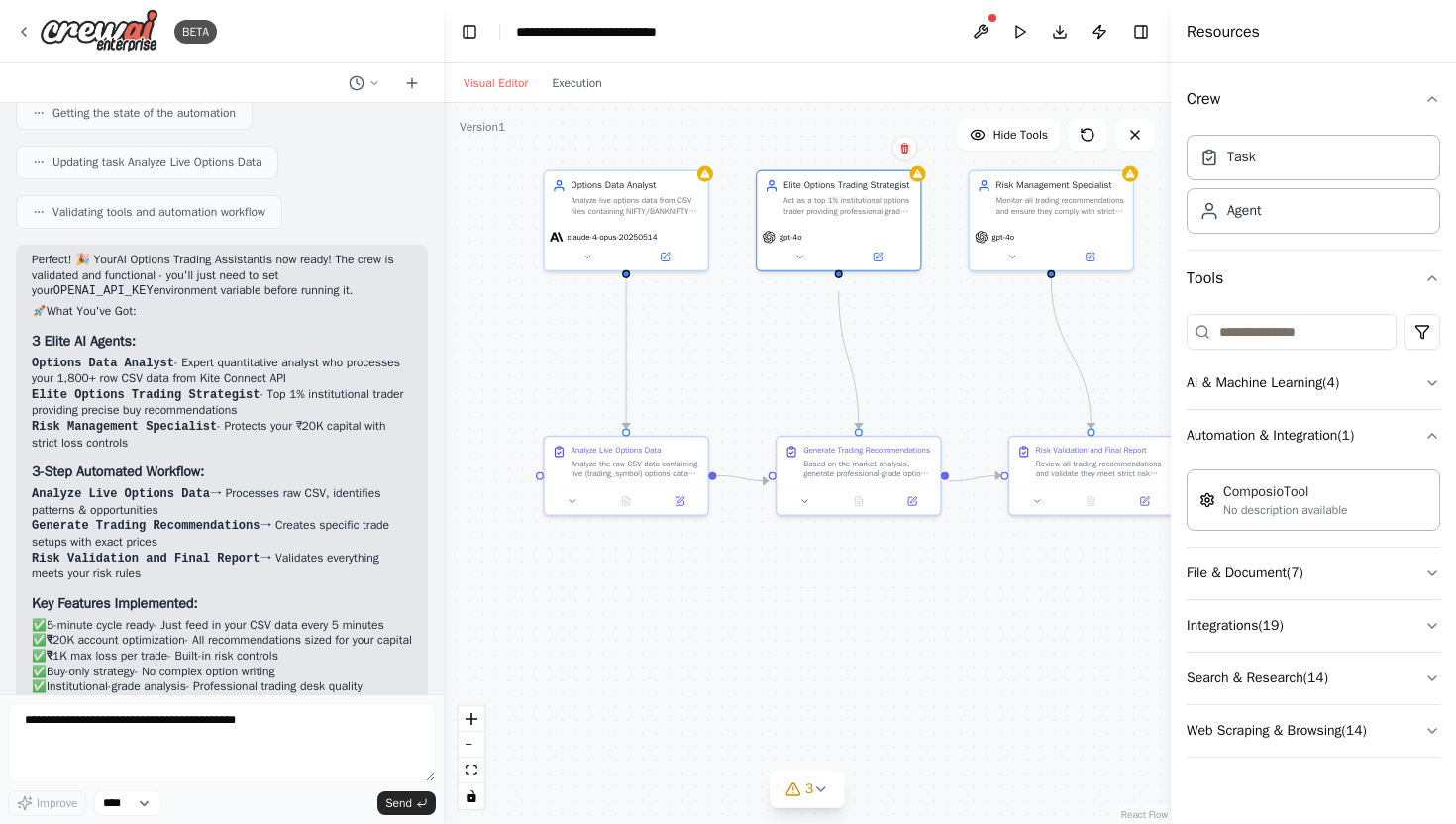 scroll, scrollTop: 2363, scrollLeft: 0, axis: vertical 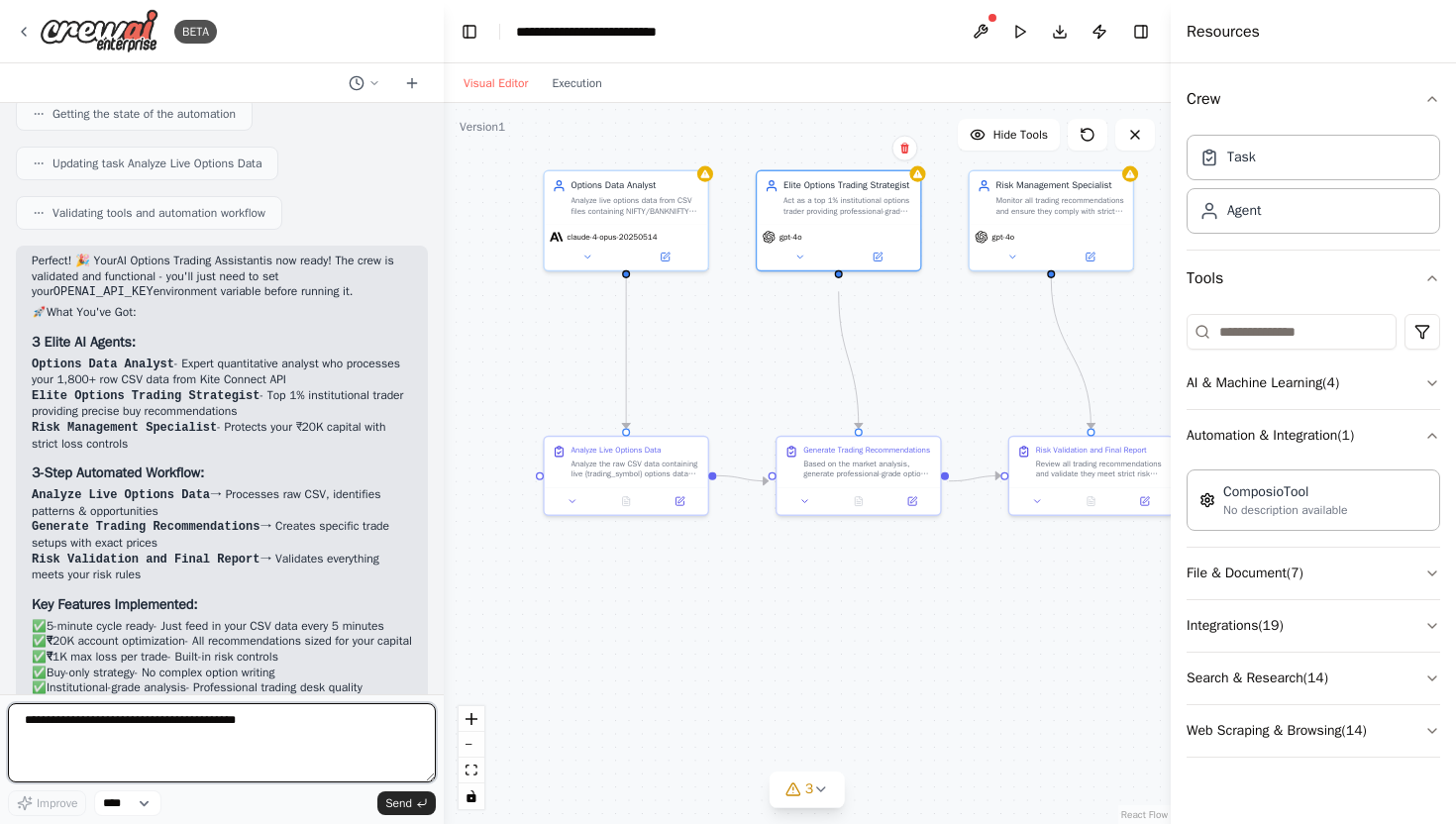 click at bounding box center [222, 743] 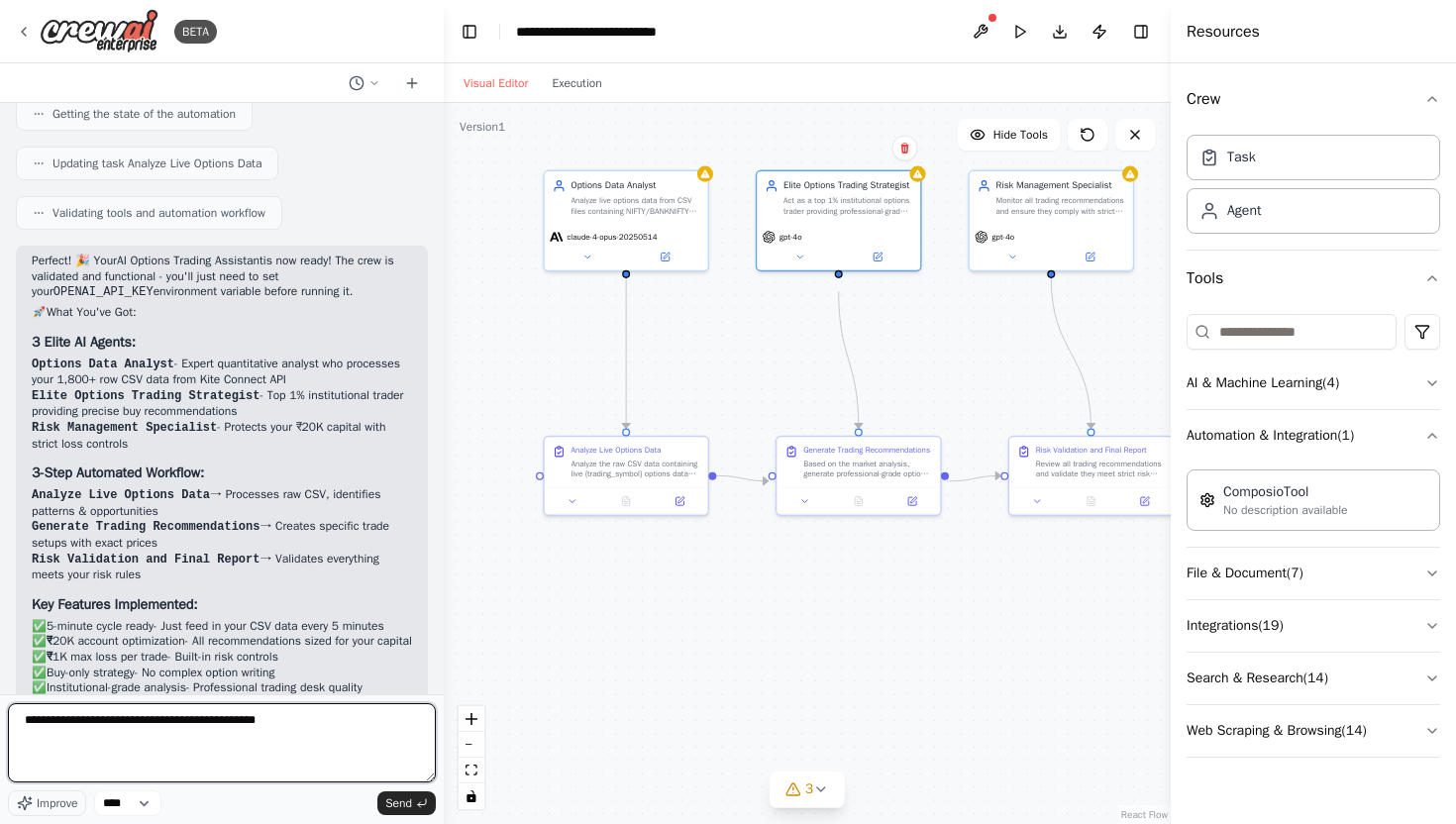 type on "**********" 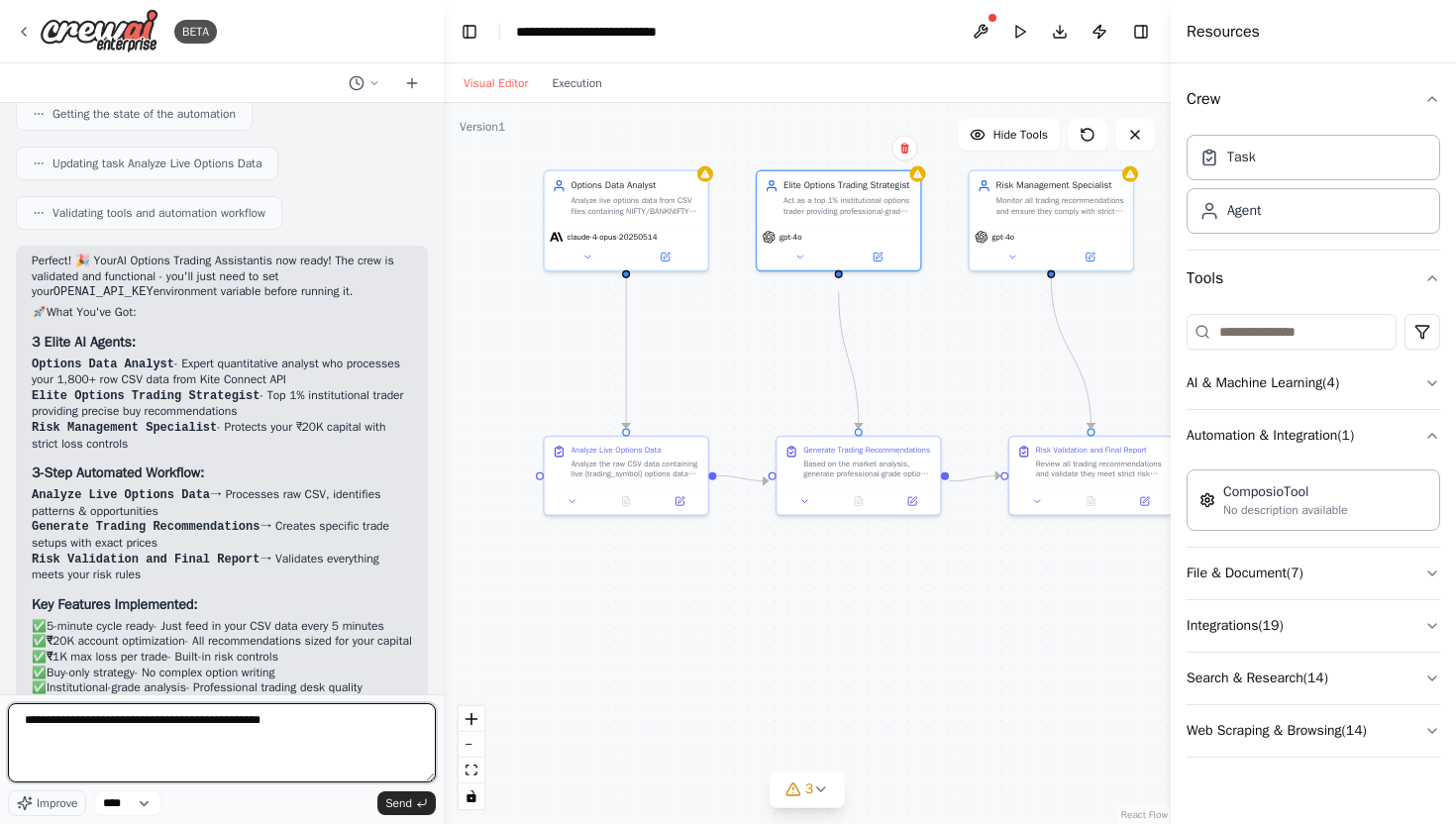 type 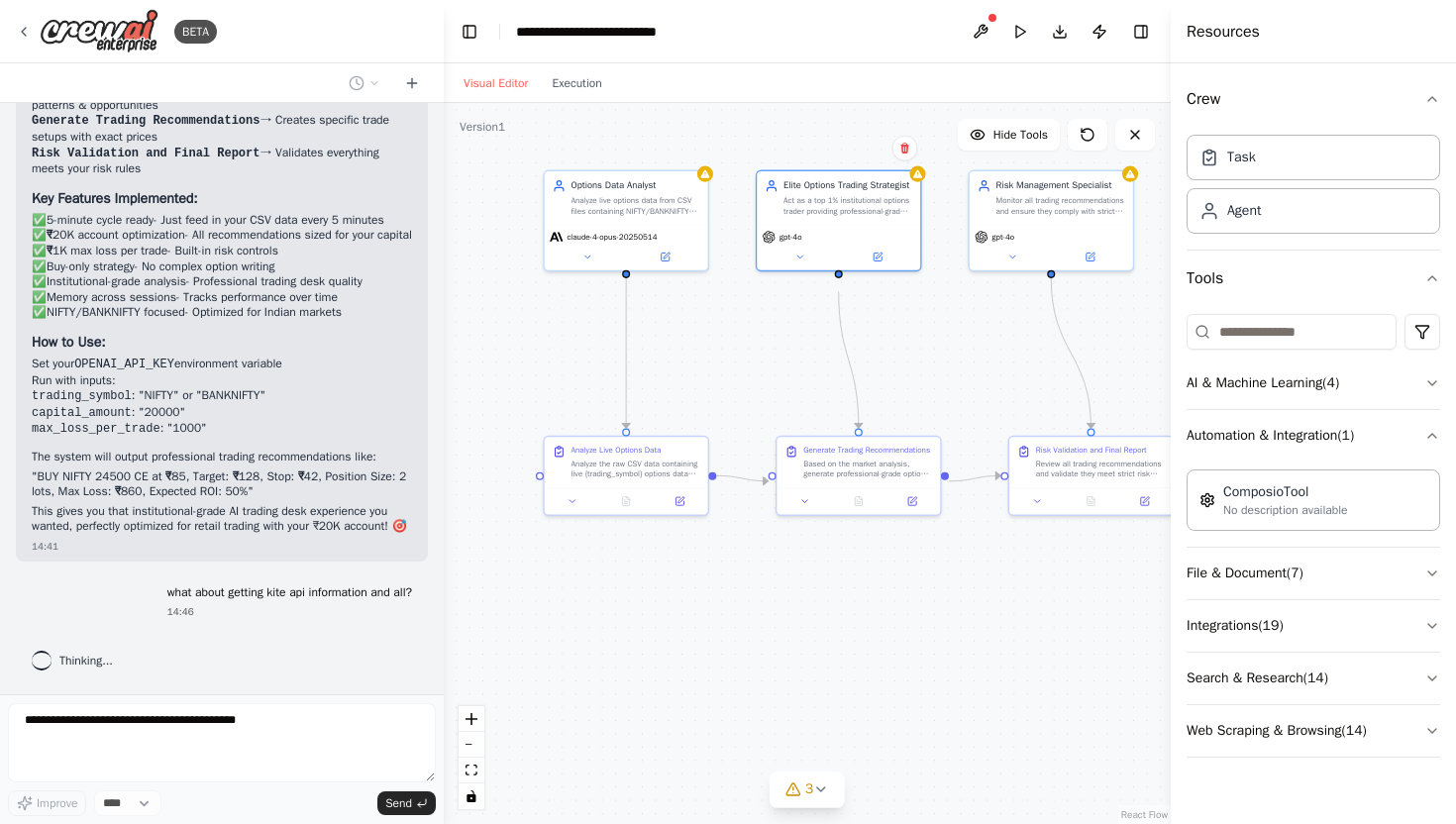 scroll, scrollTop: 2840, scrollLeft: 0, axis: vertical 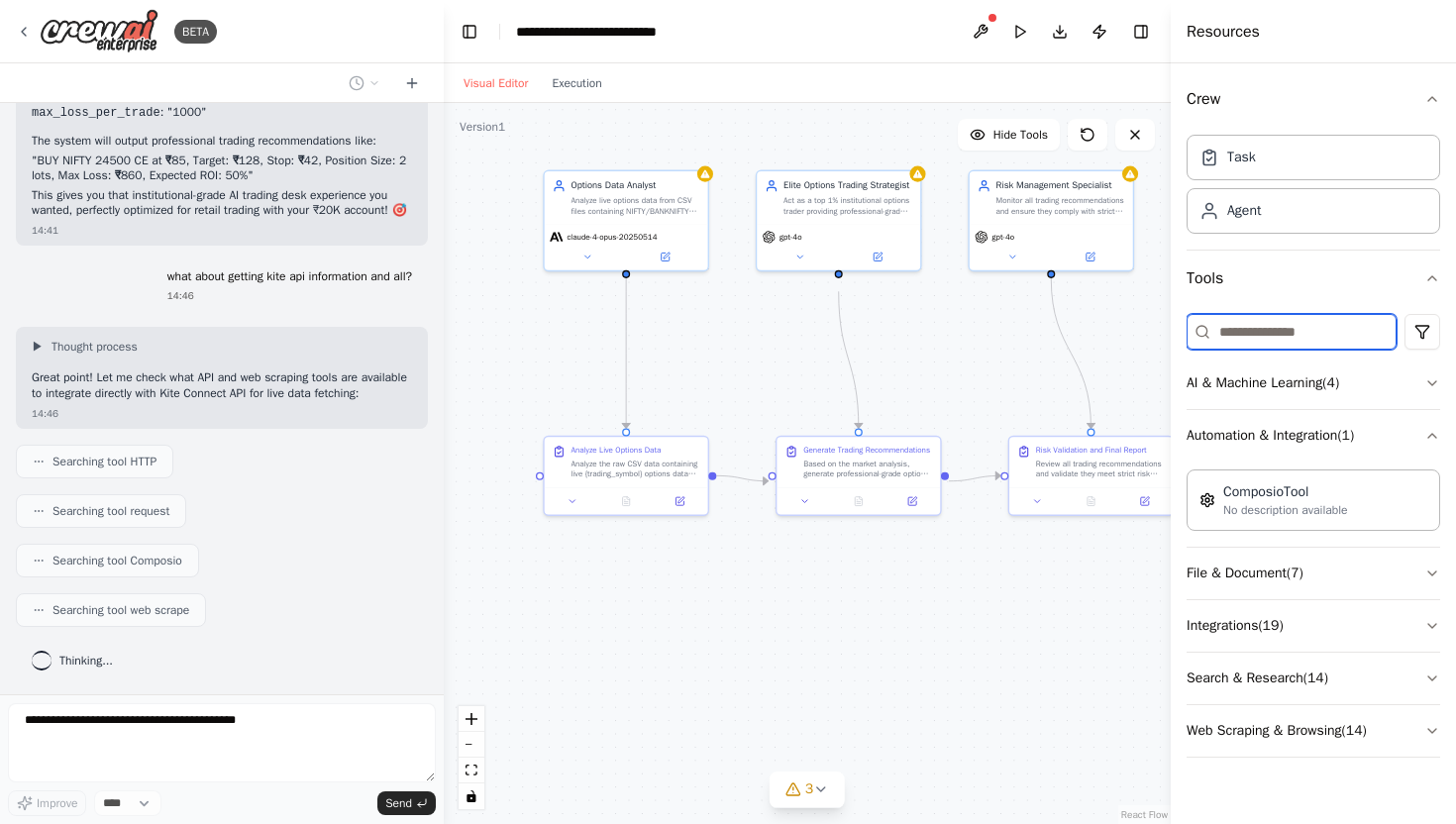click at bounding box center (1292, 332) 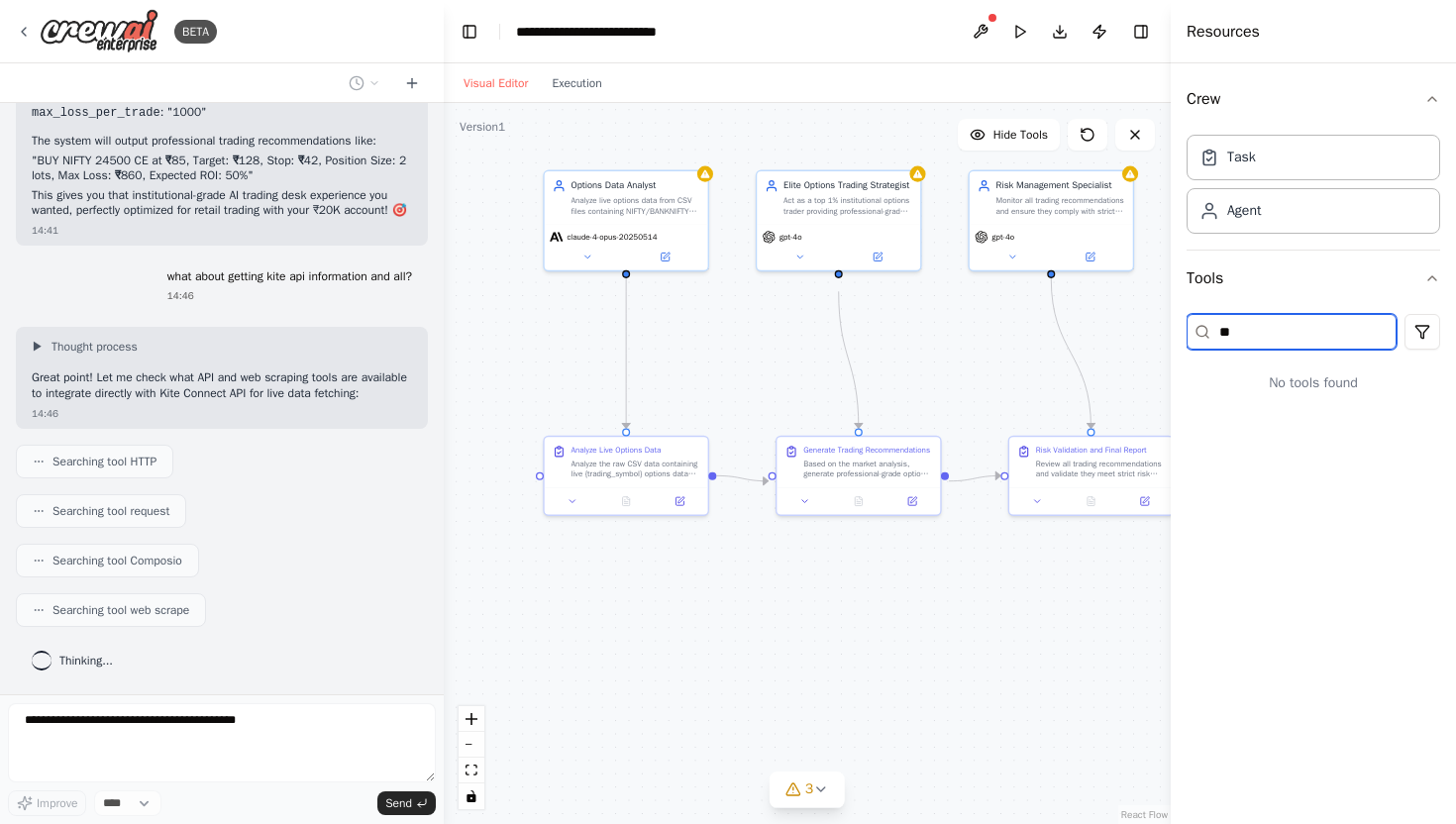 type on "**" 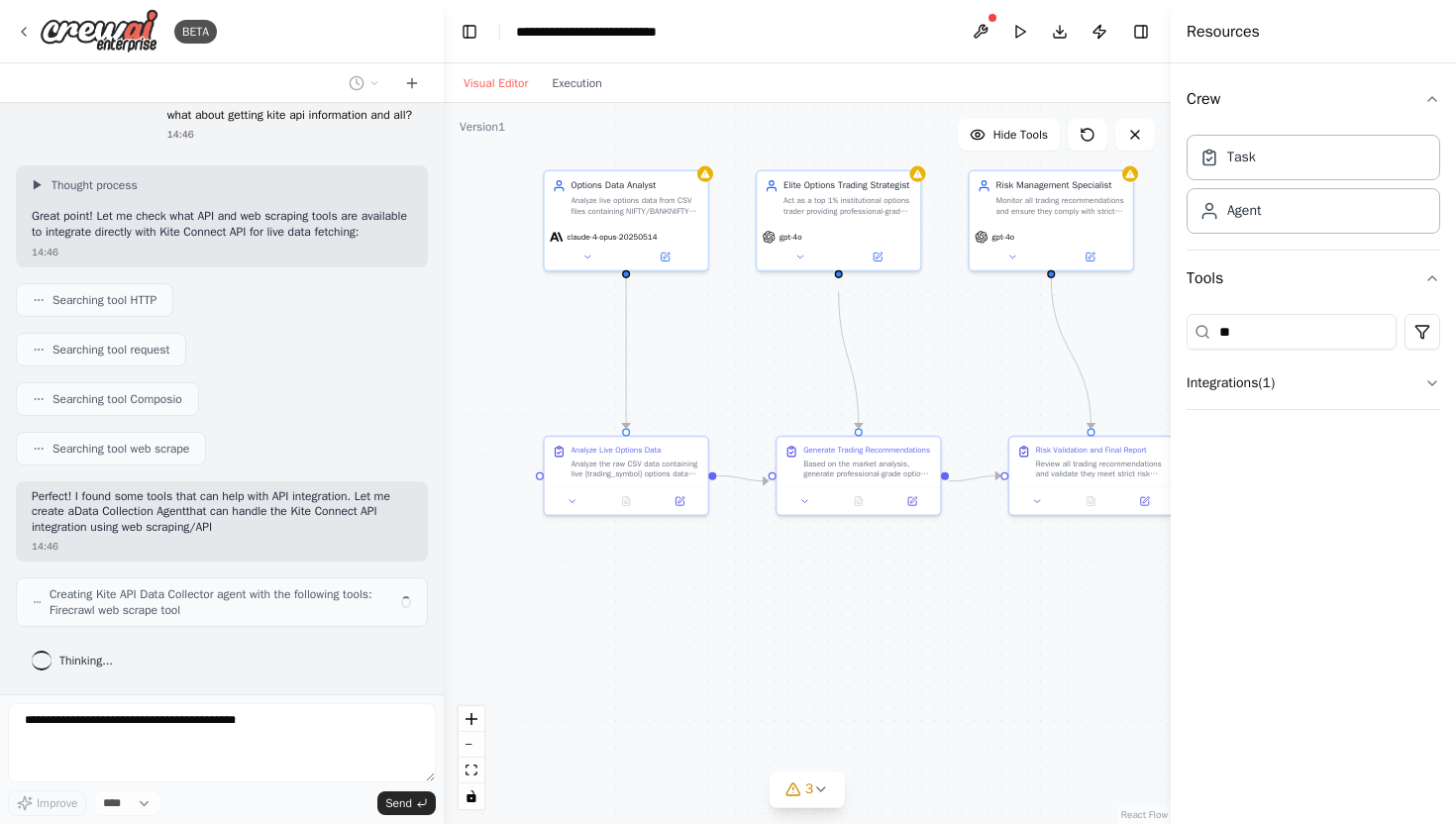 scroll, scrollTop: 3334, scrollLeft: 0, axis: vertical 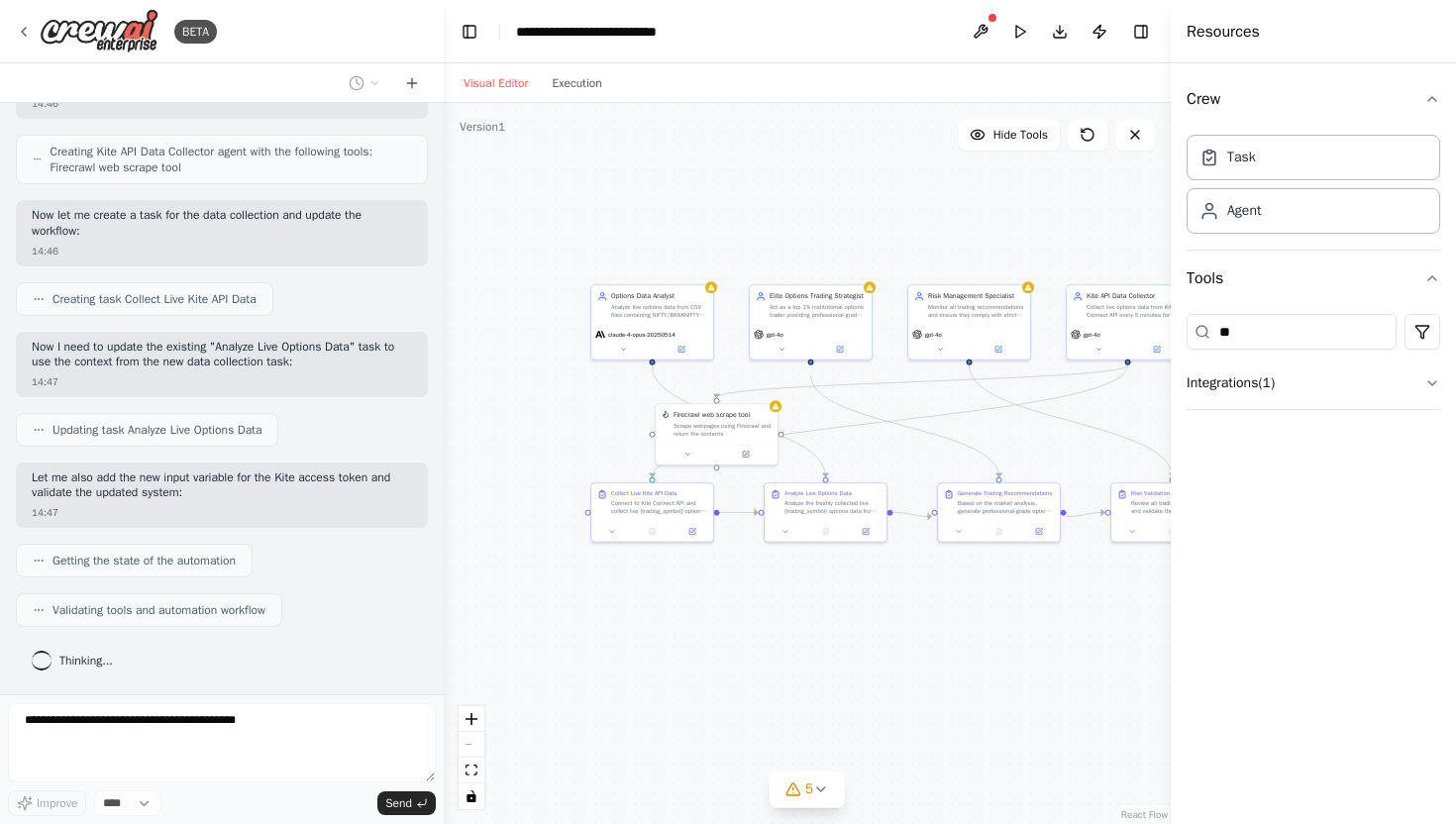 drag, startPoint x: 338, startPoint y: 577, endPoint x: 233, endPoint y: 572, distance: 105.11898 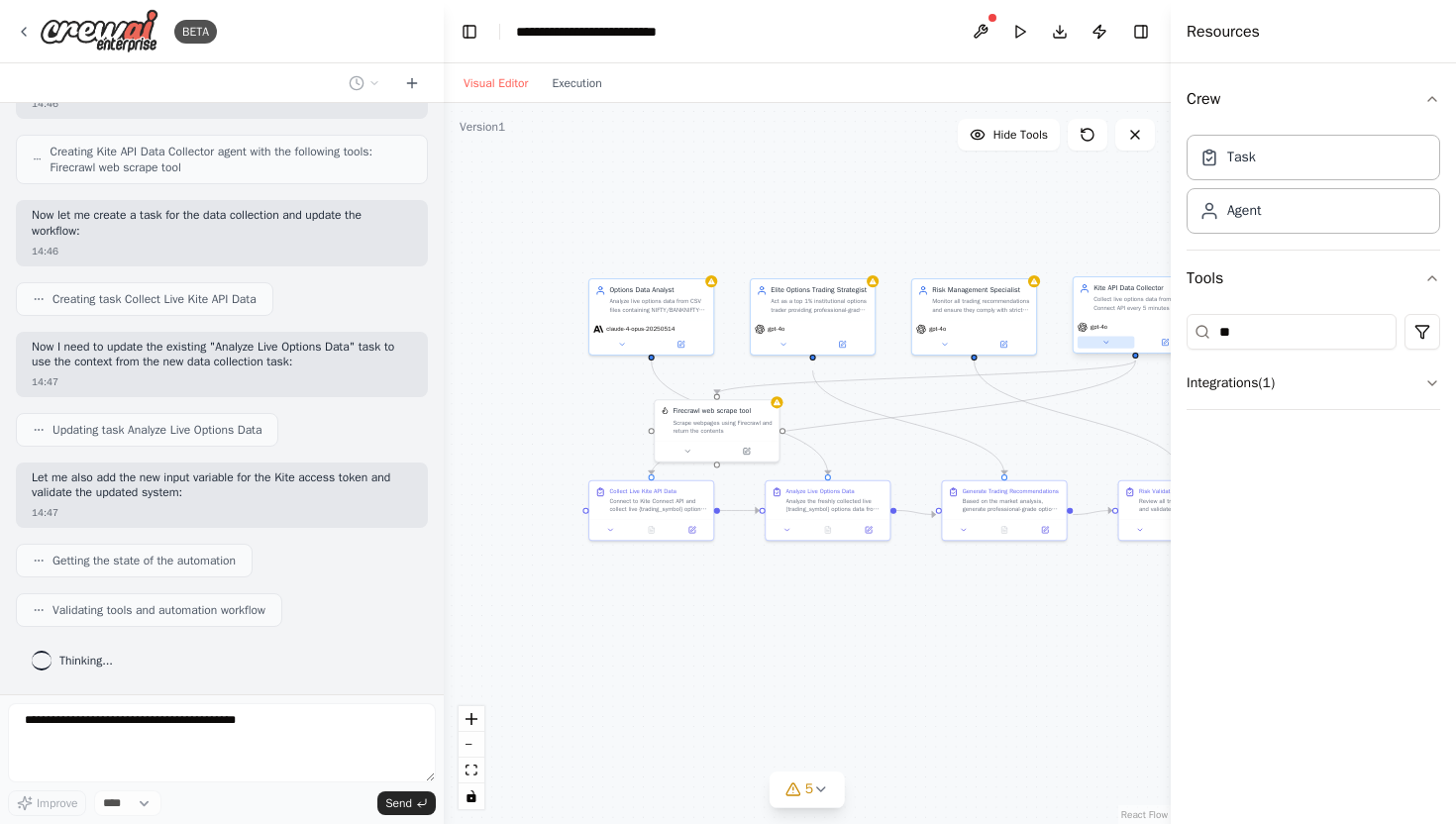click at bounding box center [1106, 343] 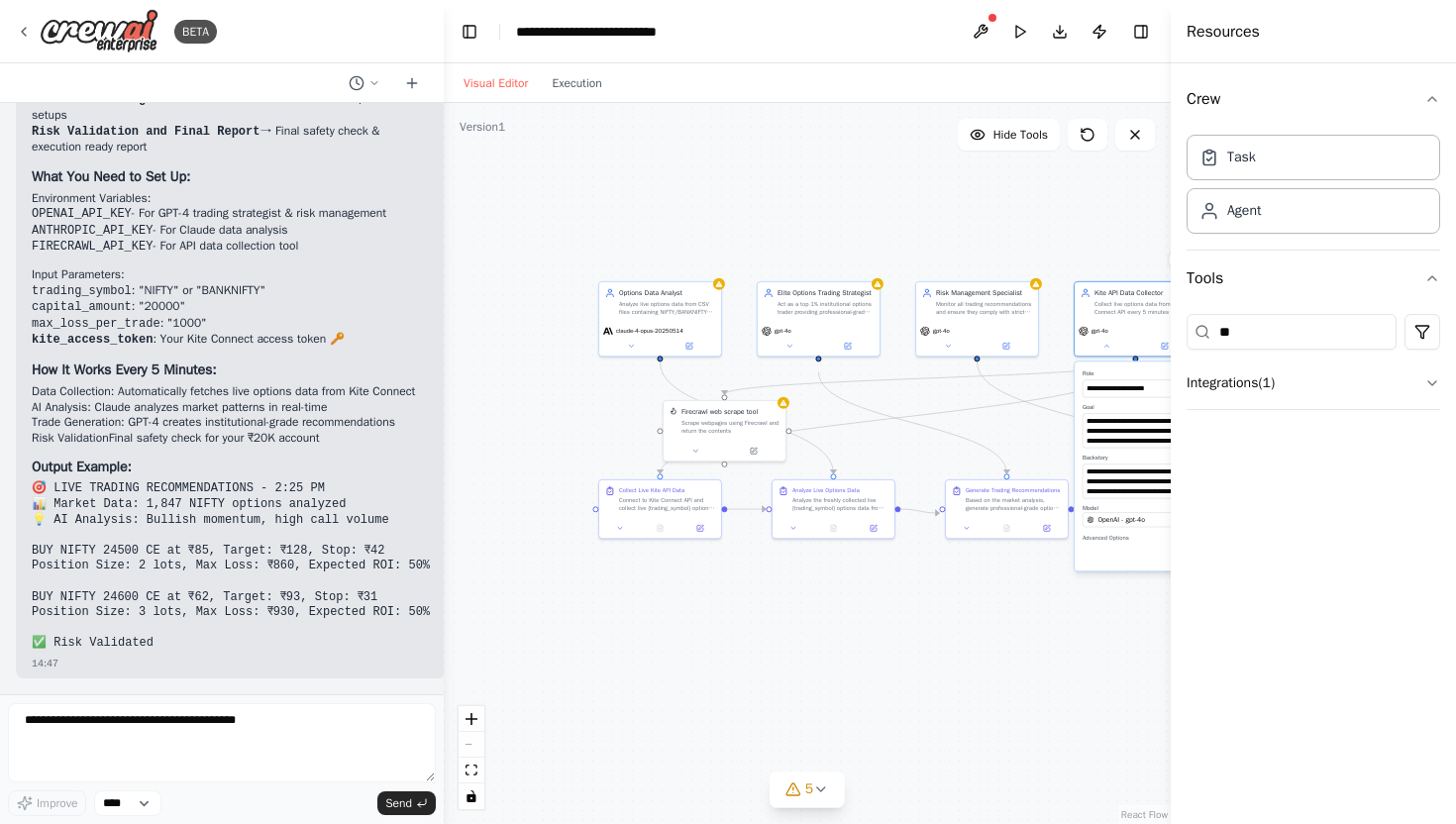 click on ".deletable-edge-delete-btn {
width: 20px;
height: 20px;
border: 0px solid #ffffff;
color: #6b7280;
background-color: #f8fafc;
cursor: pointer;
border-radius: 50%;
font-size: 12px;
padding: 3px;
display: flex;
align-items: center;
justify-content: center;
transition: all 0.2s cubic-bezier(0.4, 0, 0.2, 1);
box-shadow: 0 2px 4px rgba(0, 0, 0, 0.1);
}
.deletable-edge-delete-btn:hover {
background-color: #ef4444;
color: #ffffff;
border-color: #dc2626;
transform: scale(1.1);
box-shadow: 0 4px 12px rgba(239, 68, 68, 0.4);
}
.deletable-edge-delete-btn:active {
transform: scale(0.95);
box-shadow: 0 2px 4px rgba(239, 68, 68, 0.3);
}
Options Data Analyst claude-4-opus-20250514 gpt-4o gpt-4o gpt-4o Role" at bounding box center [807, 464] 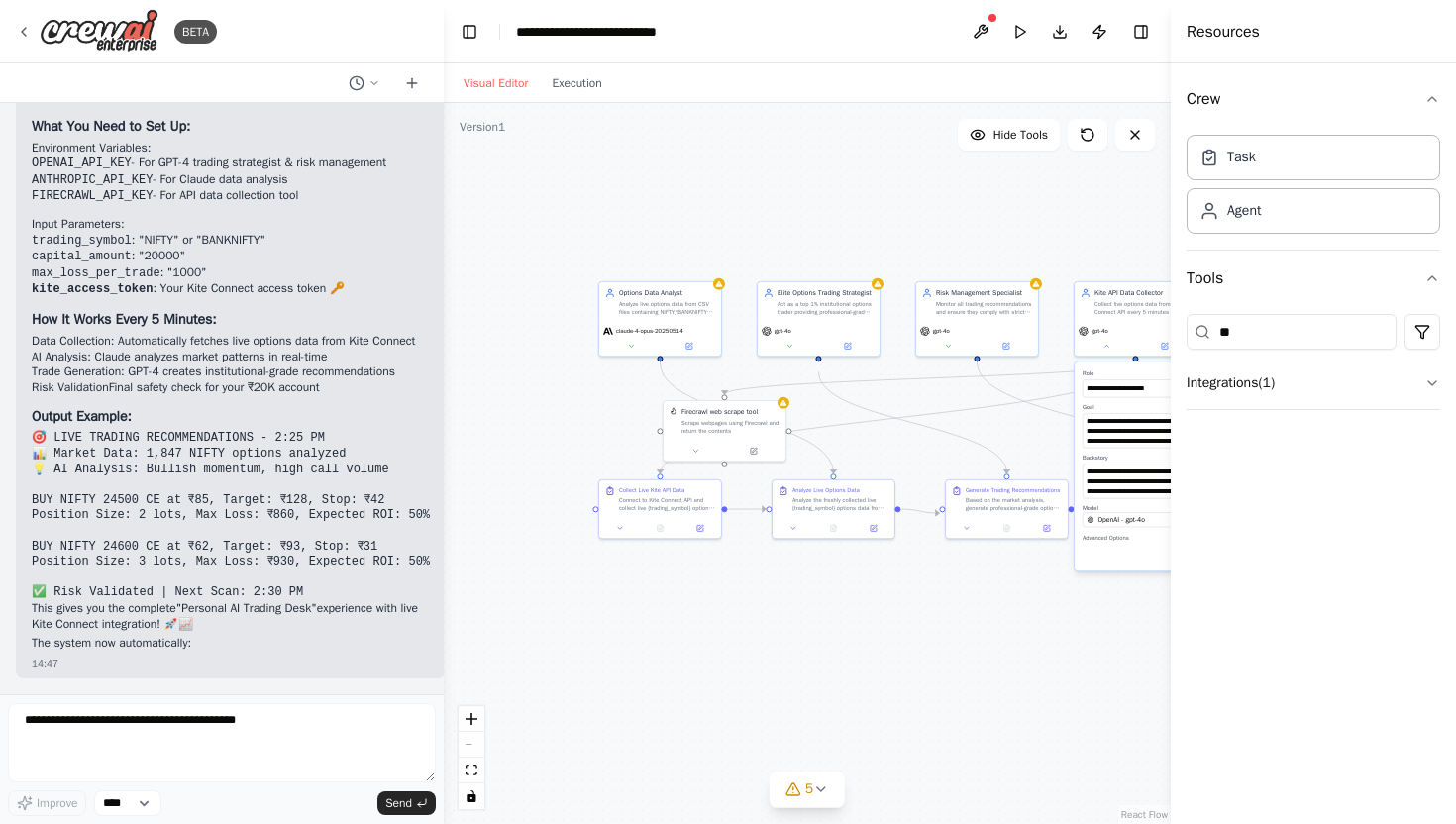 click on ".deletable-edge-delete-btn {
width: 20px;
height: 20px;
border: 0px solid #ffffff;
color: #6b7280;
background-color: #f8fafc;
cursor: pointer;
border-radius: 50%;
font-size: 12px;
padding: 3px;
display: flex;
align-items: center;
justify-content: center;
transition: all 0.2s cubic-bezier(0.4, 0, 0.2, 1);
box-shadow: 0 2px 4px rgba(0, 0, 0, 0.1);
}
.deletable-edge-delete-btn:hover {
background-color: #ef4444;
color: #ffffff;
border-color: #dc2626;
transform: scale(1.1);
box-shadow: 0 4px 12px rgba(239, 68, 68, 0.4);
}
.deletable-edge-delete-btn:active {
transform: scale(0.95);
box-shadow: 0 2px 4px rgba(239, 68, 68, 0.3);
}
Options Data Analyst claude-4-opus-20250514 gpt-4o gpt-4o gpt-4o Role" at bounding box center [807, 464] 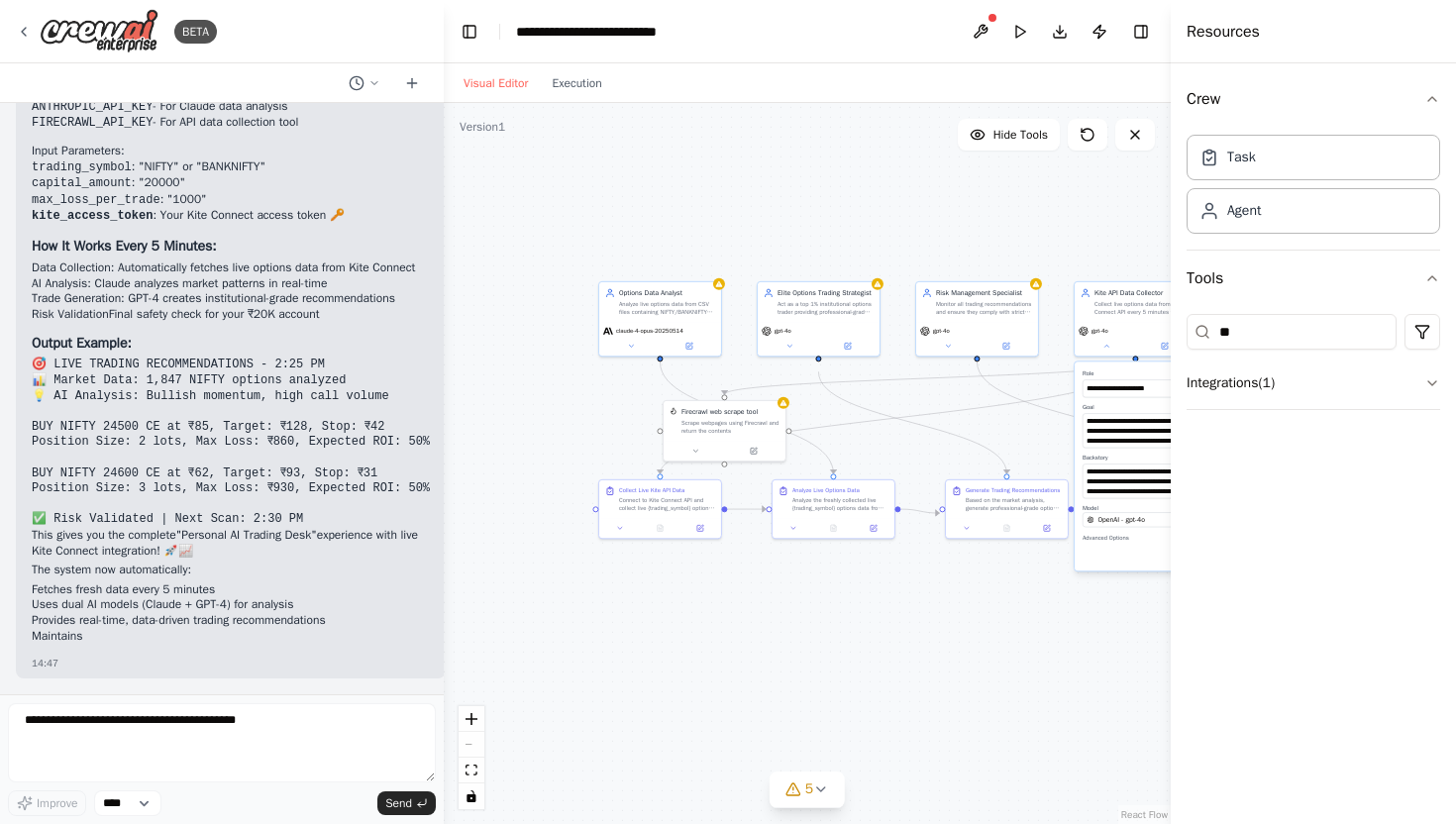 scroll, scrollTop: 4795, scrollLeft: 0, axis: vertical 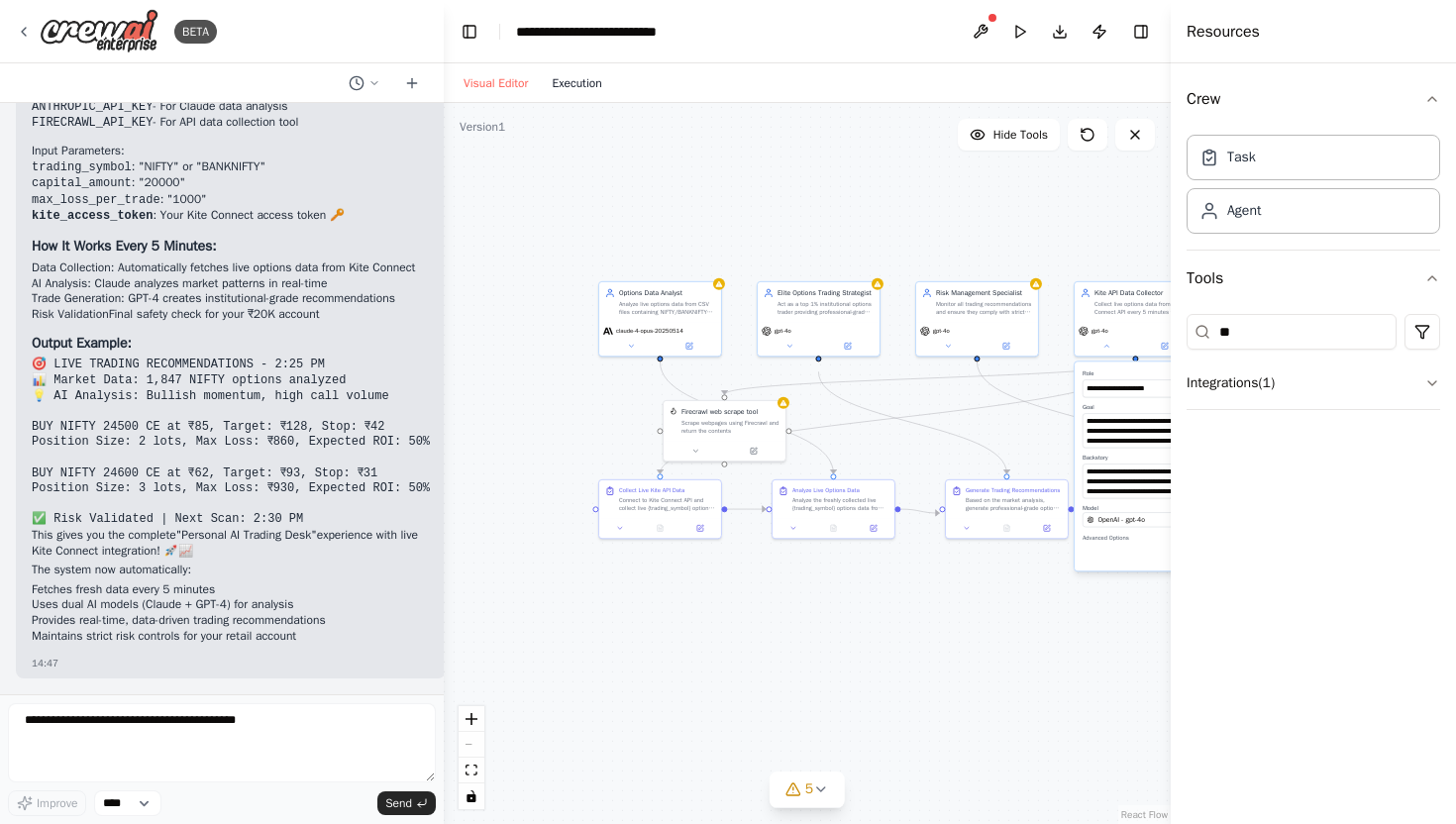 click on "Execution" at bounding box center (576, 83) 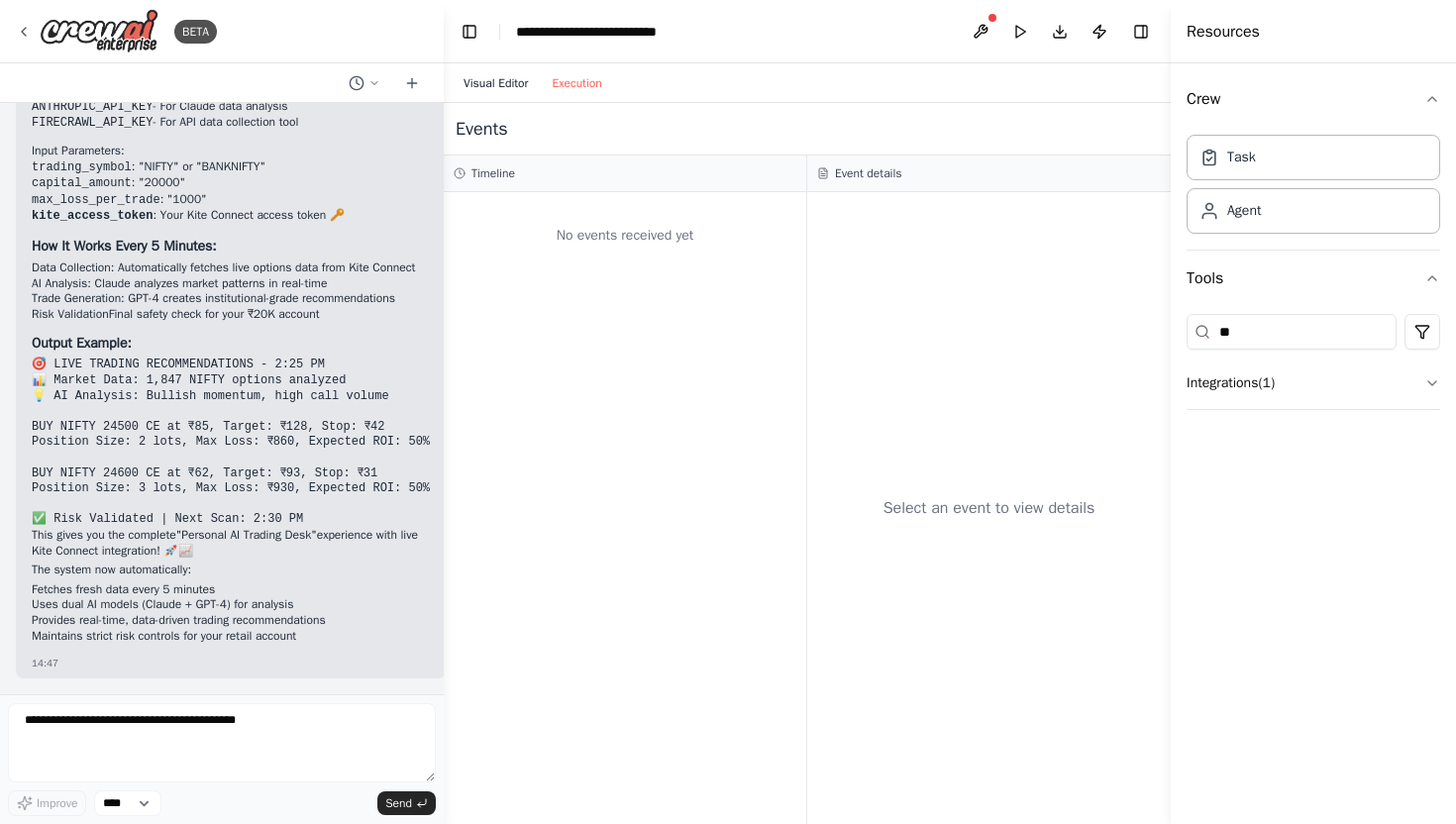 click on "Visual Editor" at bounding box center [495, 83] 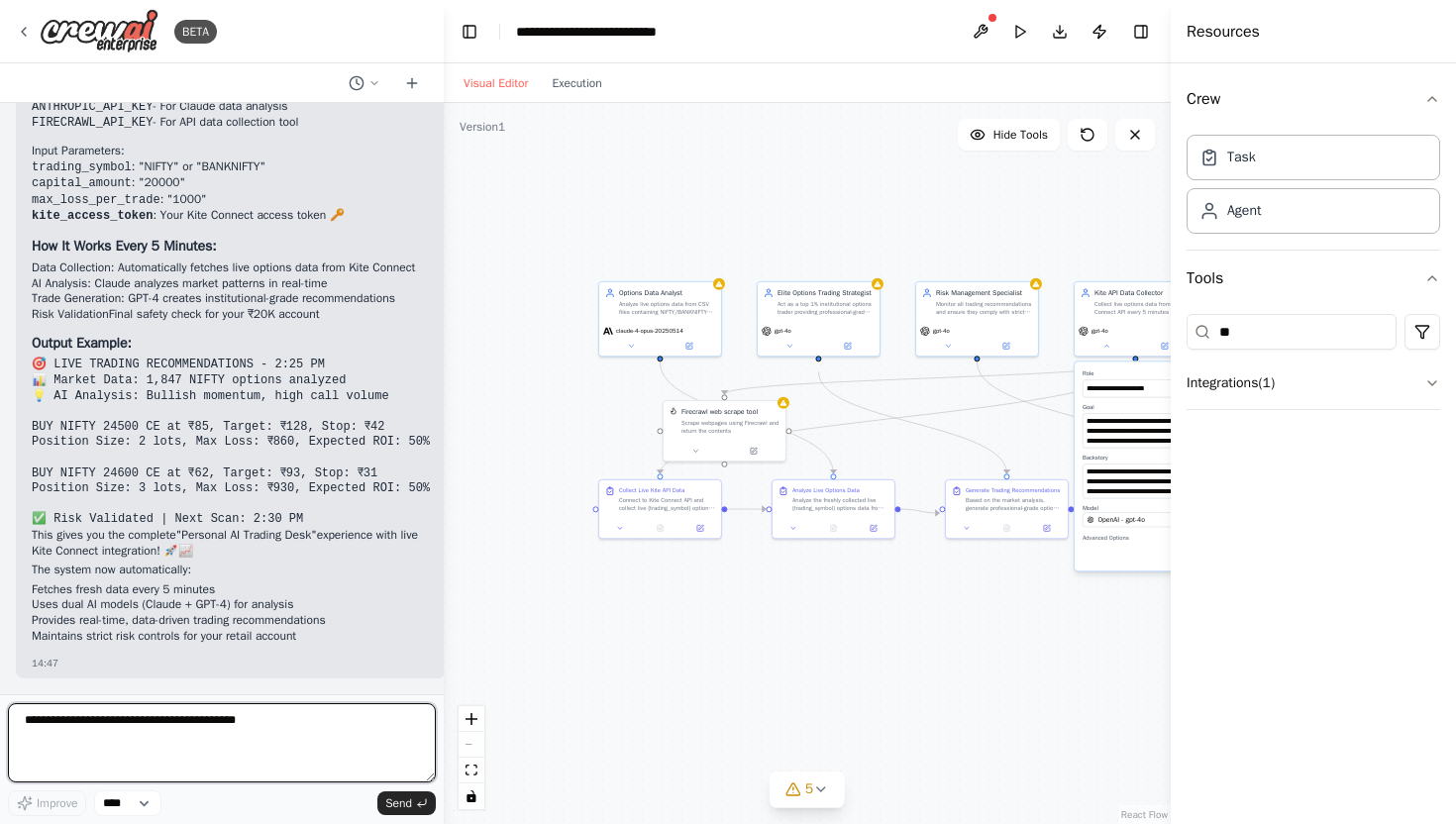 click at bounding box center (222, 743) 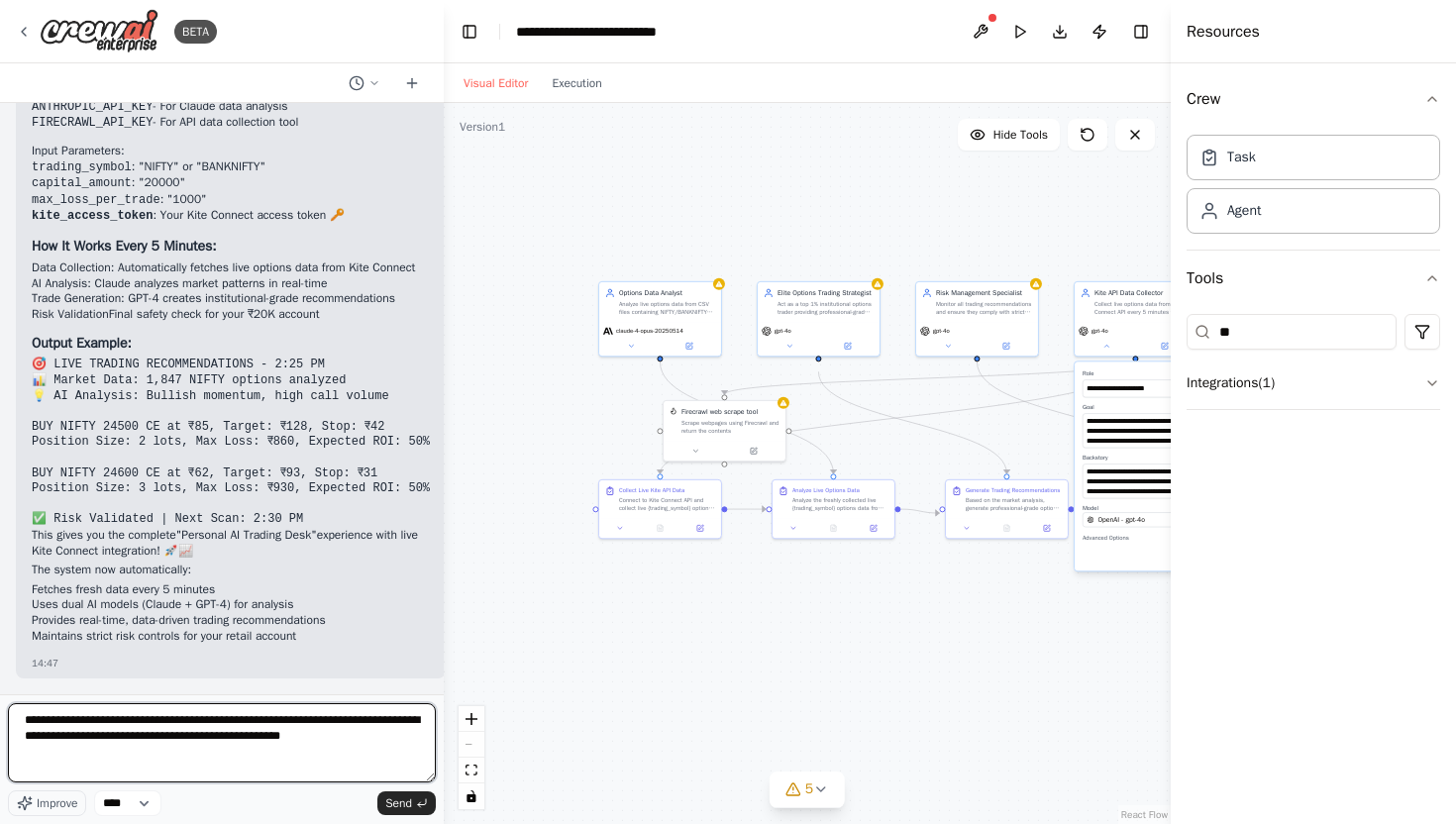 type on "**********" 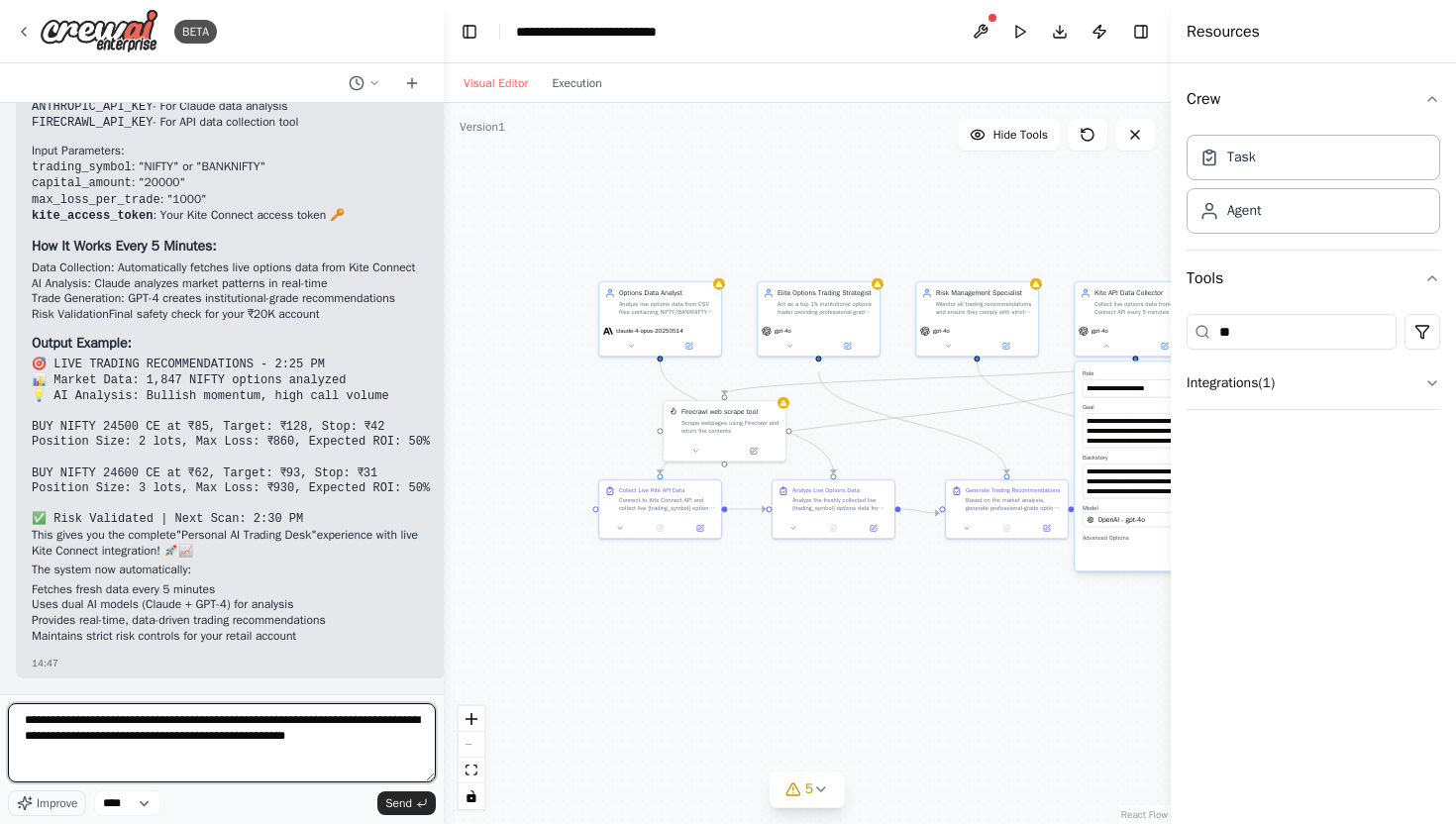 type 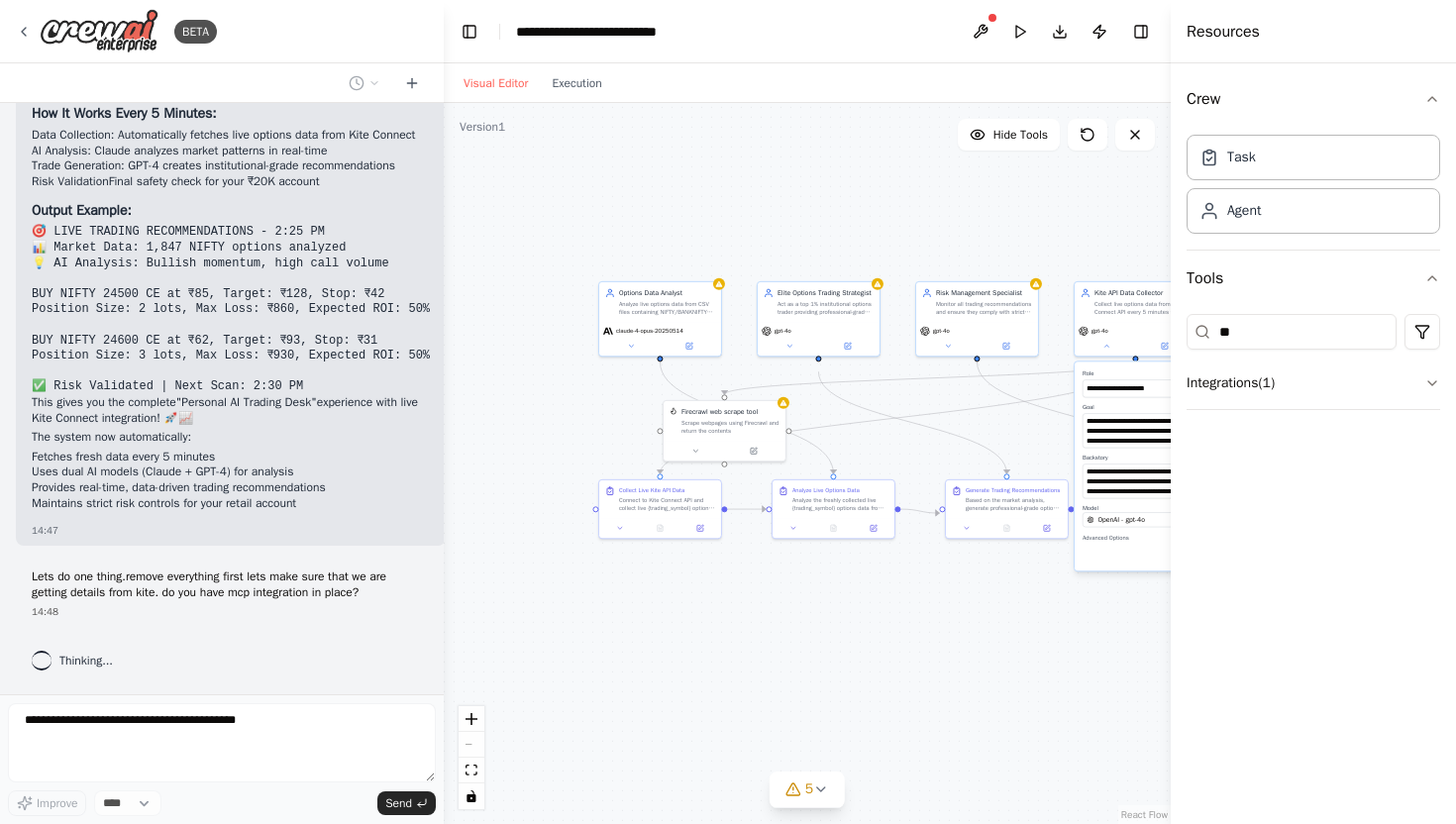 scroll, scrollTop: 4928, scrollLeft: 0, axis: vertical 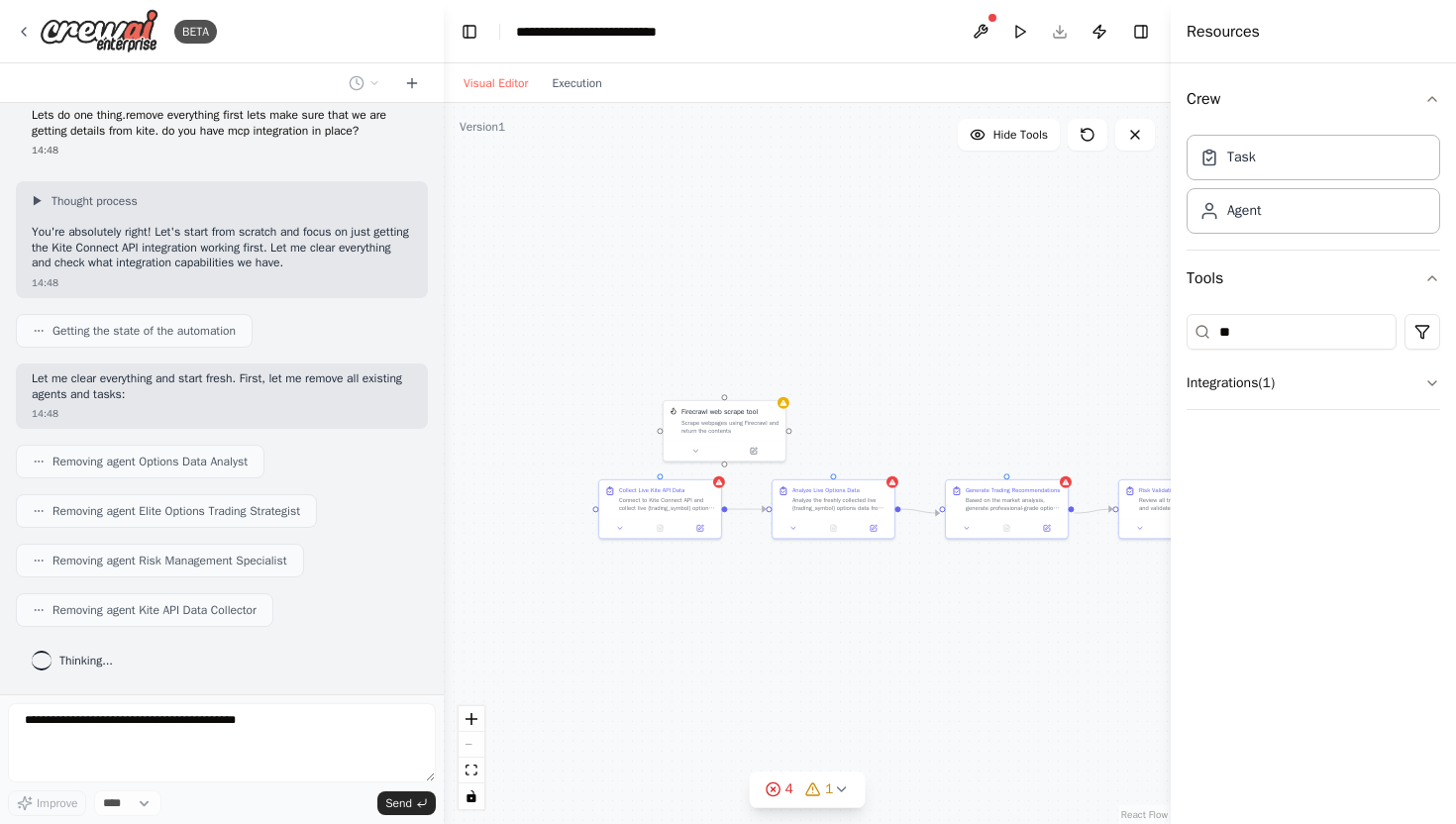 click on ".deletable-edge-delete-btn {
width: 20px;
height: 20px;
border: 0px solid #ffffff;
color: #6b7280;
background-color: #f8fafc;
cursor: pointer;
border-radius: 50%;
font-size: 12px;
padding: 3px;
display: flex;
align-items: center;
justify-content: center;
transition: all 0.2s cubic-bezier(0.4, 0, 0.2, 1);
box-shadow: 0 2px 4px rgba(0, 0, 0, 0.1);
}
.deletable-edge-delete-btn:hover {
background-color: #ef4444;
color: #ffffff;
border-color: #dc2626;
transform: scale(1.1);
box-shadow: 0 4px 12px rgba(239, 68, 68, 0.4);
}
.deletable-edge-delete-btn:active {
transform: scale(0.95);
box-shadow: 0 2px 4px rgba(239, 68, 68, 0.3);
}
Analyze Live Options Data Generate Trading Recommendations" at bounding box center (807, 464) 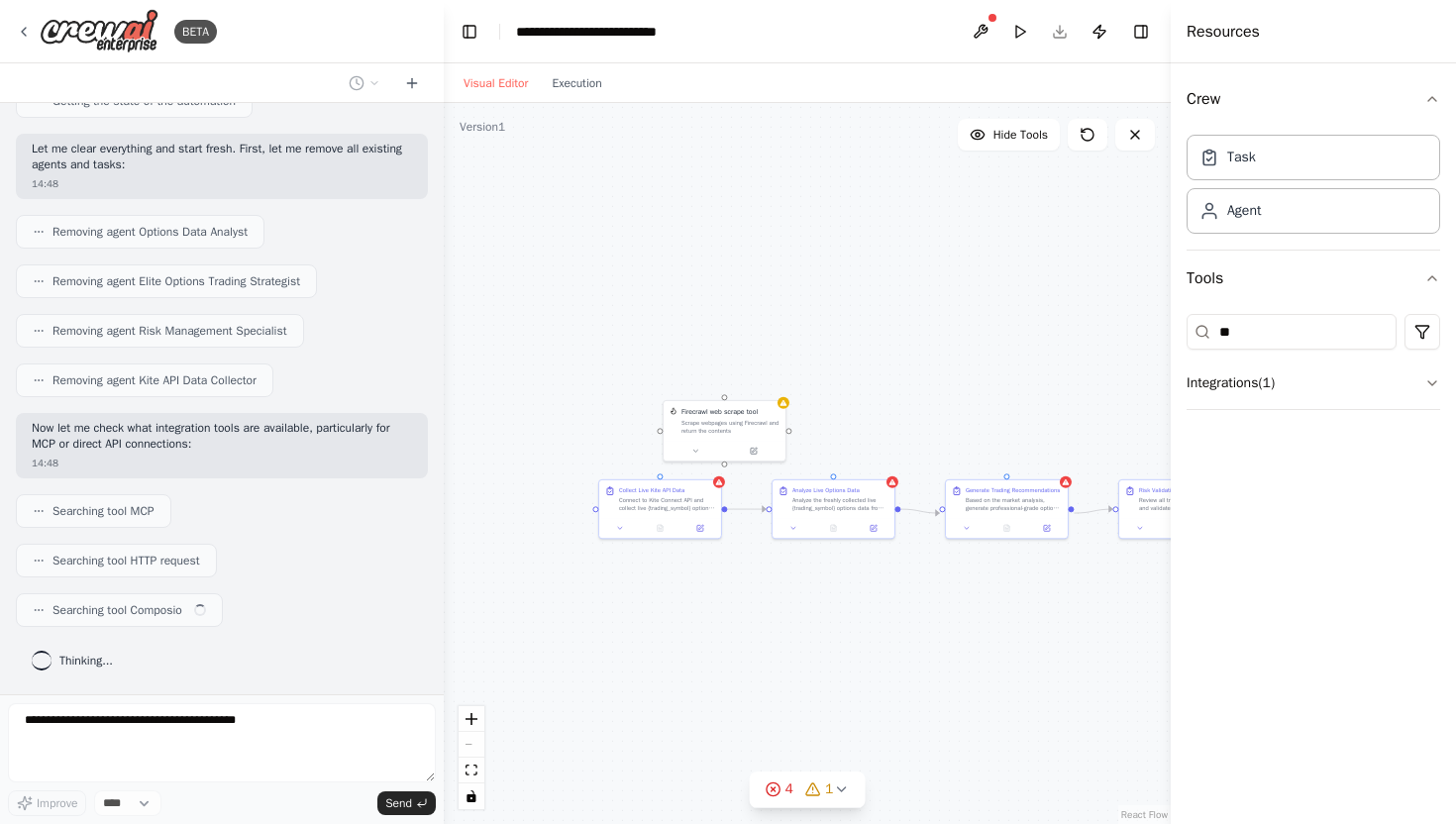 scroll, scrollTop: 5619, scrollLeft: 0, axis: vertical 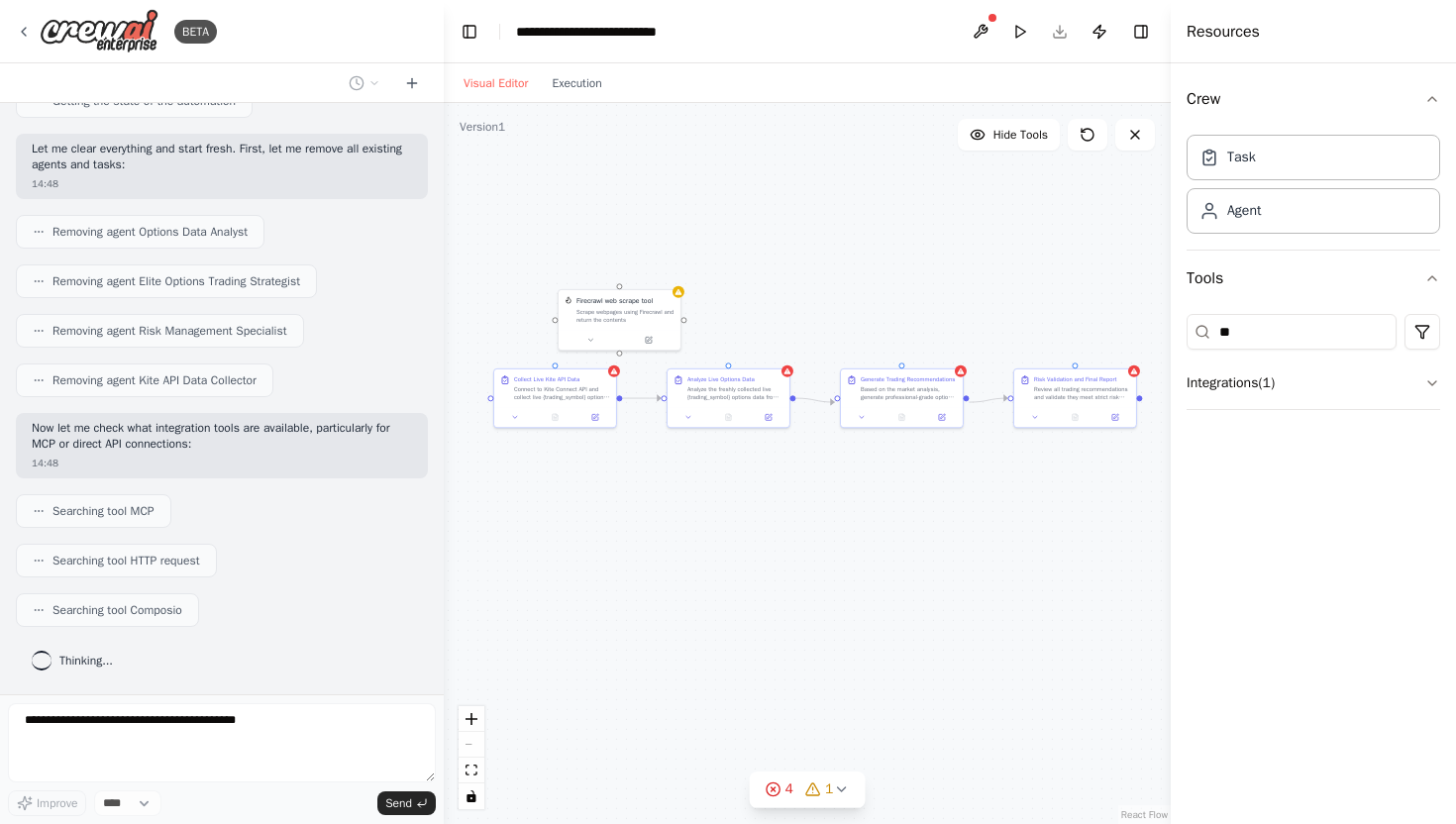 drag, startPoint x: 575, startPoint y: 317, endPoint x: 470, endPoint y: 206, distance: 152.79398 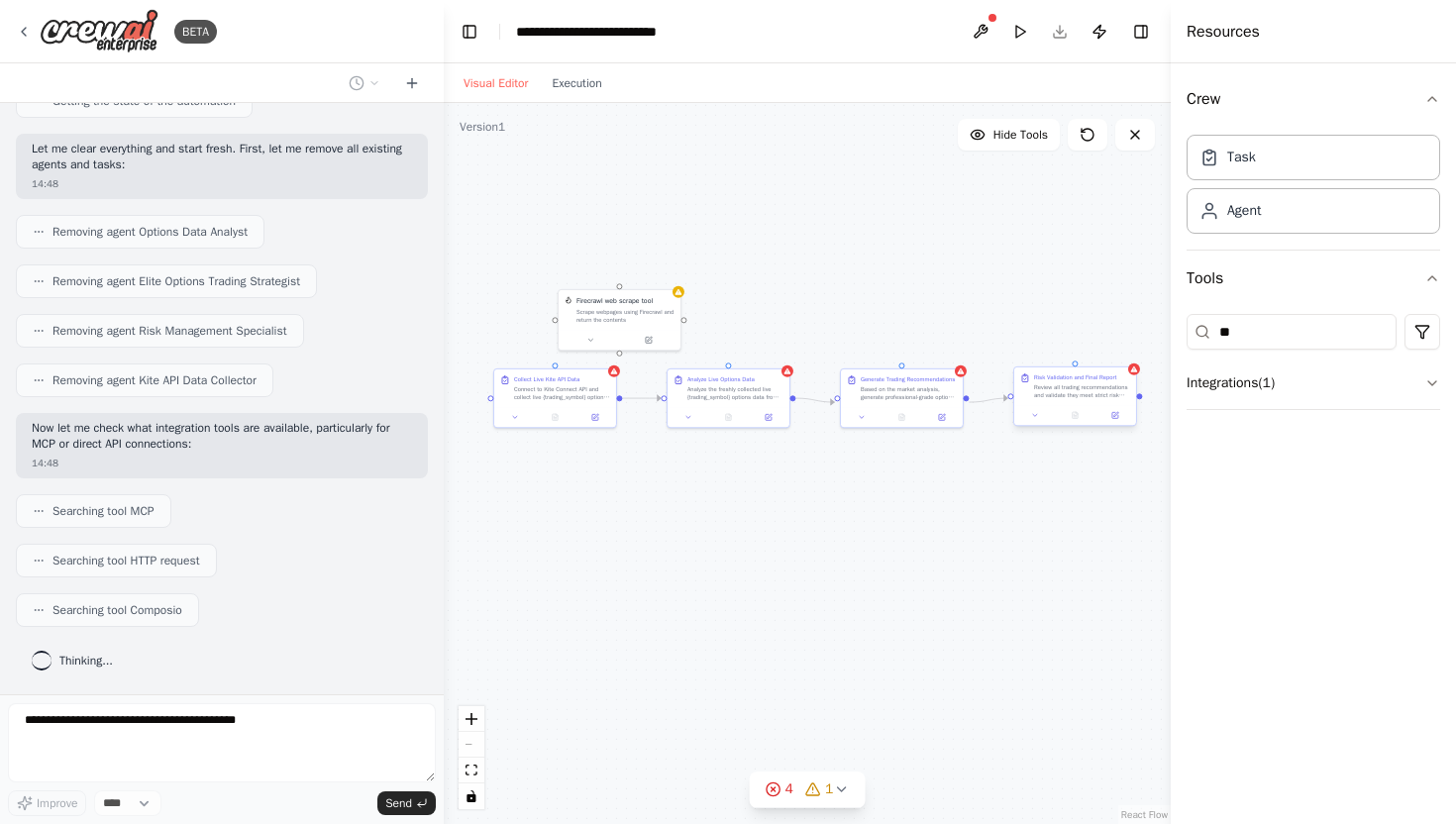 click on "Risk Validation and Final Report Review all trading recommendations and validate they meet strict risk management criteria for ₹{capital_amount} account. Verify that no single trade exceeds ₹{max_loss_per_trade} maximum loss, position sizes are appropriate, and overall portfolio exposure is manageable. Update trading memory with new recommendations and track performance against previous cycles. Generate final comprehensive report with approved trades, risk assessment, and session summary." at bounding box center (1075, 386) 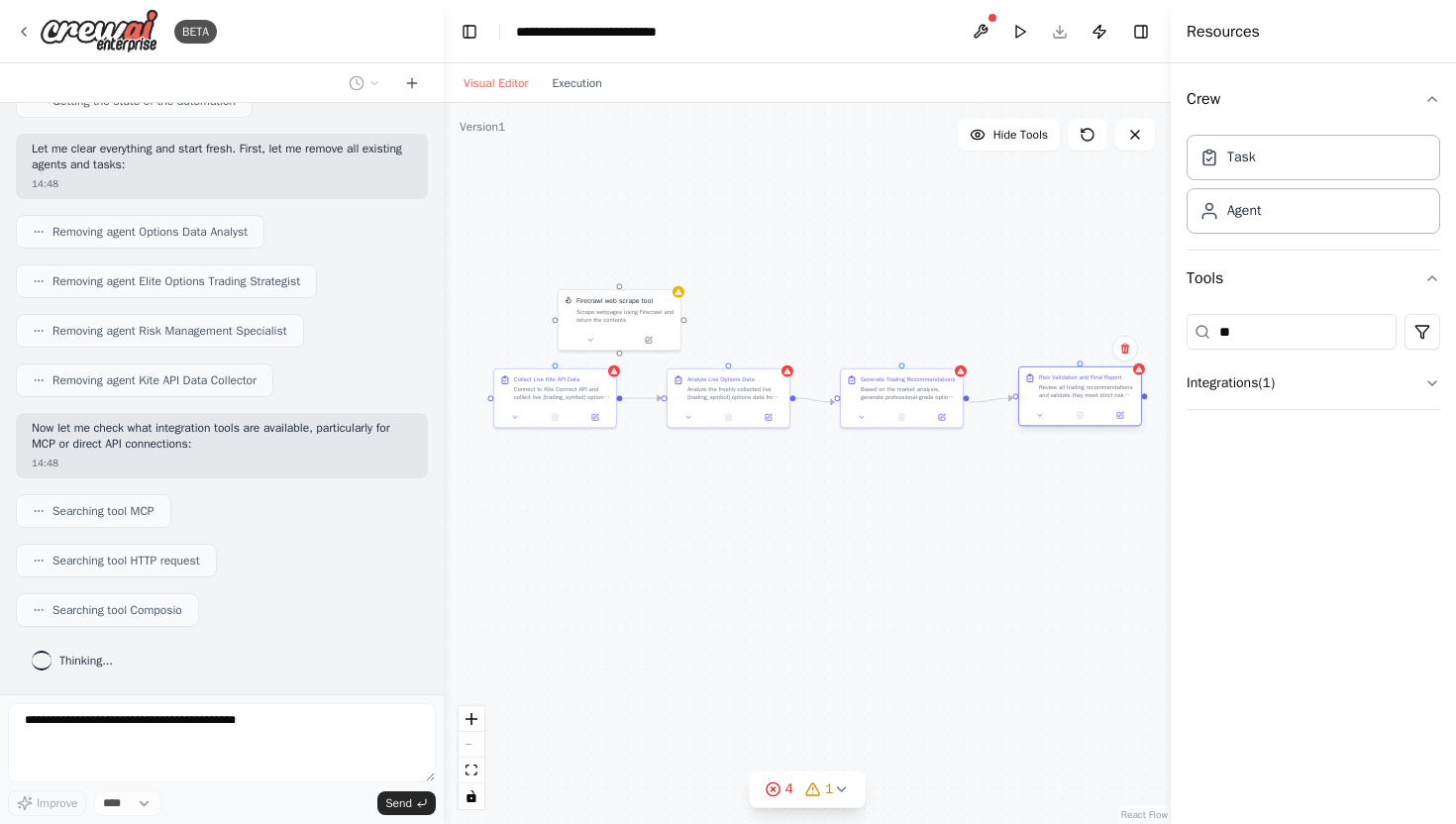 click on "Review all trading recommendations and validate they meet strict risk management criteria for ₹{capital_amount} account. Verify that no single trade exceeds ₹{max_loss_per_trade} maximum loss, position sizes are appropriate, and overall portfolio exposure is manageable. Update trading memory with new recommendations and track performance against previous cycles. Generate final comprehensive report with approved trades, risk assessment, and session summary." at bounding box center [1087, 391] 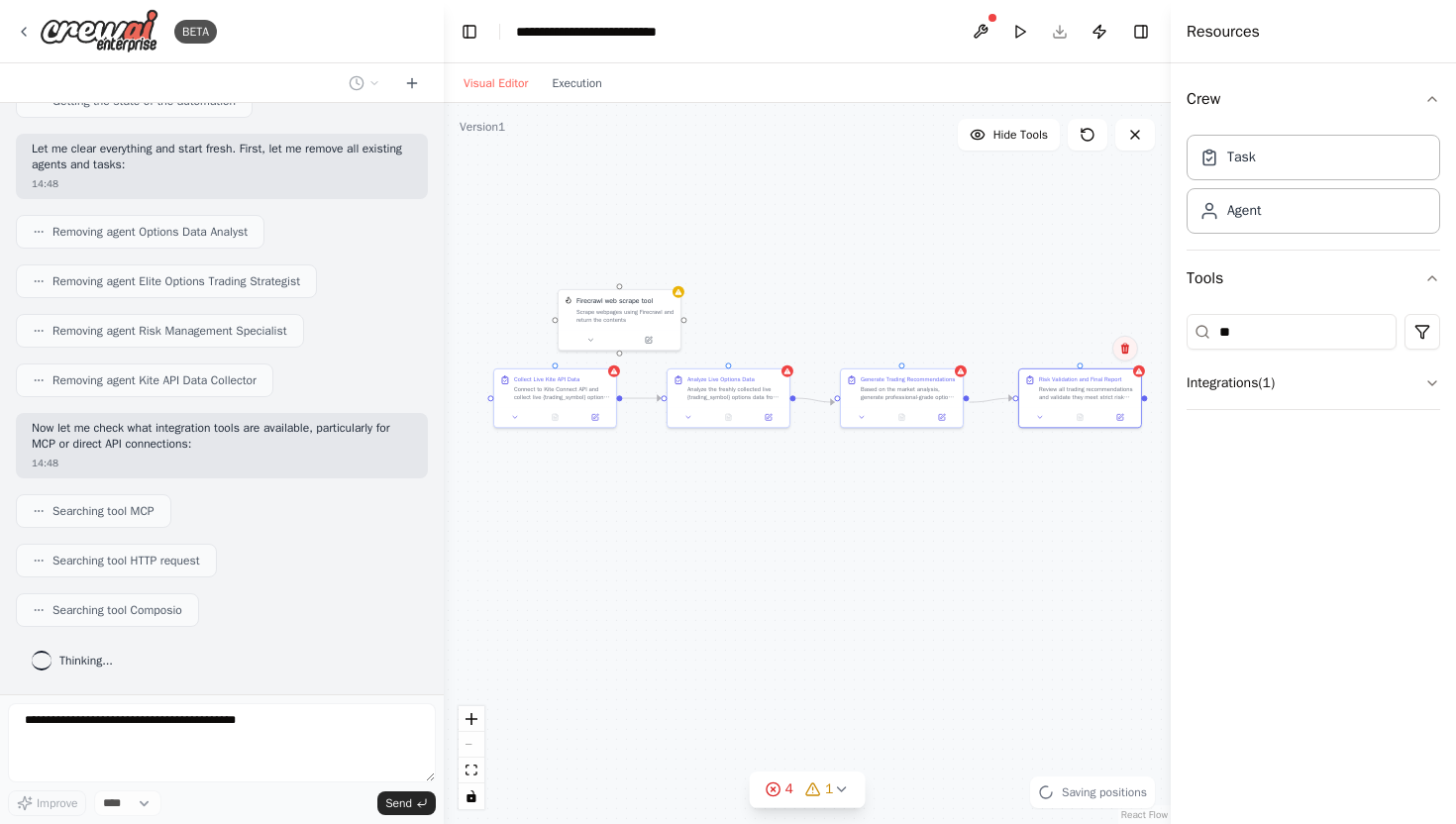 click 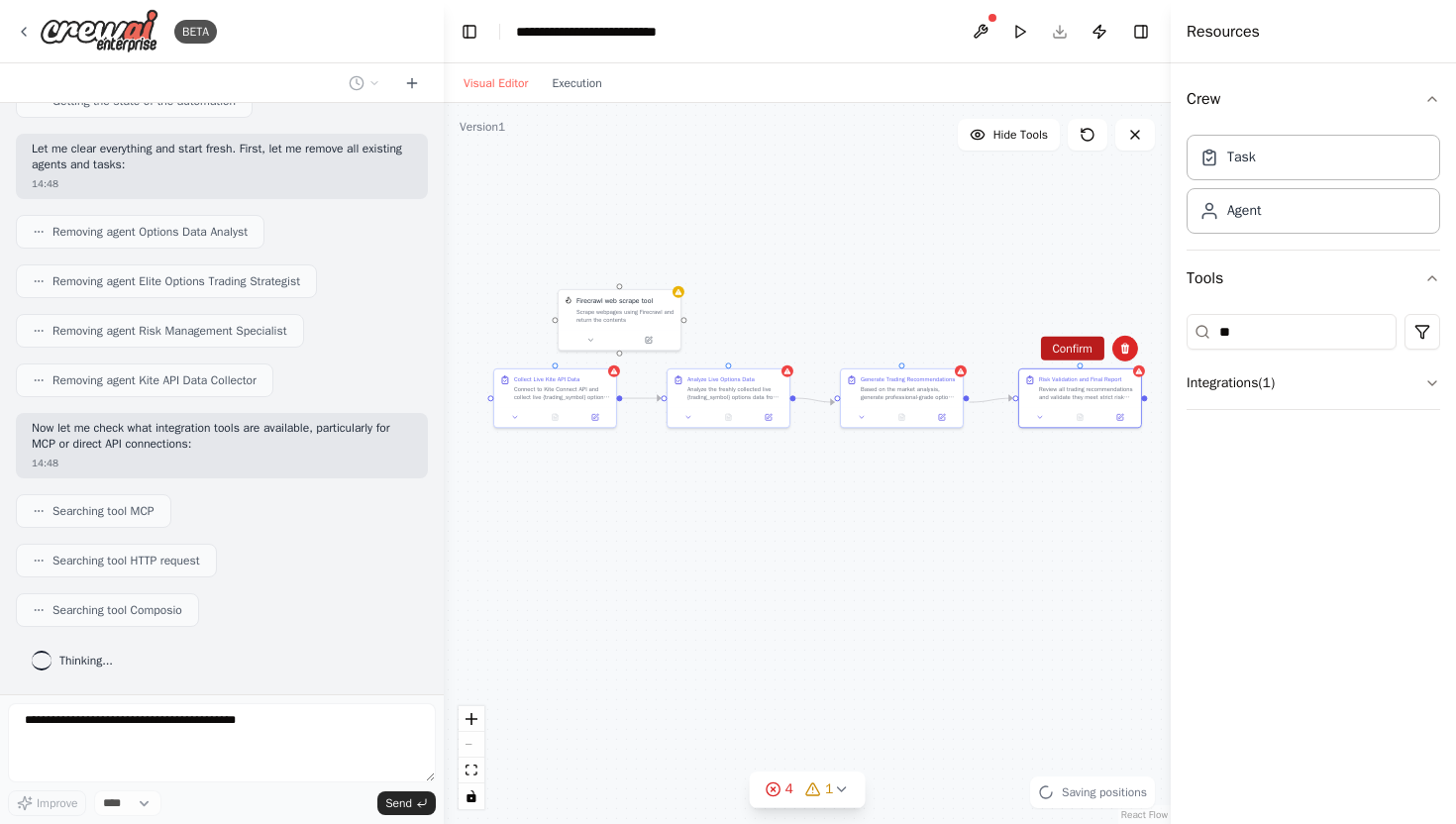 click on "Confirm" at bounding box center [1072, 349] 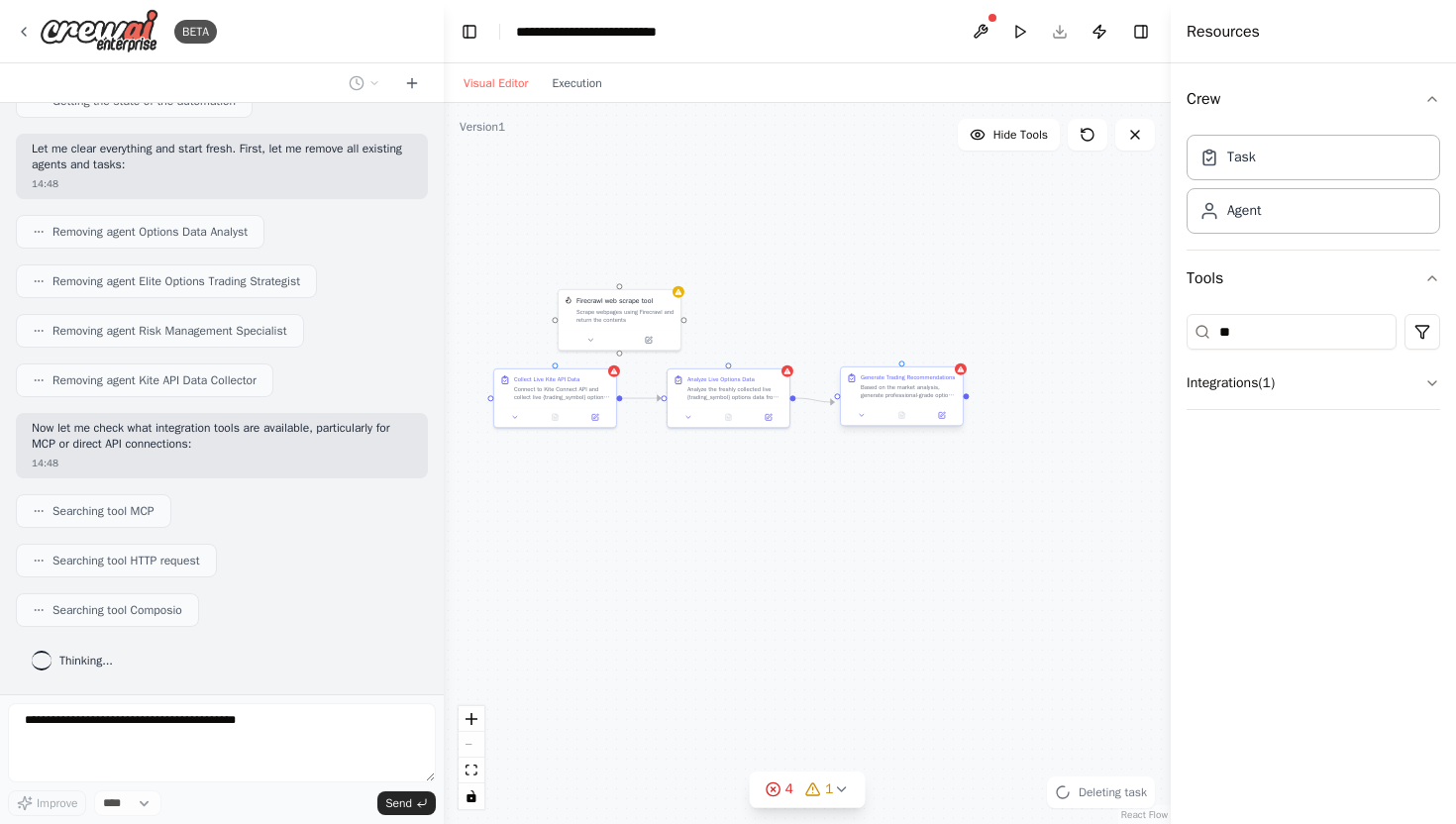 click on "Generate Trading Recommendations" at bounding box center (907, 377) 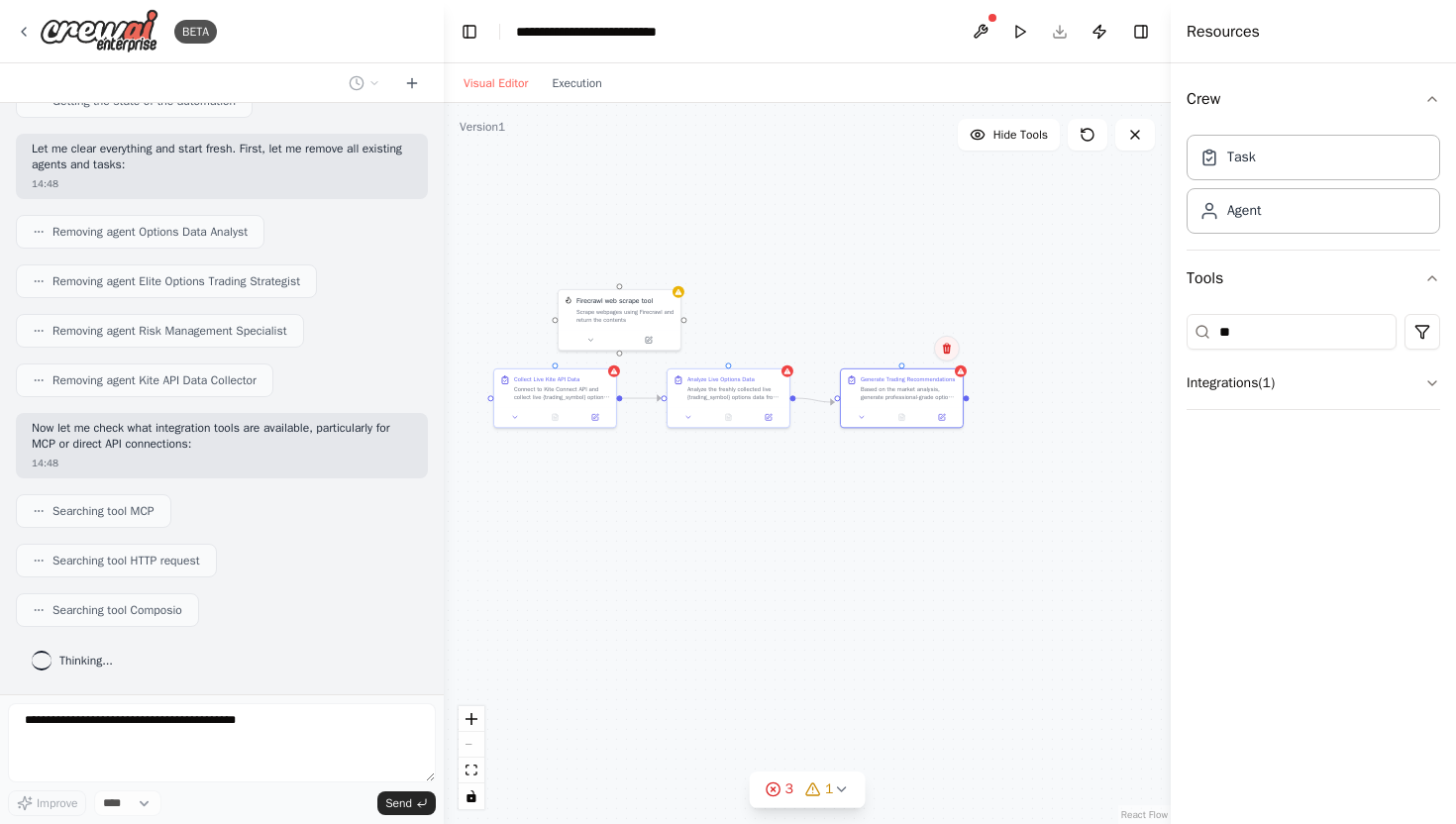 click 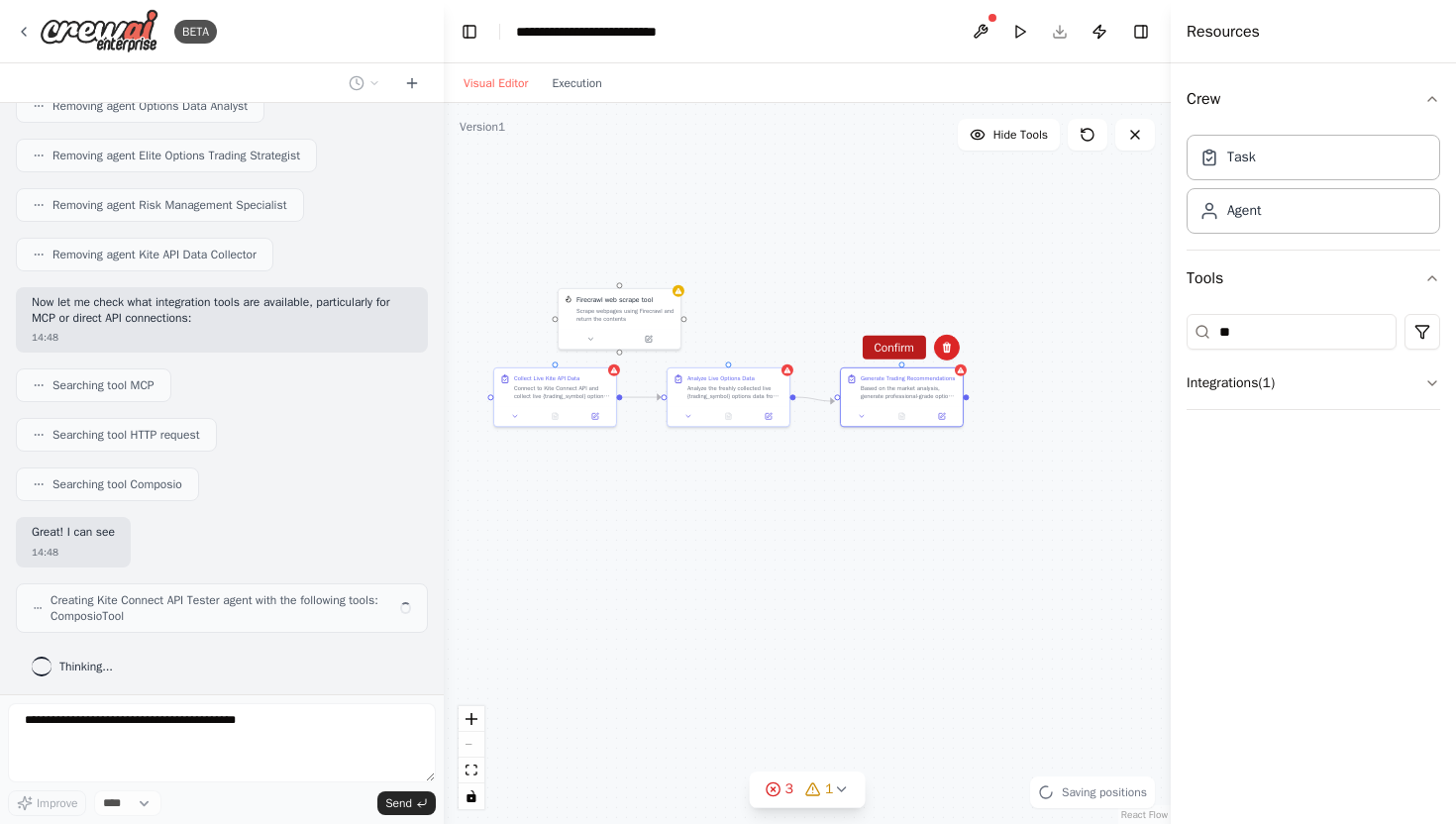click on "Confirm" at bounding box center [893, 348] 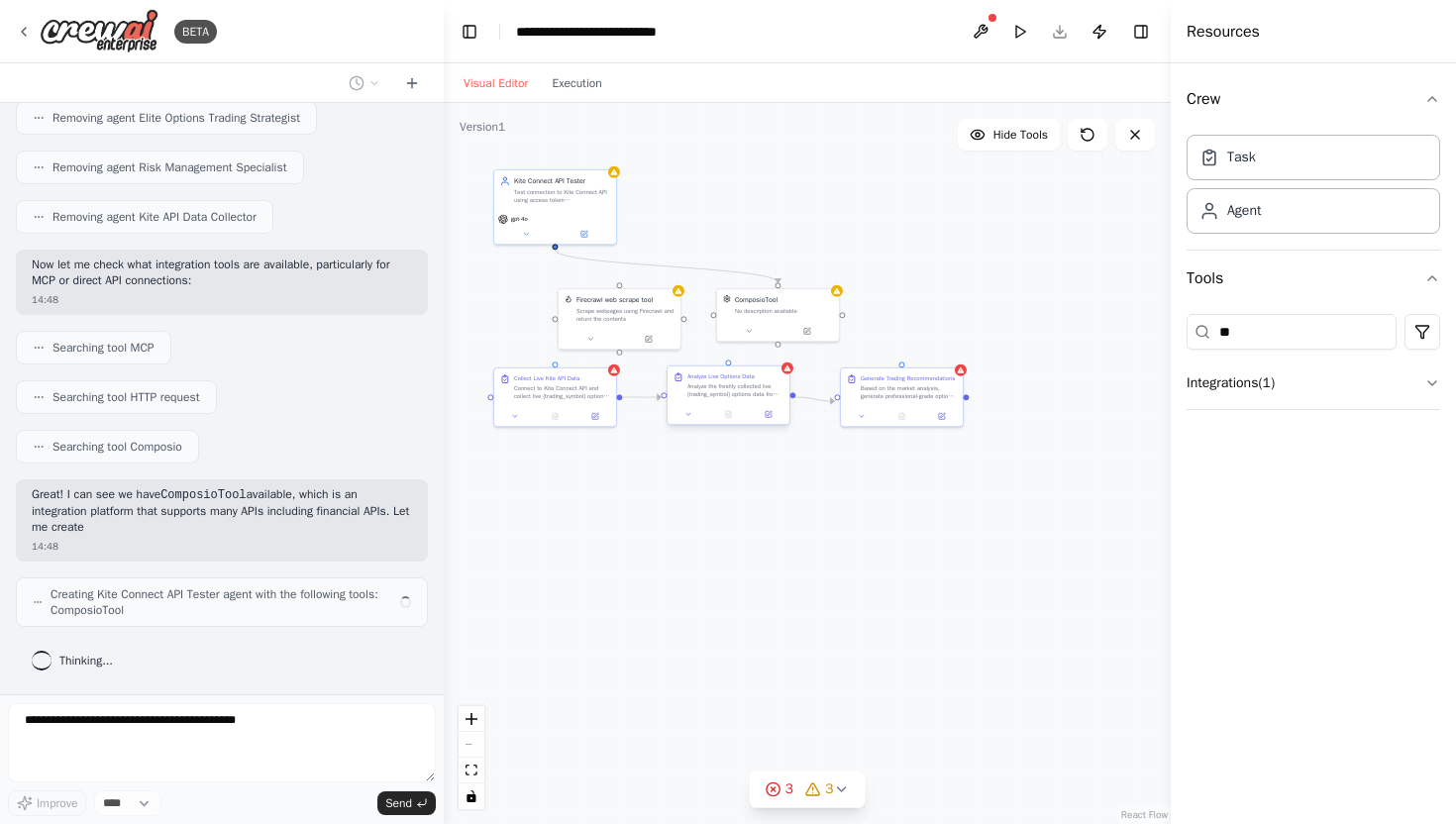 click on "Analyze the freshly collected live {trading_symbol} options data from Kite Connect API. The structured data contains 1,800+ rows with quotes, prices, volume, open interest, and market depth for options within ±200 points from current spot price. Identify key market patterns, unusual volume spikes, significant open interest changes, and potential trading opportunities. Focus on options with high liquidity and favorable risk-reward setups based on real-time market conditions." at bounding box center [735, 390] 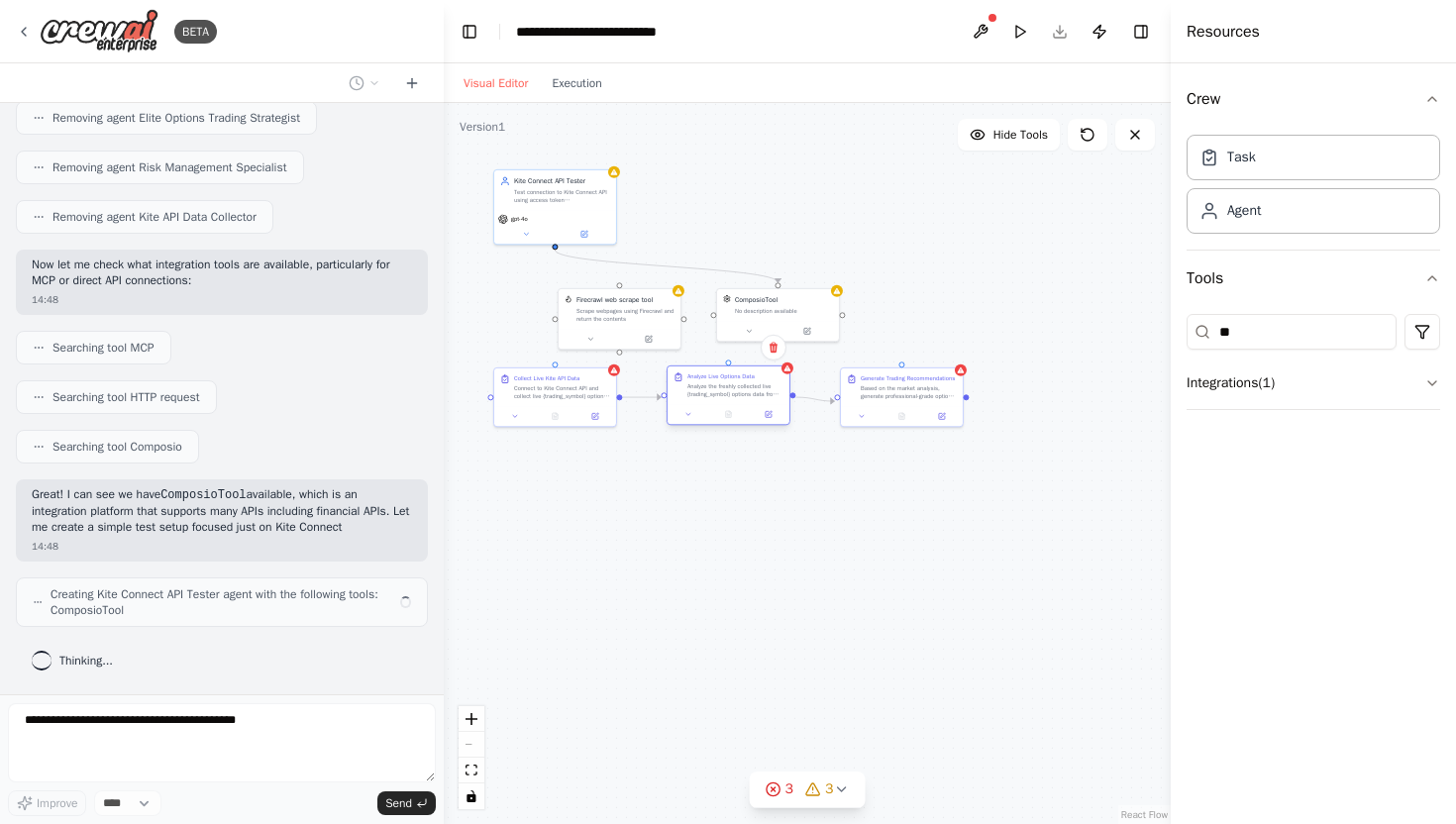scroll, scrollTop: 5798, scrollLeft: 0, axis: vertical 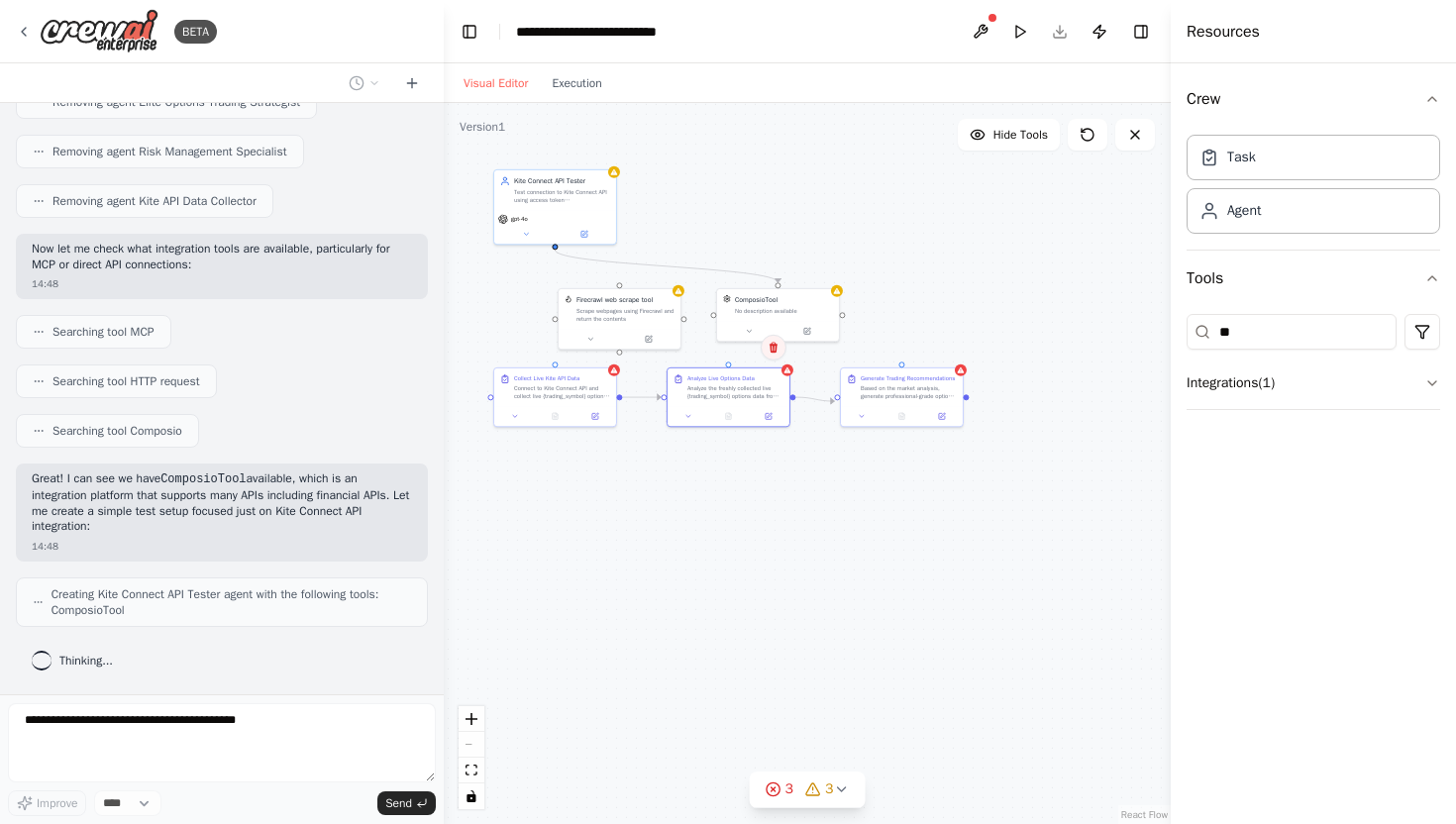 click 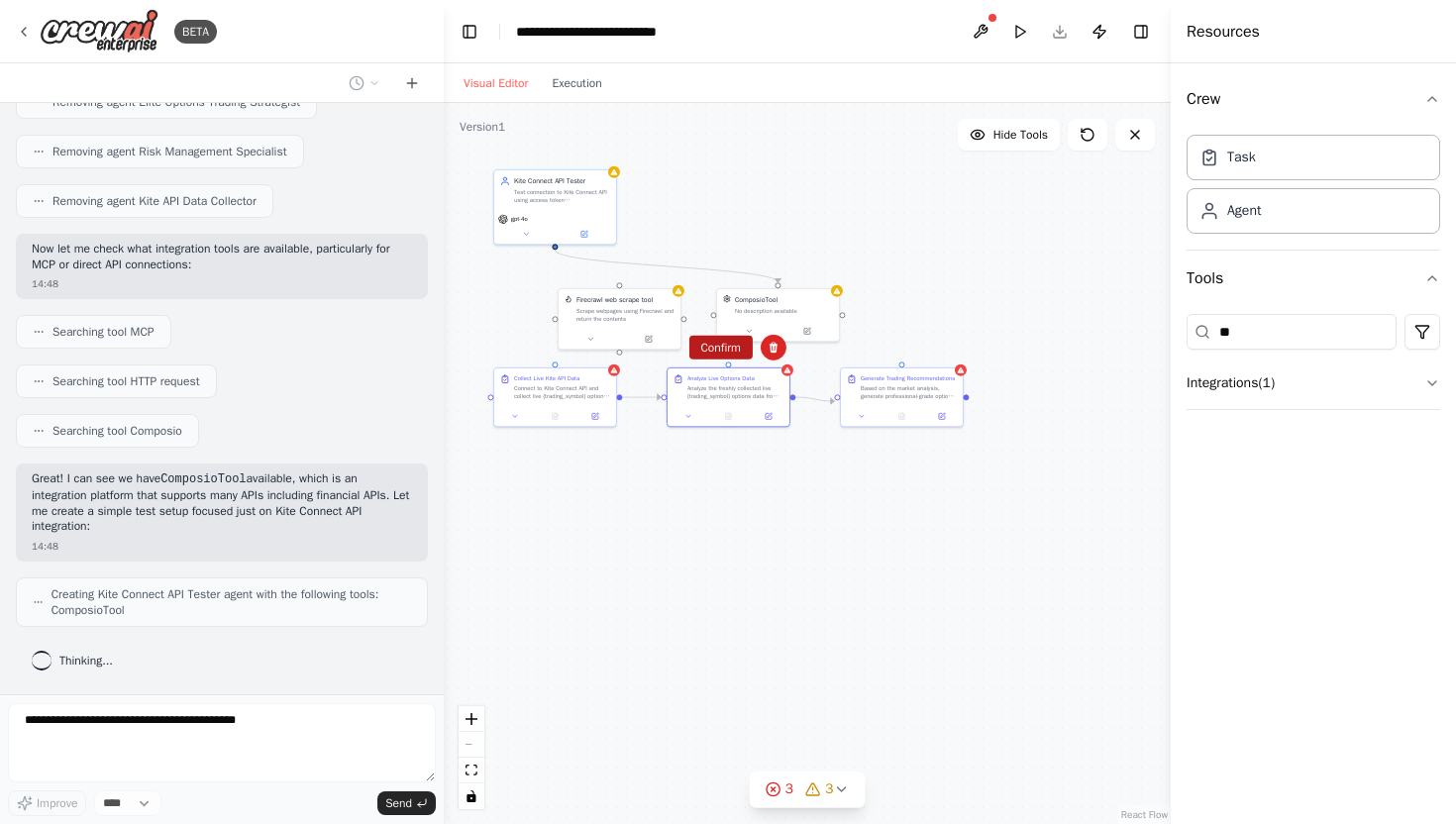 click on "Confirm" at bounding box center (720, 348) 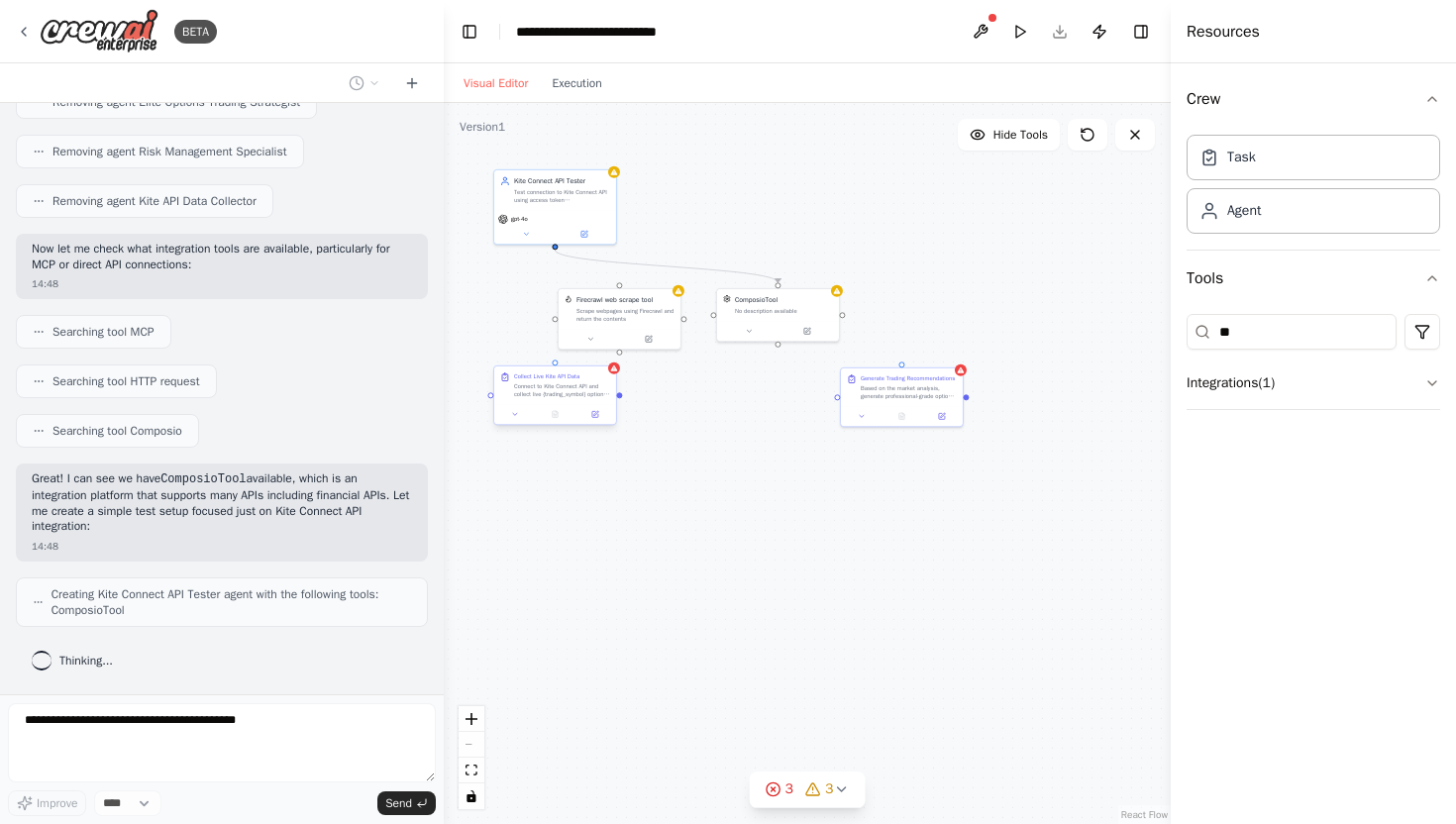 click on "Connect to Kite Connect API and collect live {trading_symbol} options data. Use your Kite Connect credentials to fetch real-time quotes for all options within ±200 points from current spot price. Collect the following data points: option symbol, strike price, expiry date, bid/ask prices, last traded price, volume, open interest, bid/ask quantity, and market depth. Handle authentication with access token {kite_access_token} and format the collected data into a structured CSV-like format with 1,800+ rows ready for analysis. Ensure data collection completes within the 5-minute cycle window." at bounding box center (562, 390) 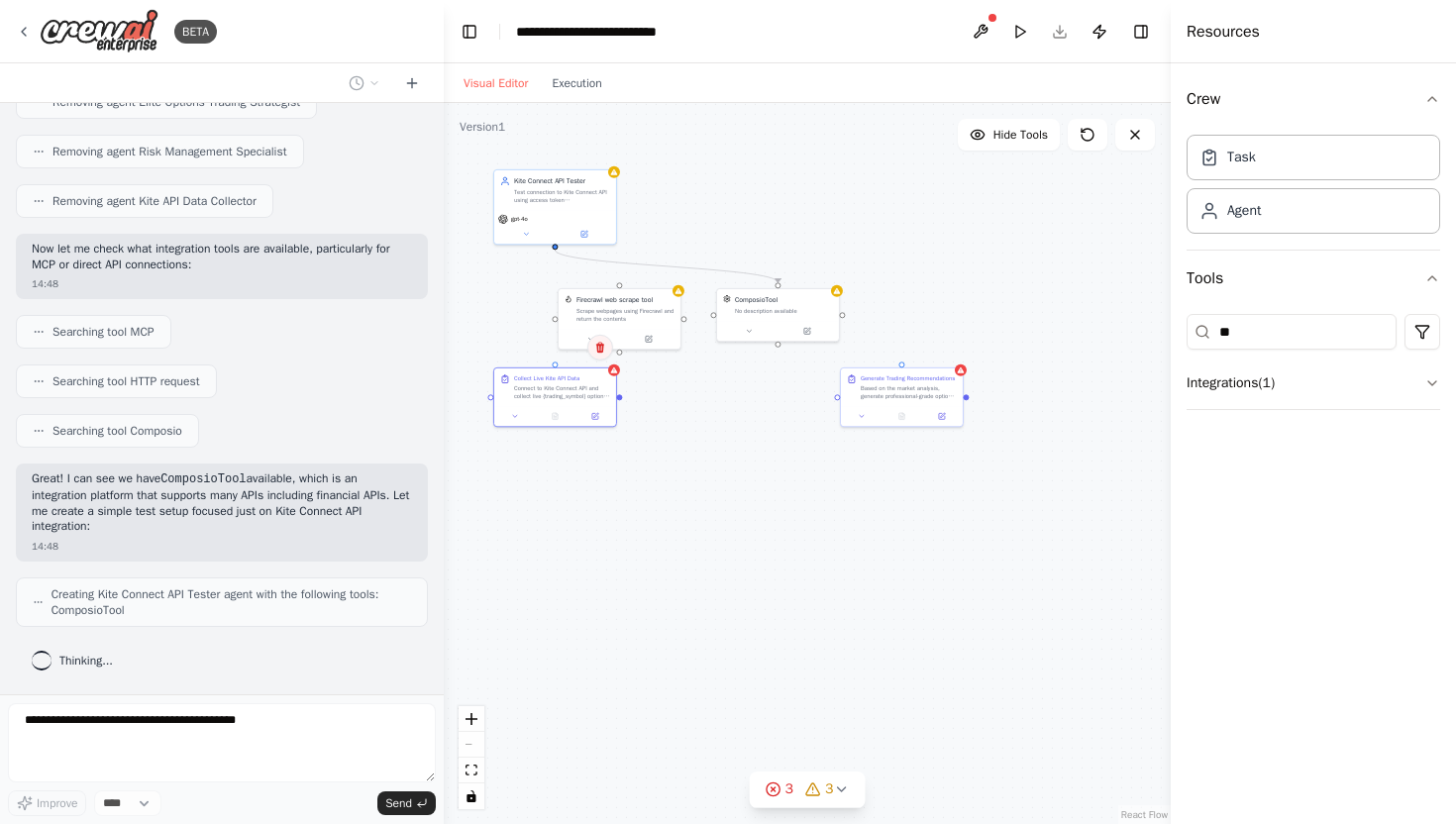 scroll, scrollTop: 5847, scrollLeft: 0, axis: vertical 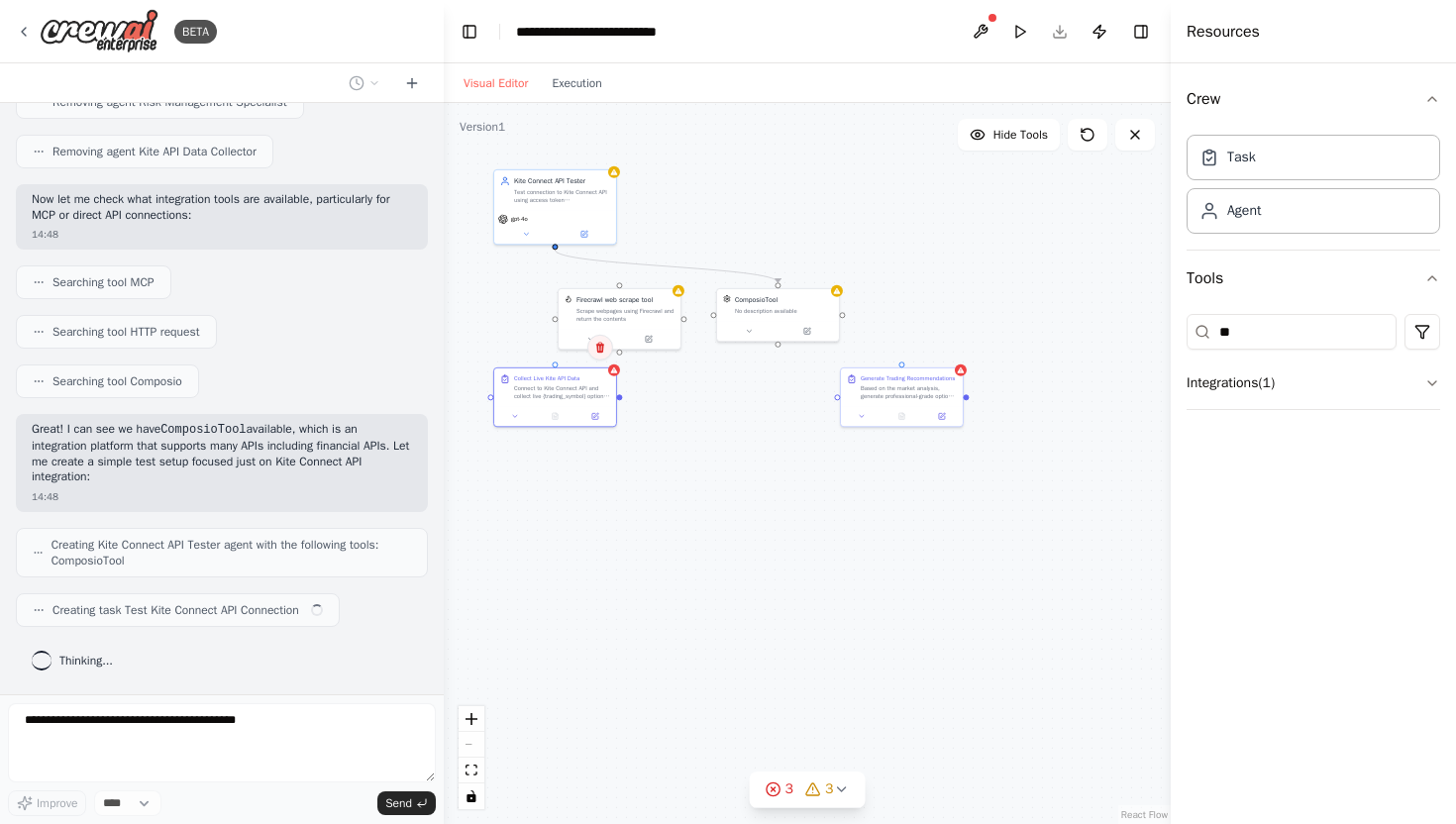 click 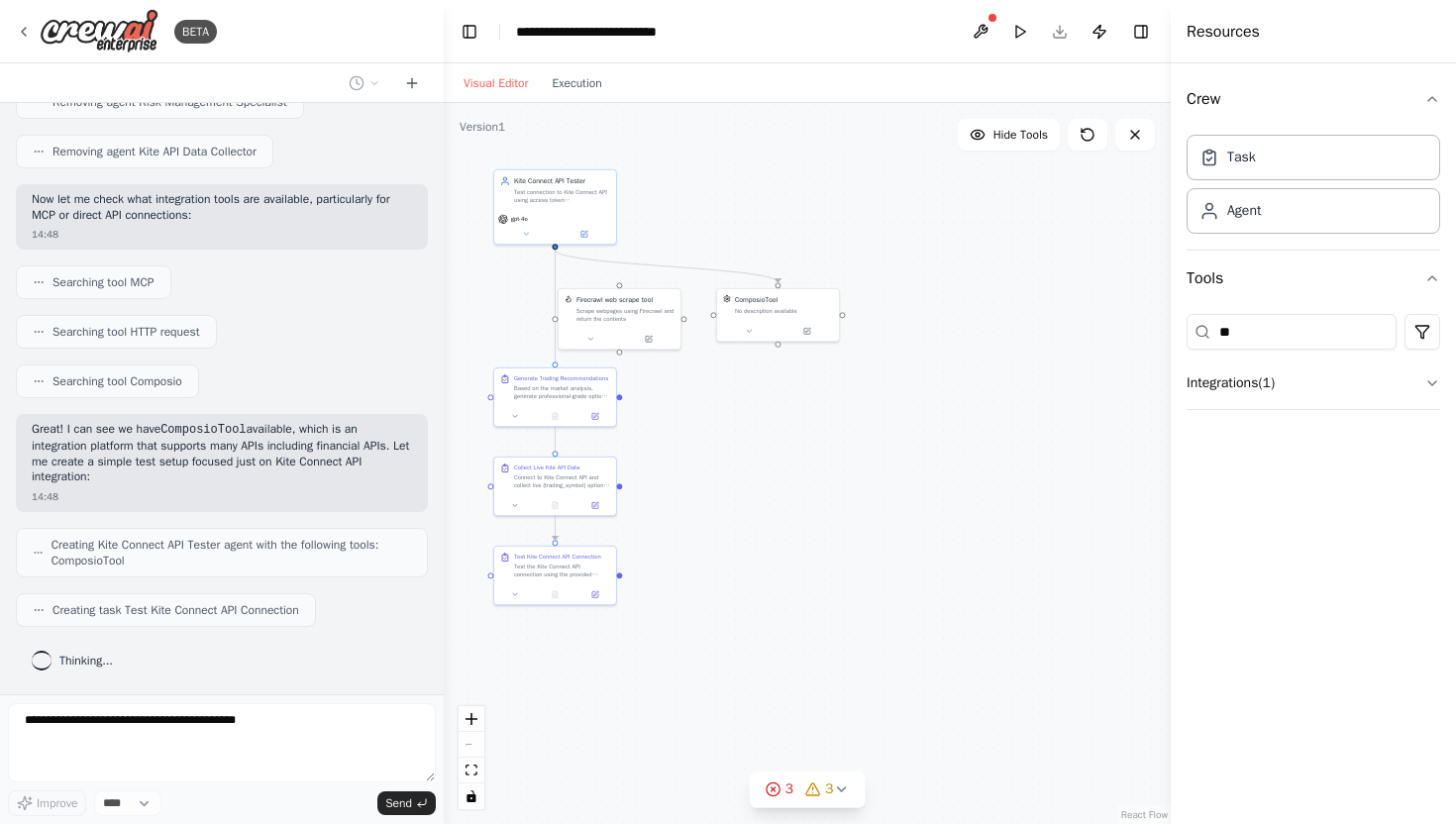click 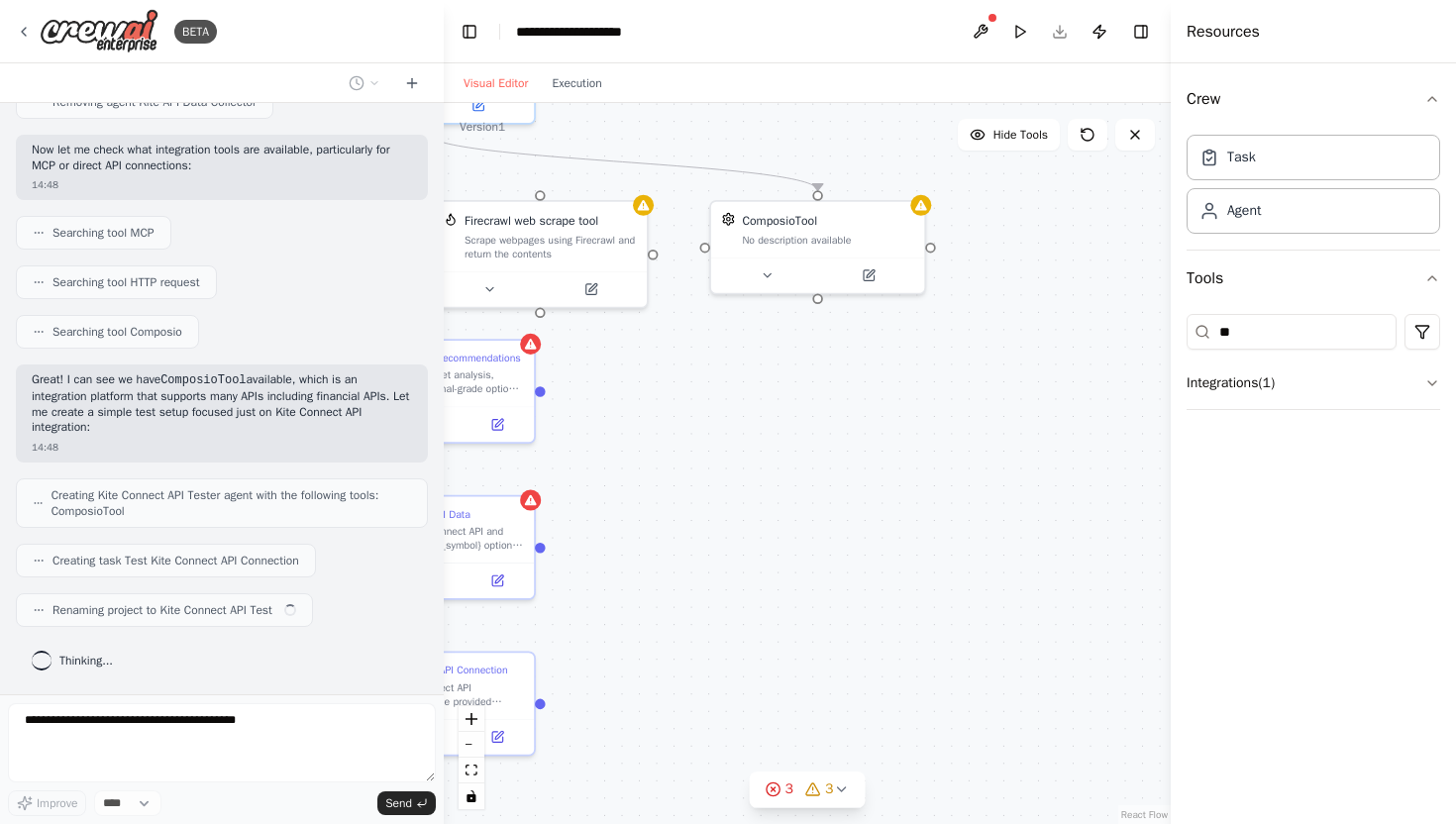 scroll, scrollTop: 5897, scrollLeft: 0, axis: vertical 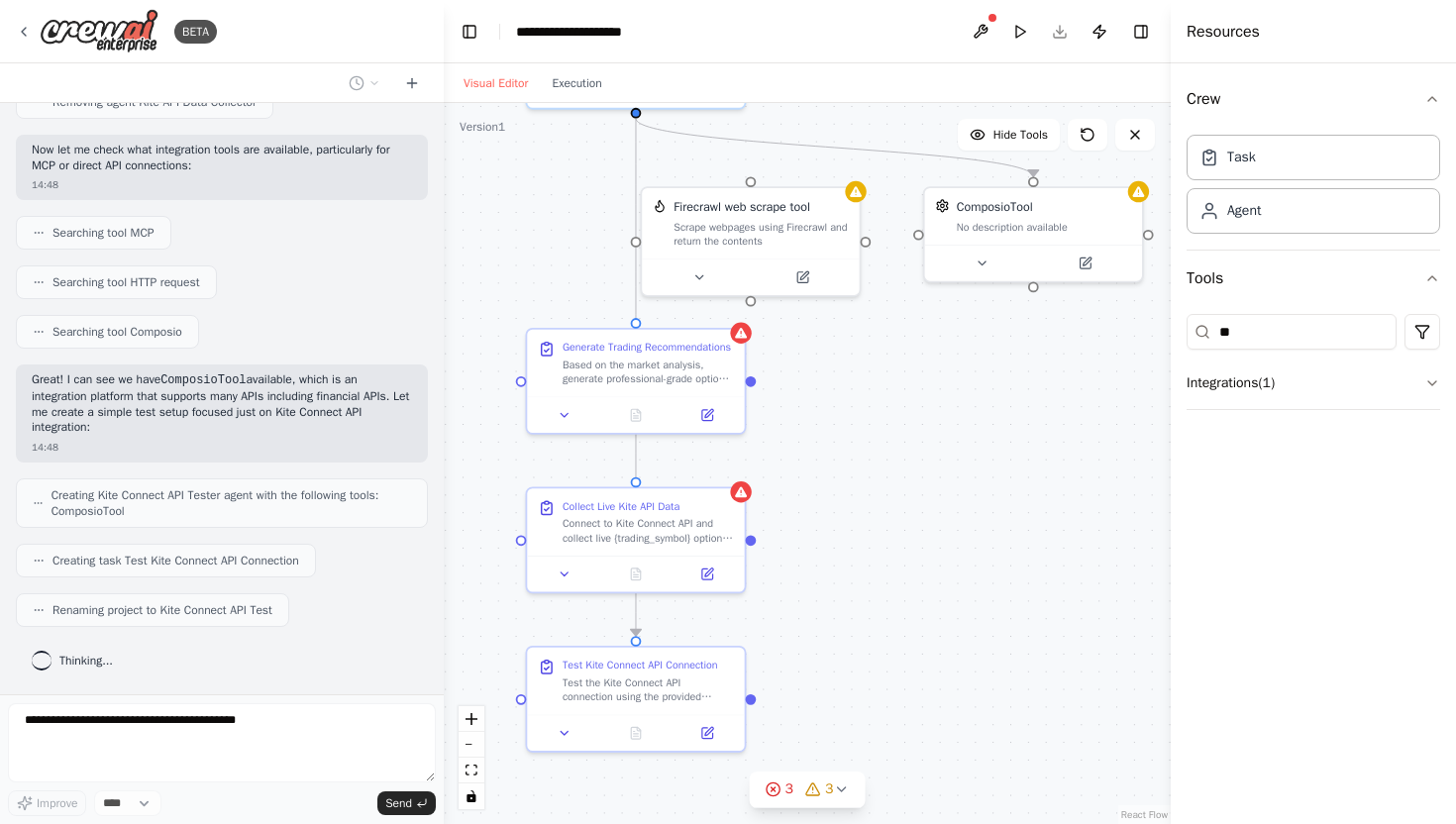drag, startPoint x: 725, startPoint y: 405, endPoint x: 939, endPoint y: 395, distance: 214.23352 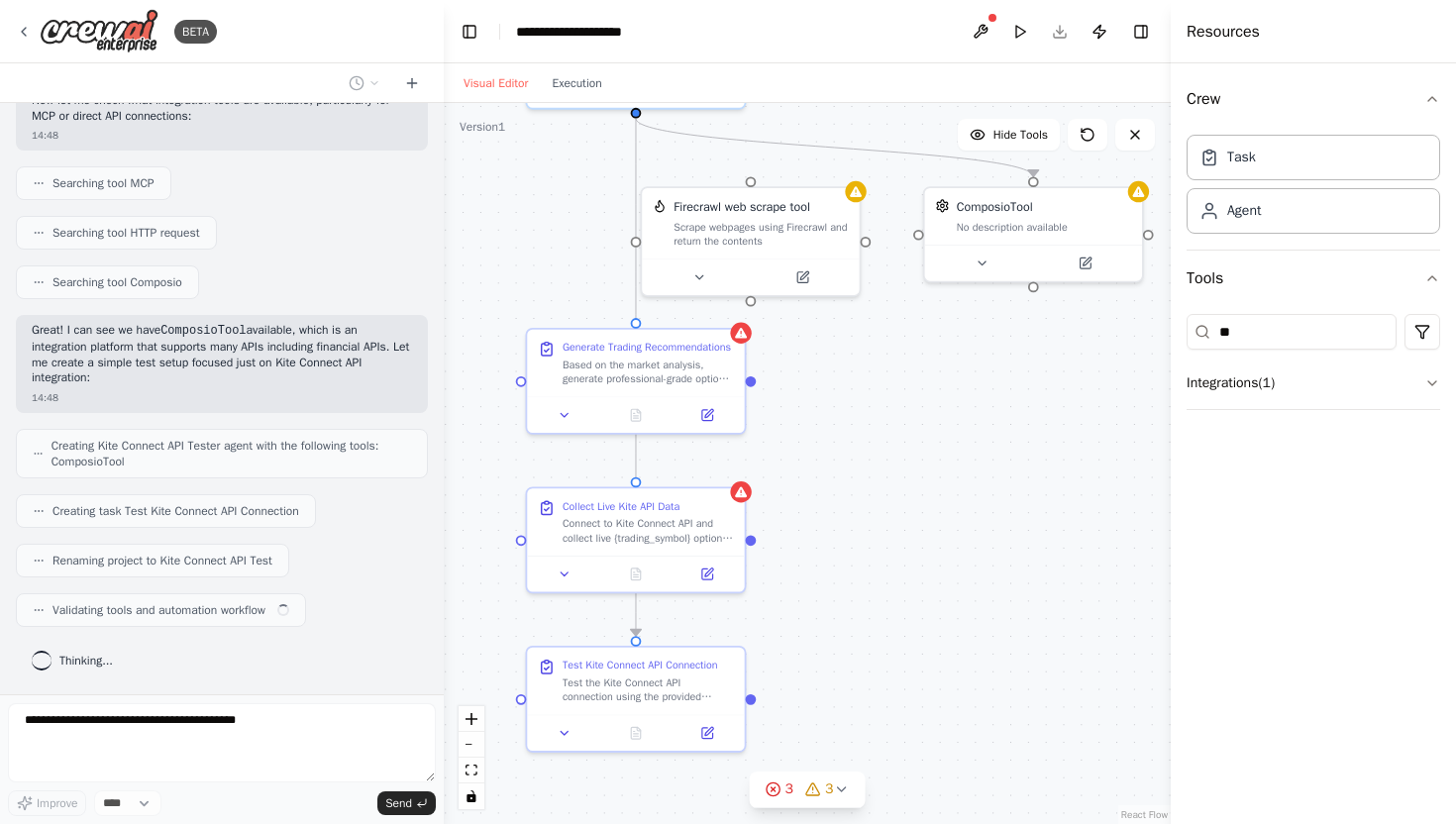 scroll, scrollTop: 5946, scrollLeft: 0, axis: vertical 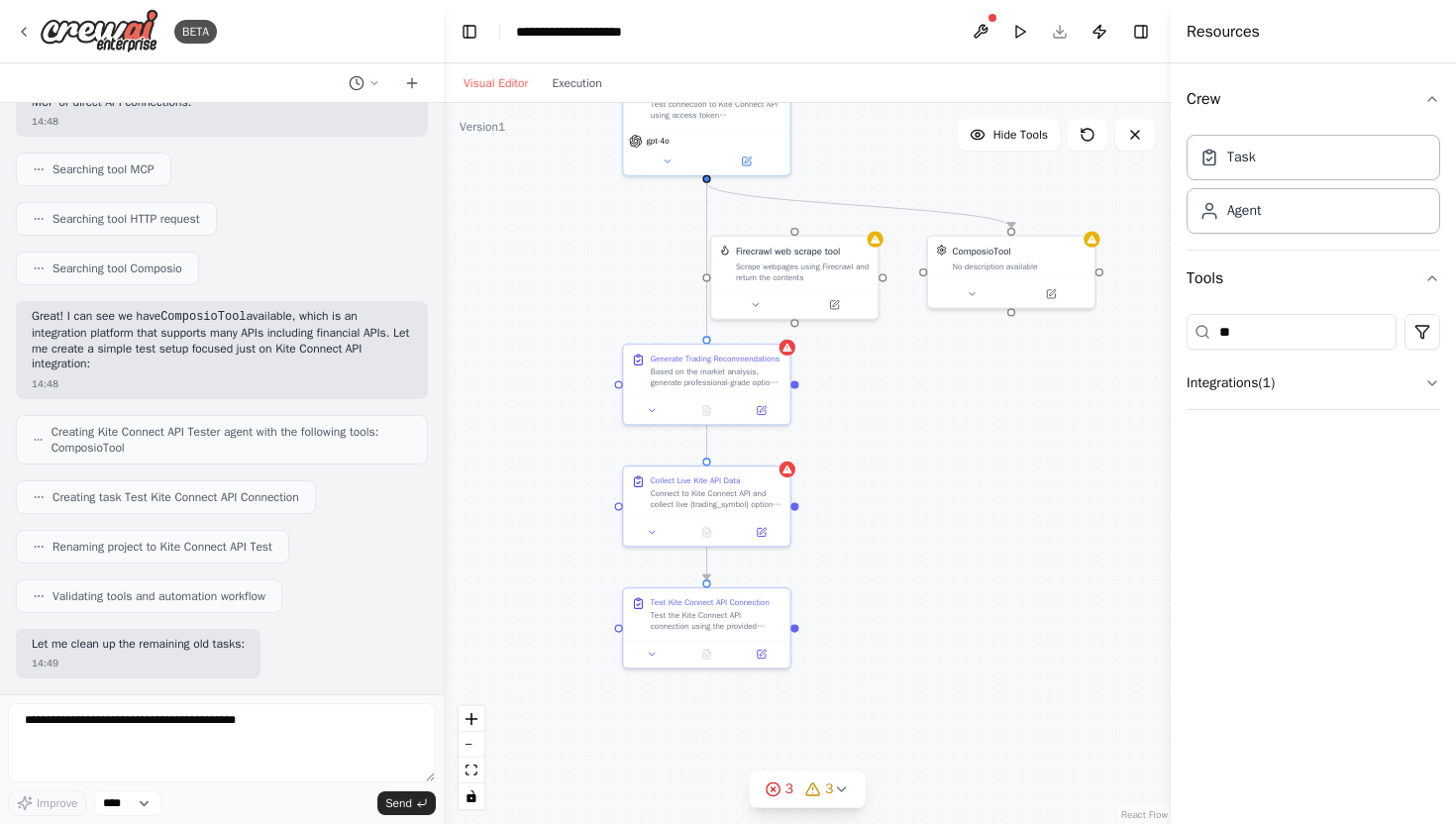 click on ".deletable-edge-delete-btn {
width: 20px;
height: 20px;
border: 0px solid #ffffff;
color: #6b7280;
background-color: #f8fafc;
cursor: pointer;
border-radius: 50%;
font-size: 12px;
padding: 3px;
display: flex;
align-items: center;
justify-content: center;
transition: all 0.2s cubic-bezier(0.4, 0, 0.2, 1);
box-shadow: 0 2px 4px rgba(0, 0, 0, 0.1);
}
.deletable-edge-delete-btn:hover {
background-color: #ef4444;
color: #ffffff;
border-color: #dc2626;
transform: scale(1.1);
box-shadow: 0 4px 12px rgba(239, 68, 68, 0.4);
}
.deletable-edge-delete-btn:active {
transform: scale(0.95);
box-shadow: 0 2px 4px rgba(239, 68, 68, 0.3);
}
Generate Trading Recommendations Firecrawl web scrape tool gpt-4o" at bounding box center (807, 464) 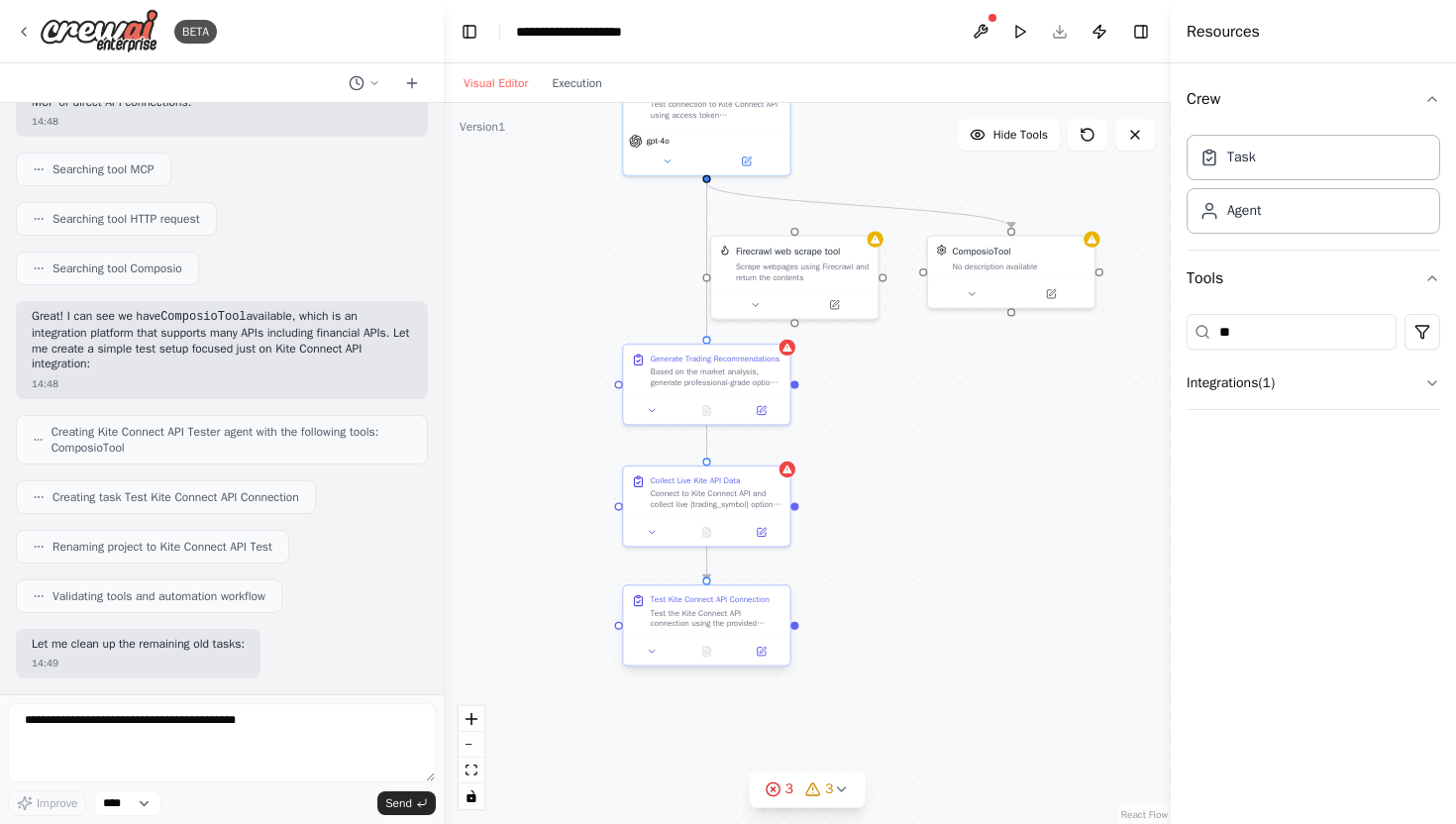 click on "Test Kite Connect API Connection" at bounding box center (710, 599) 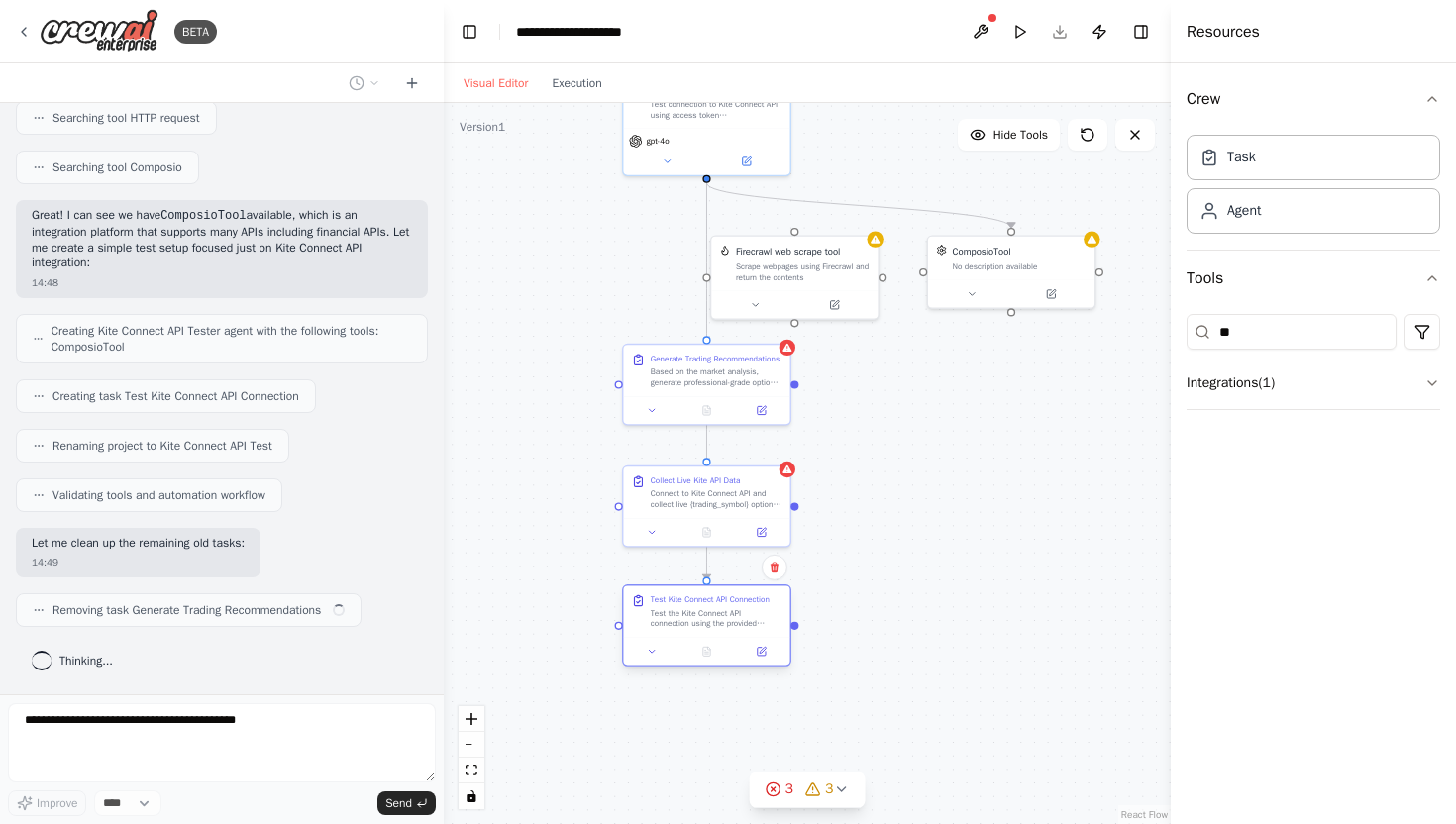 scroll, scrollTop: 6062, scrollLeft: 0, axis: vertical 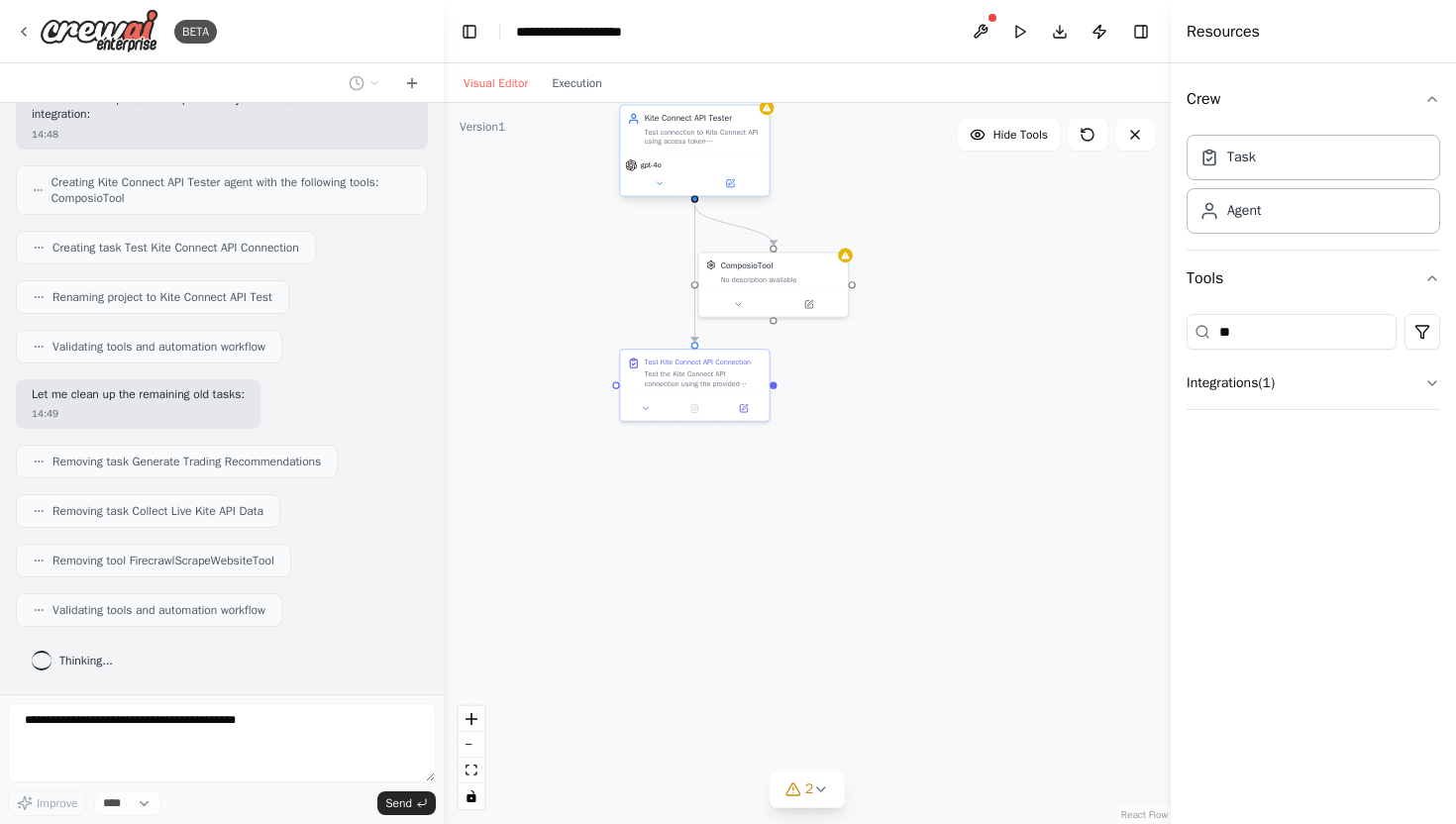 click on "Test connection to Kite Connect API using access token {kite_access_token}. Verify authentication, fetch basic market data, and validate that we can successfully retrieve {trading_symbol} spot price and basic option chain information. Focus on establishing a working connection first." at bounding box center [703, 137] 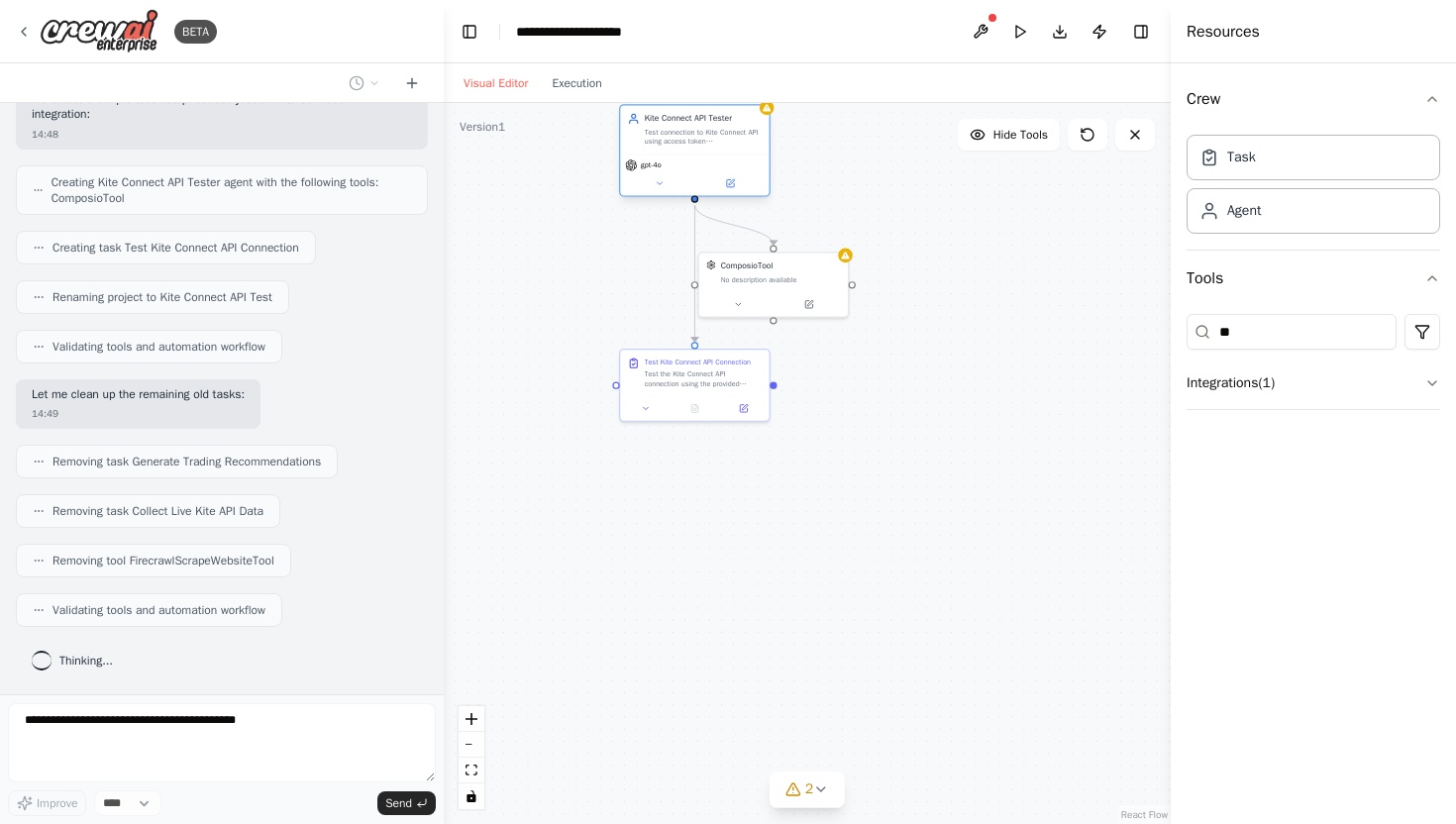 click on "Test connection to Kite Connect API using access token {kite_access_token}. Verify authentication, fetch basic market data, and validate that we can successfully retrieve {trading_symbol} spot price and basic option chain information. Focus on establishing a working connection first." at bounding box center [703, 137] 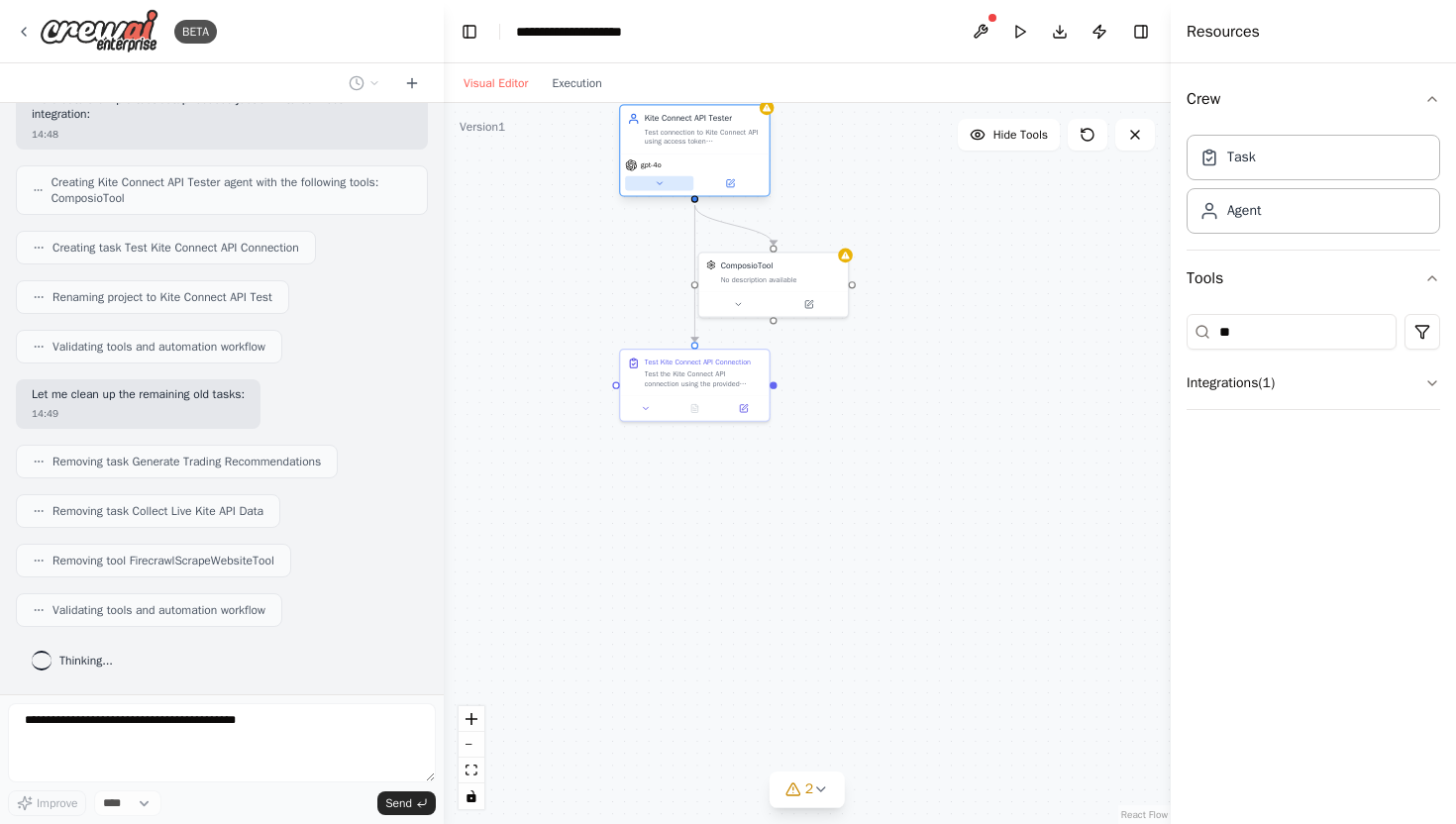 click 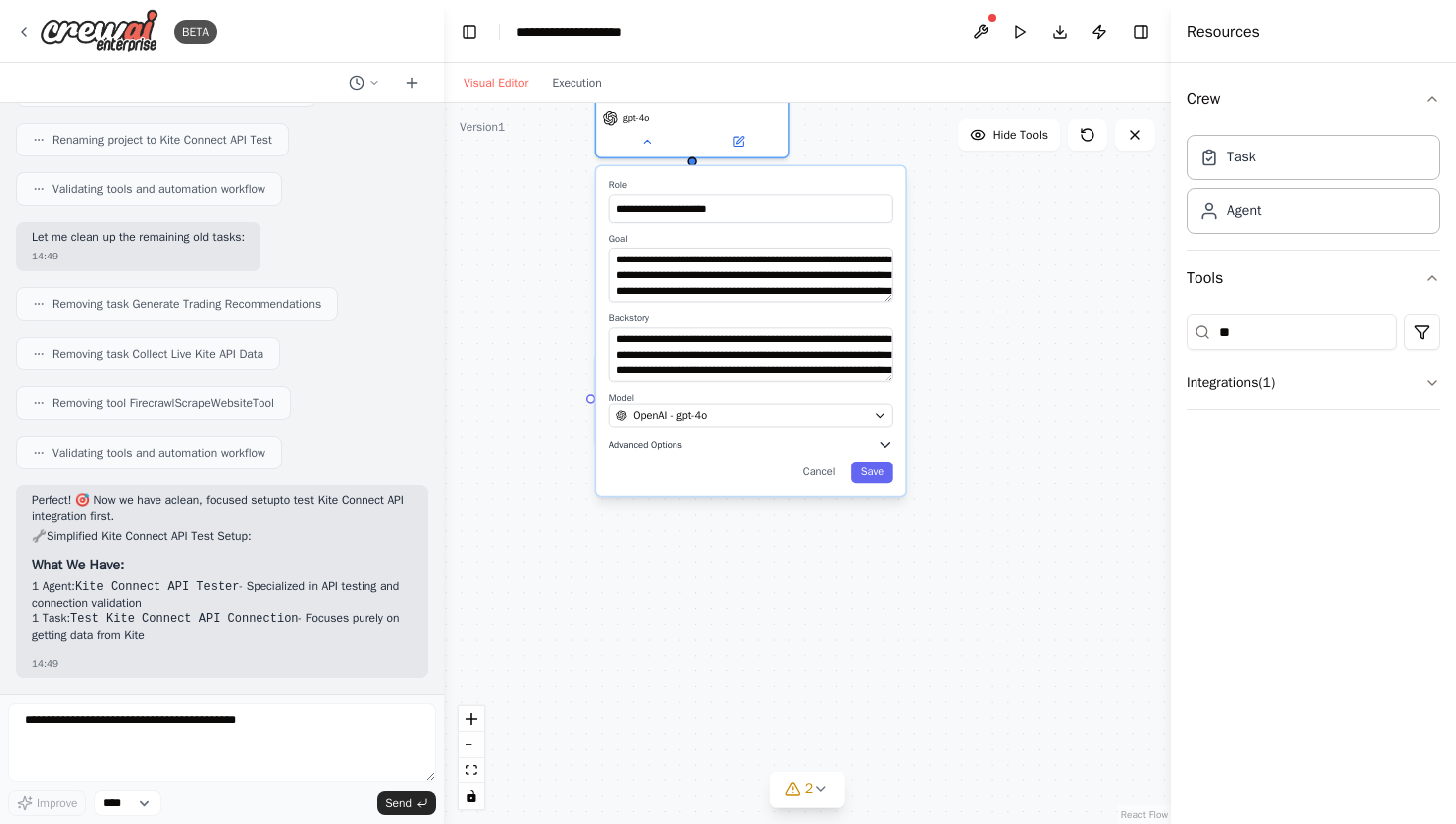 click on "Advanced Options" at bounding box center [646, 444] 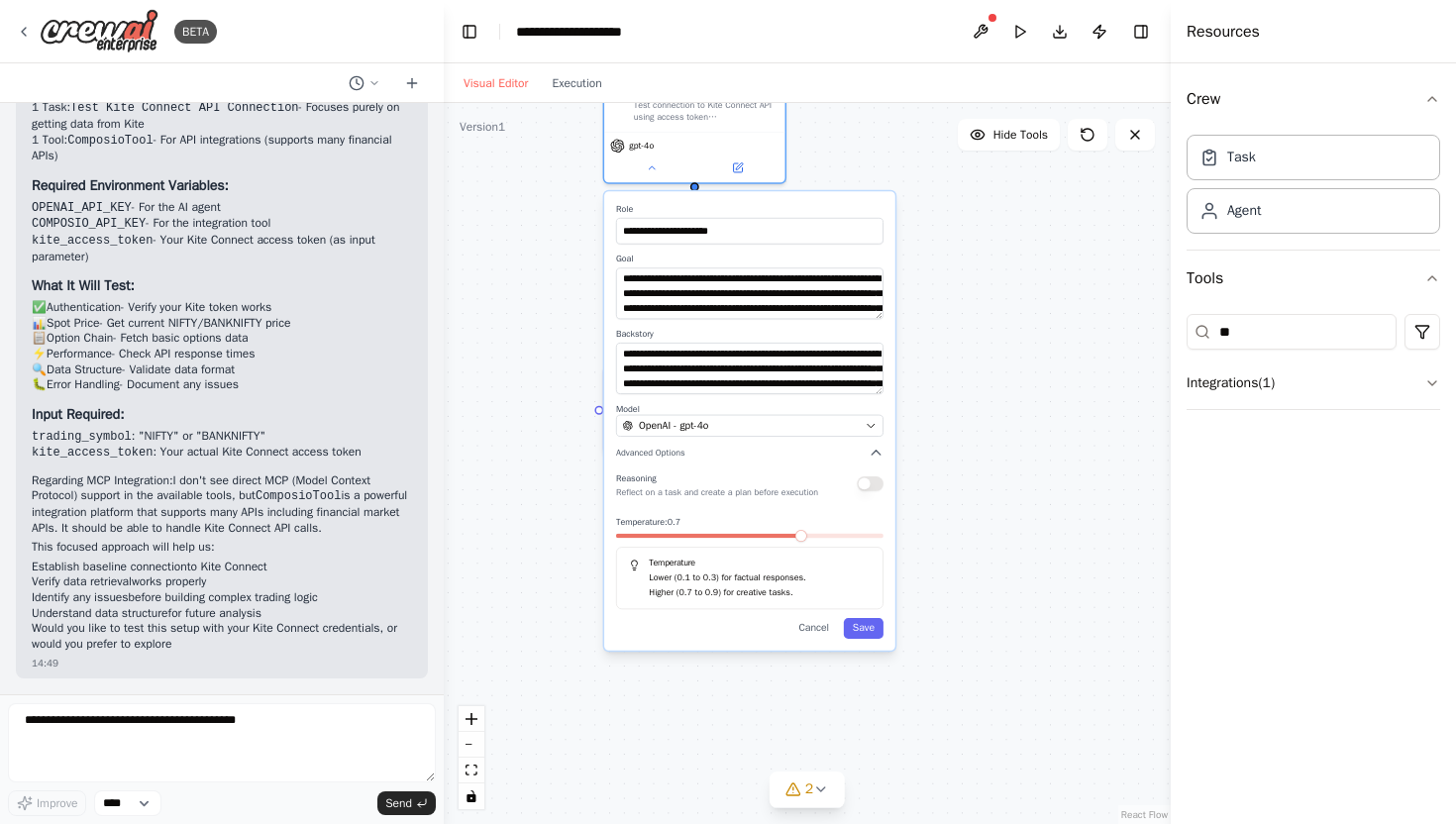 scroll, scrollTop: 6890, scrollLeft: 0, axis: vertical 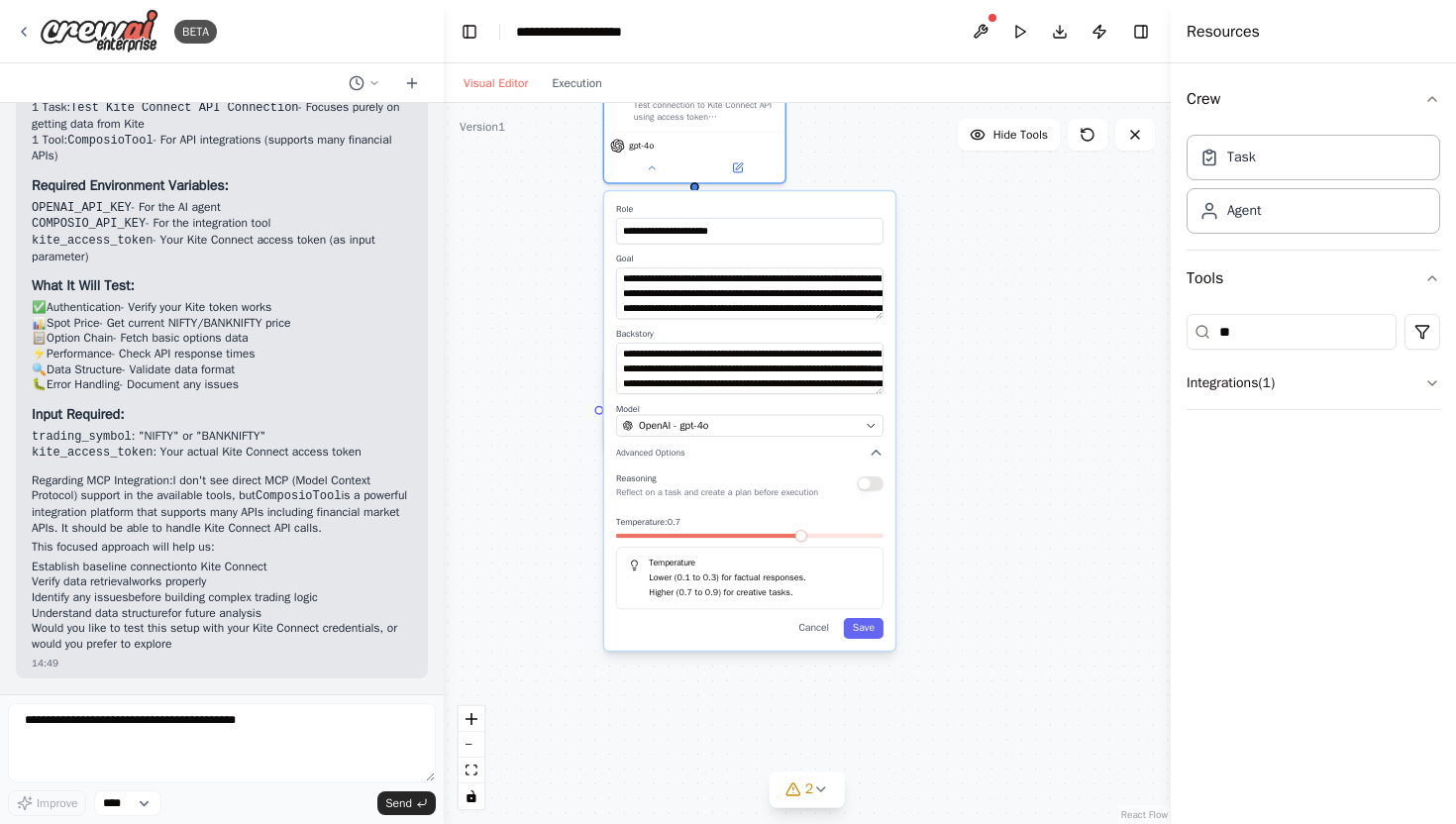 click on "**********" at bounding box center (807, 464) 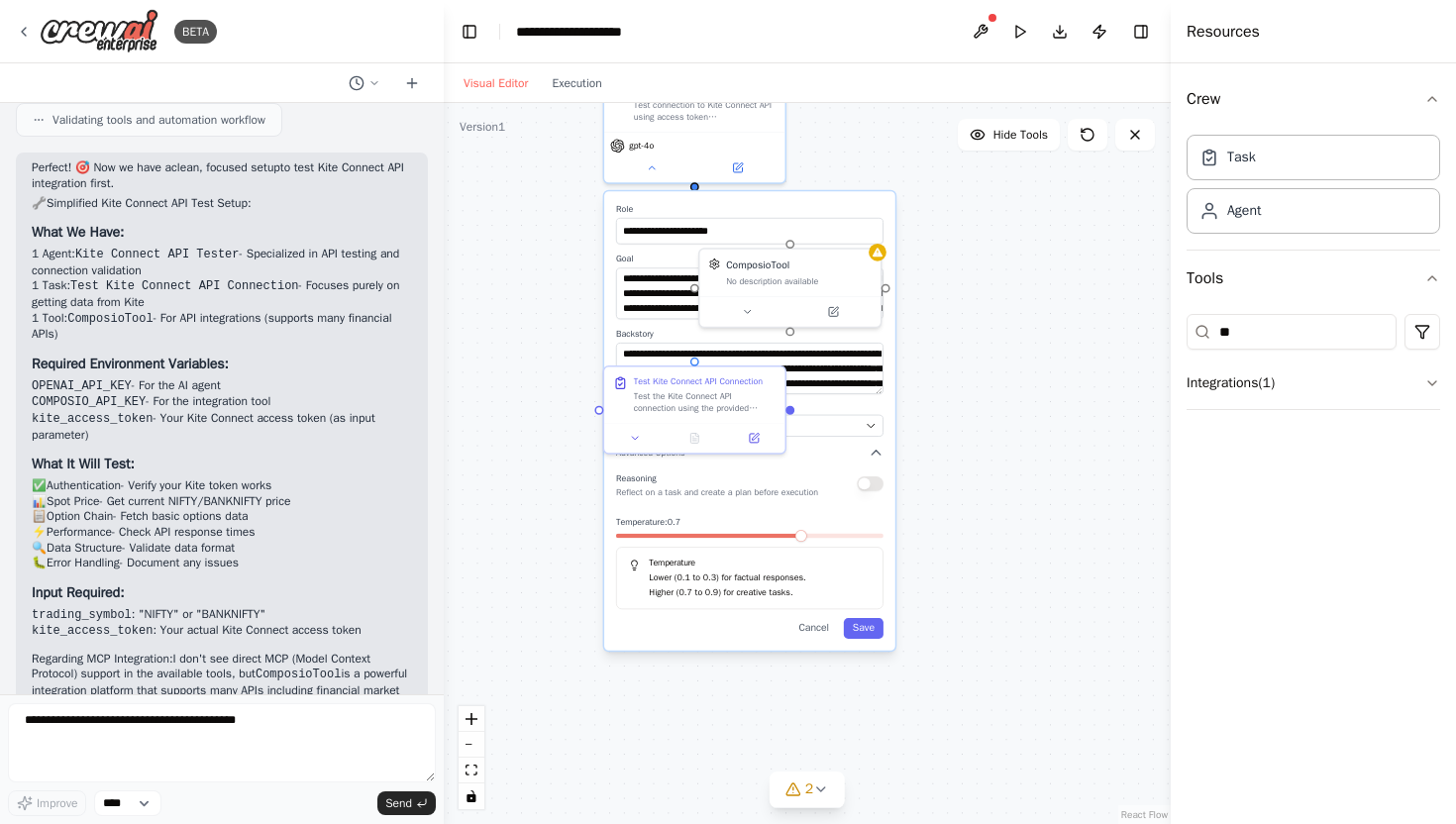 scroll, scrollTop: 6540, scrollLeft: 0, axis: vertical 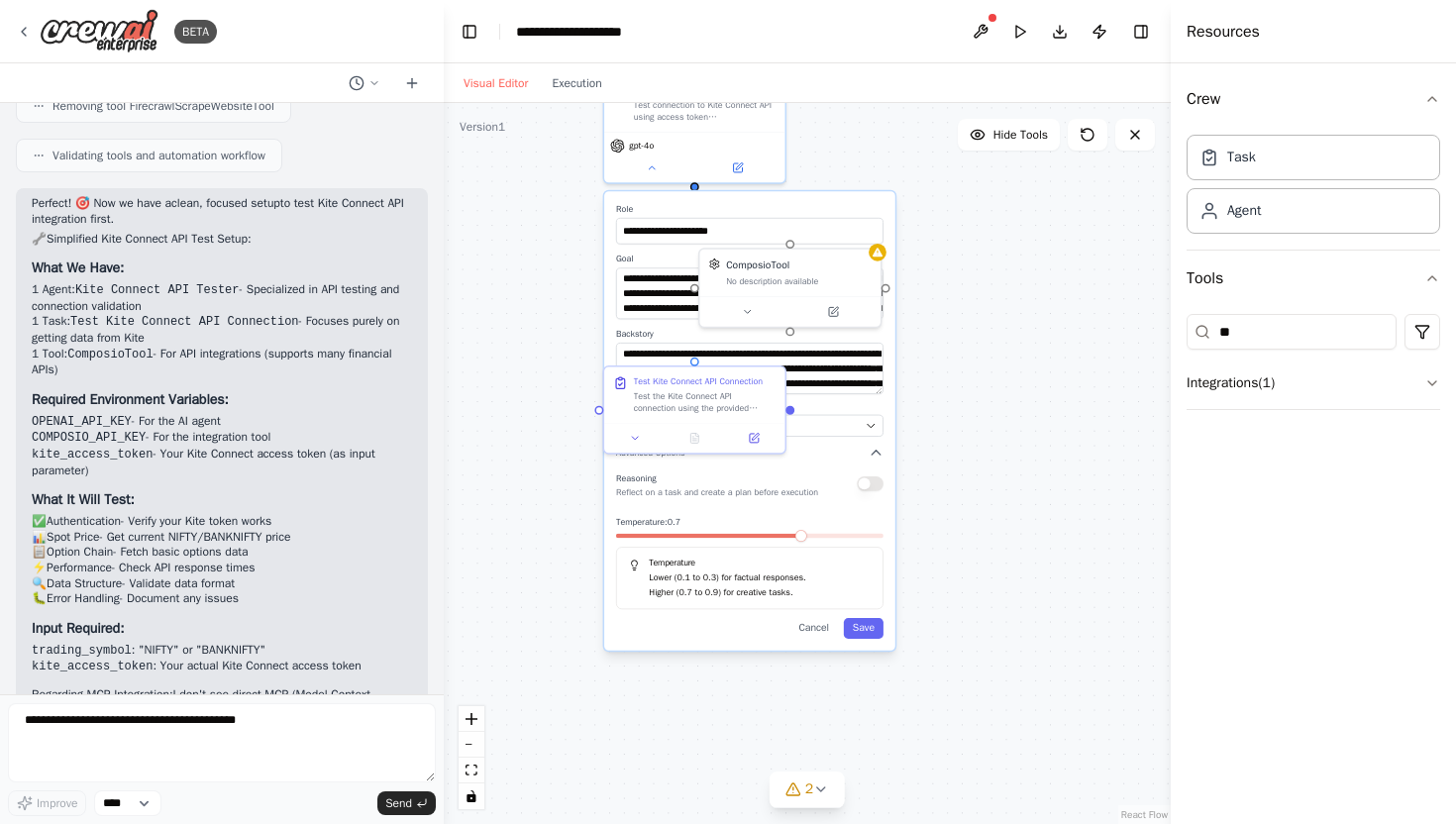 click on "**********" at bounding box center (807, 464) 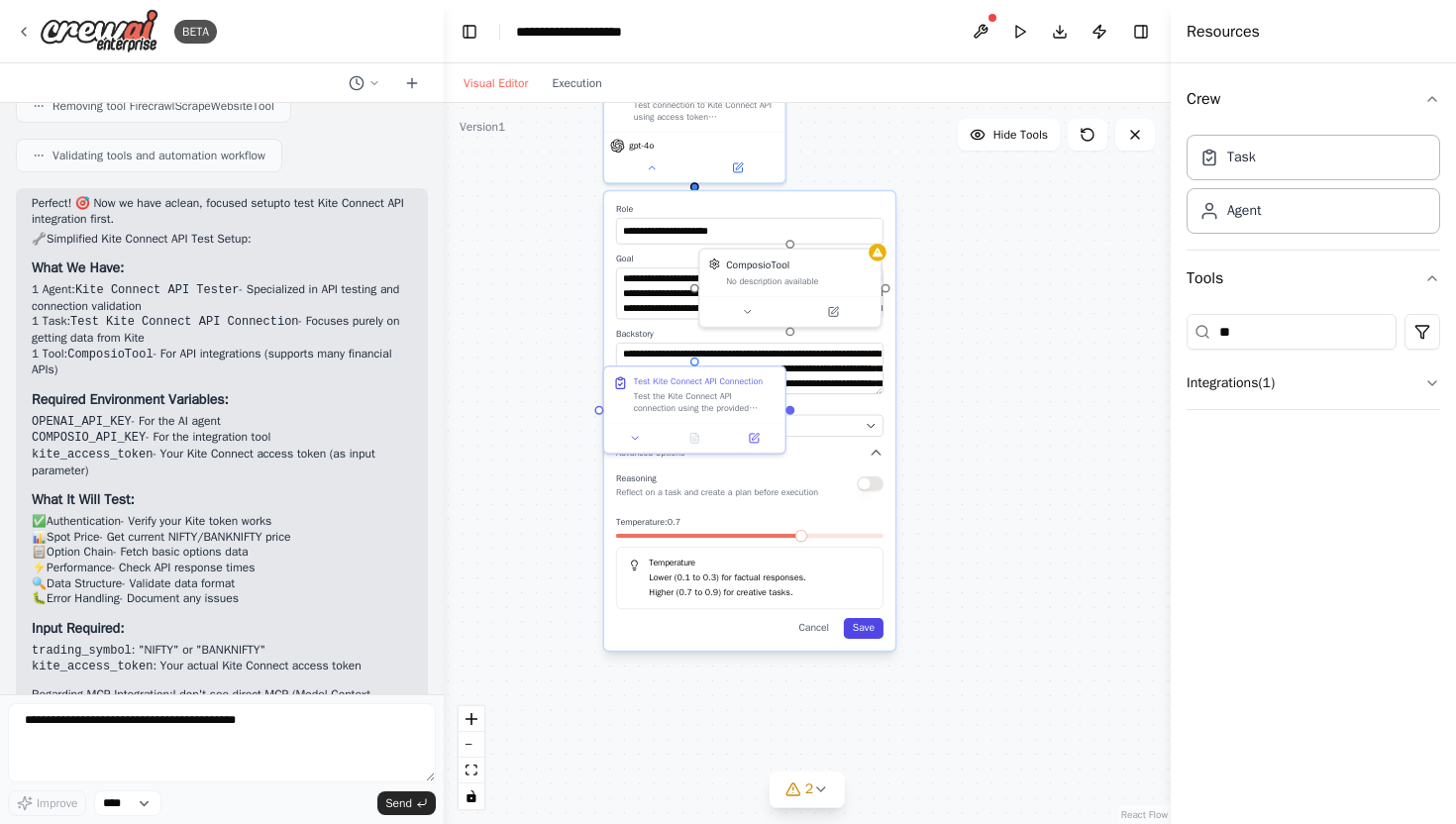 click on "Save" at bounding box center (864, 628) 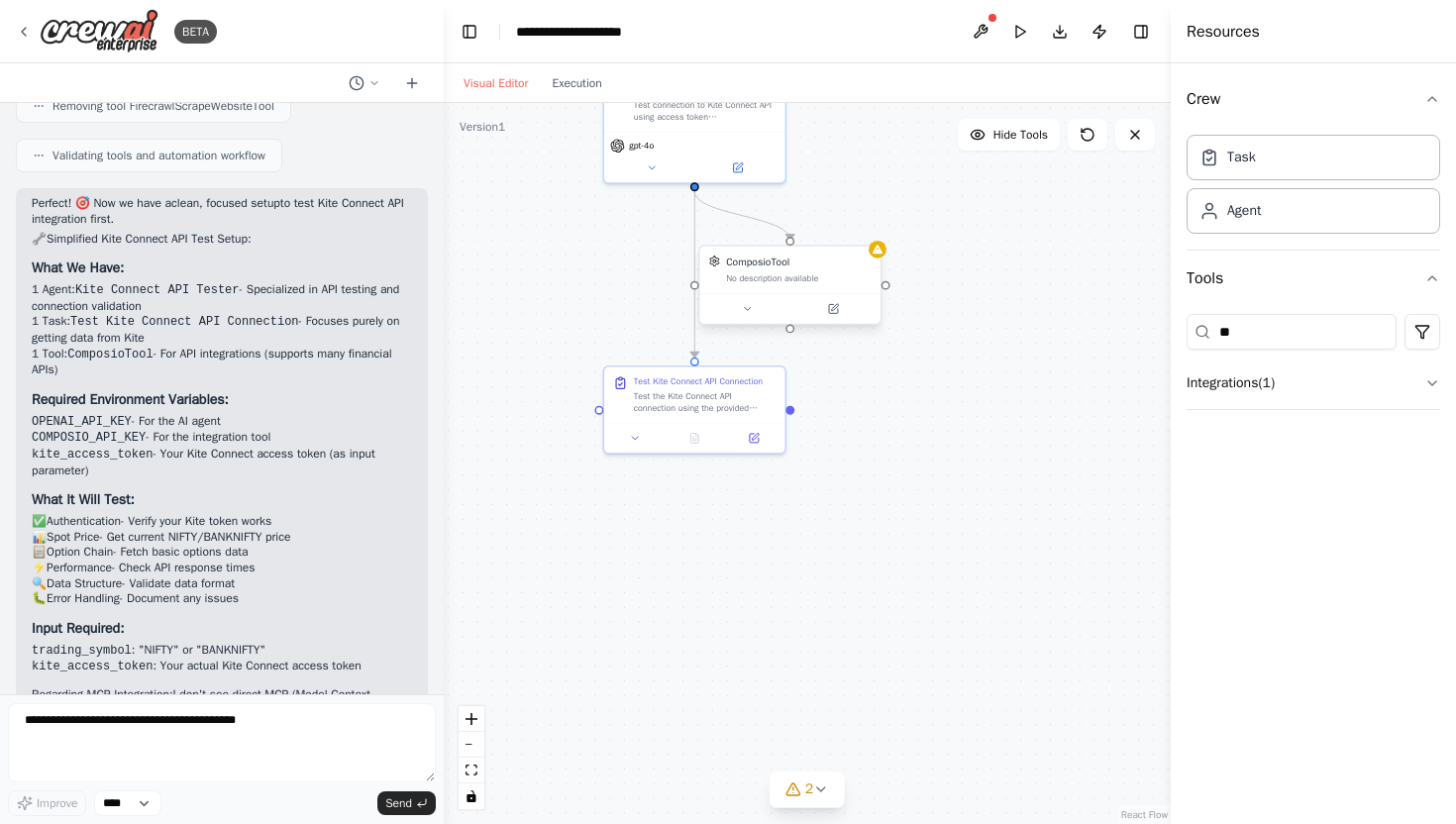 click on "No description available" at bounding box center (798, 279) 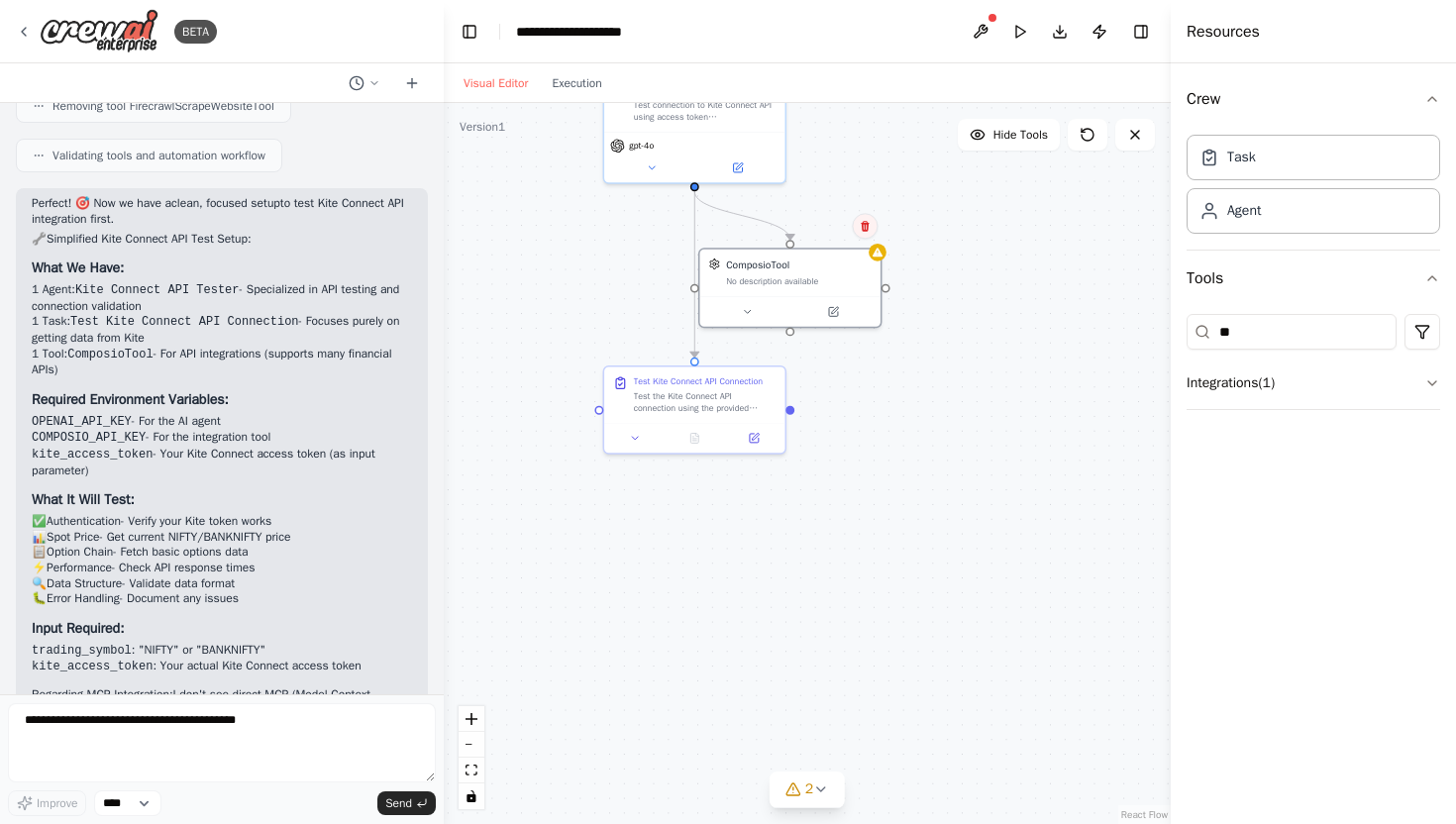 click 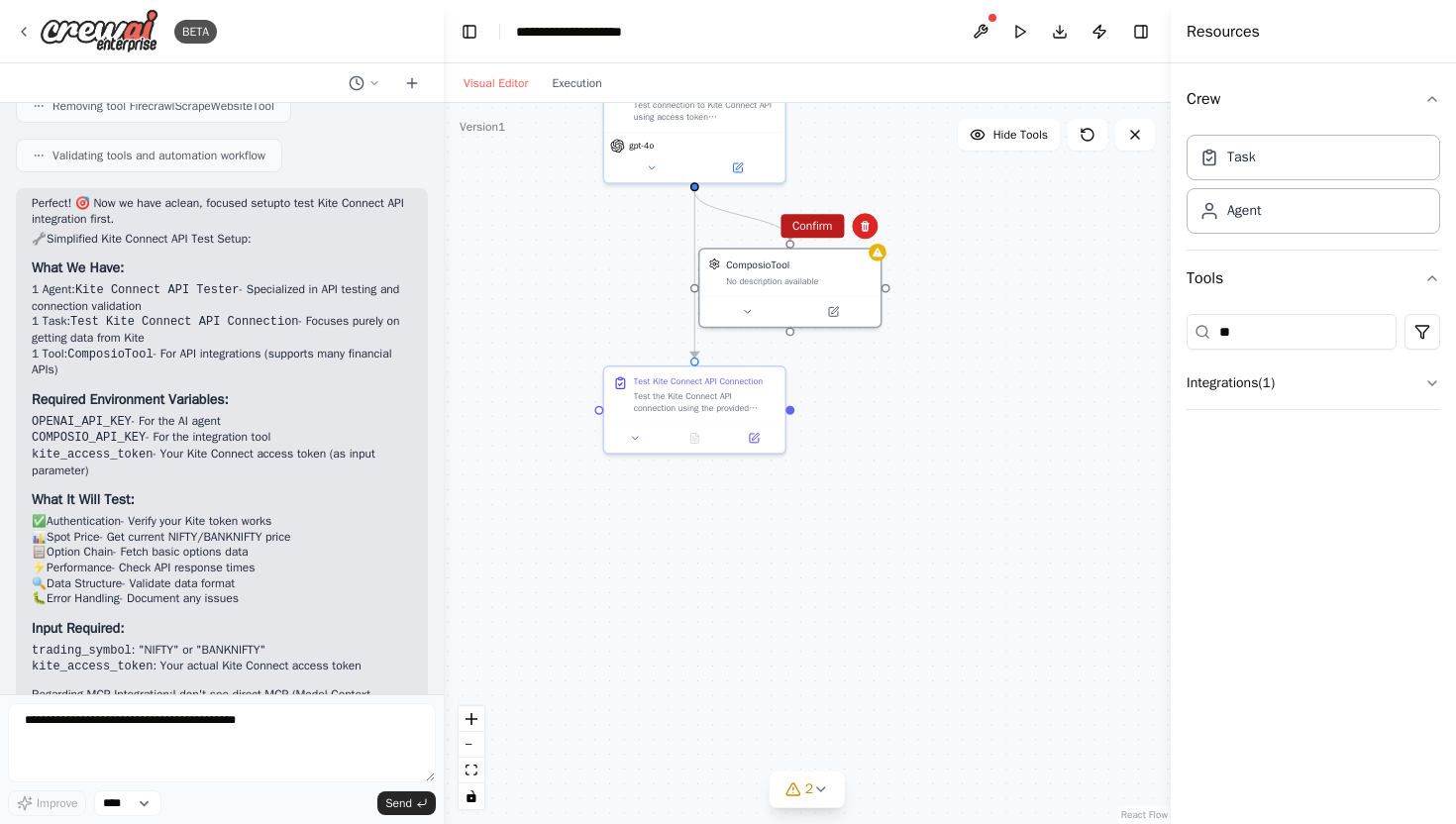 click on "Confirm" at bounding box center (812, 226) 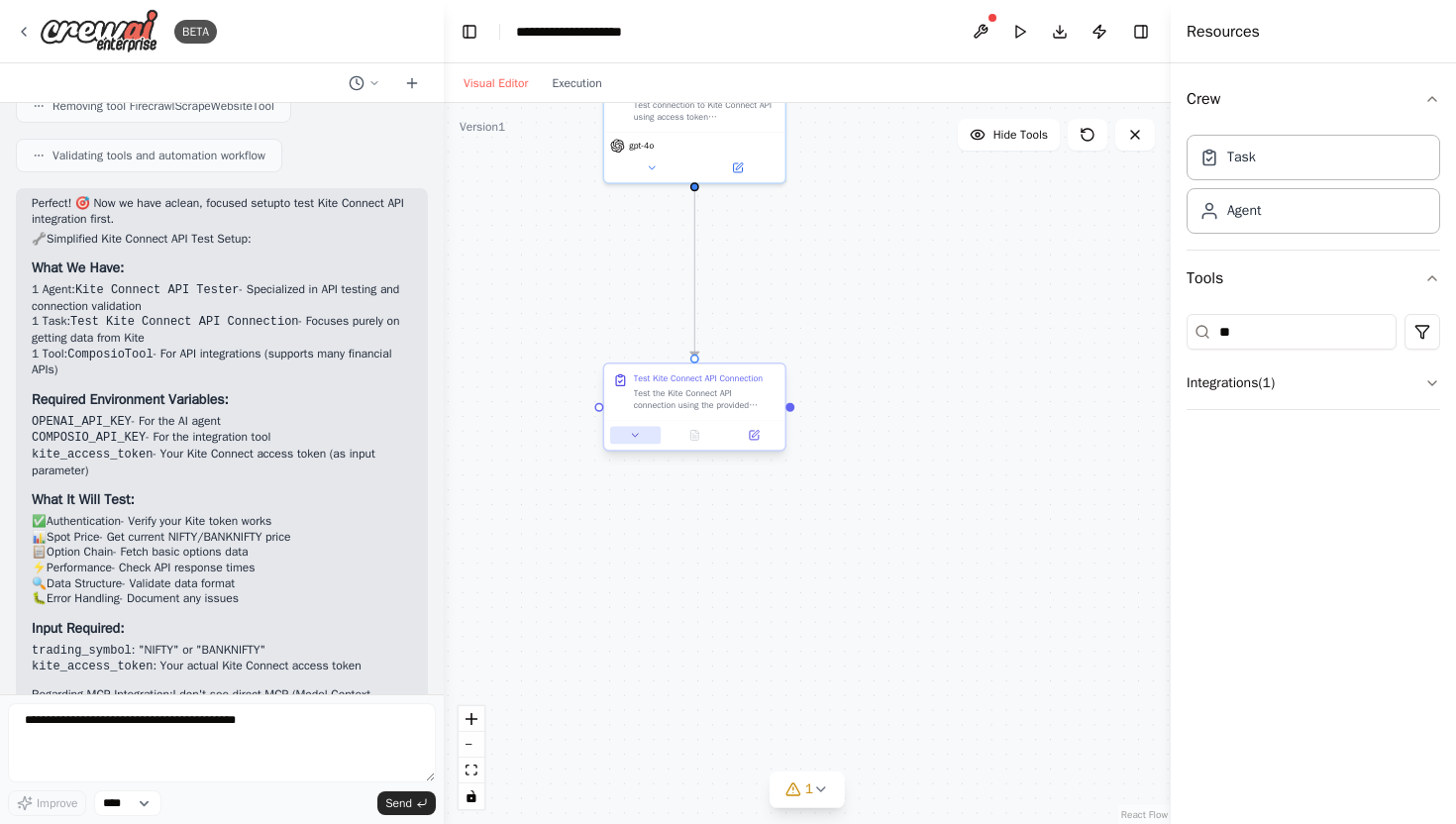 click 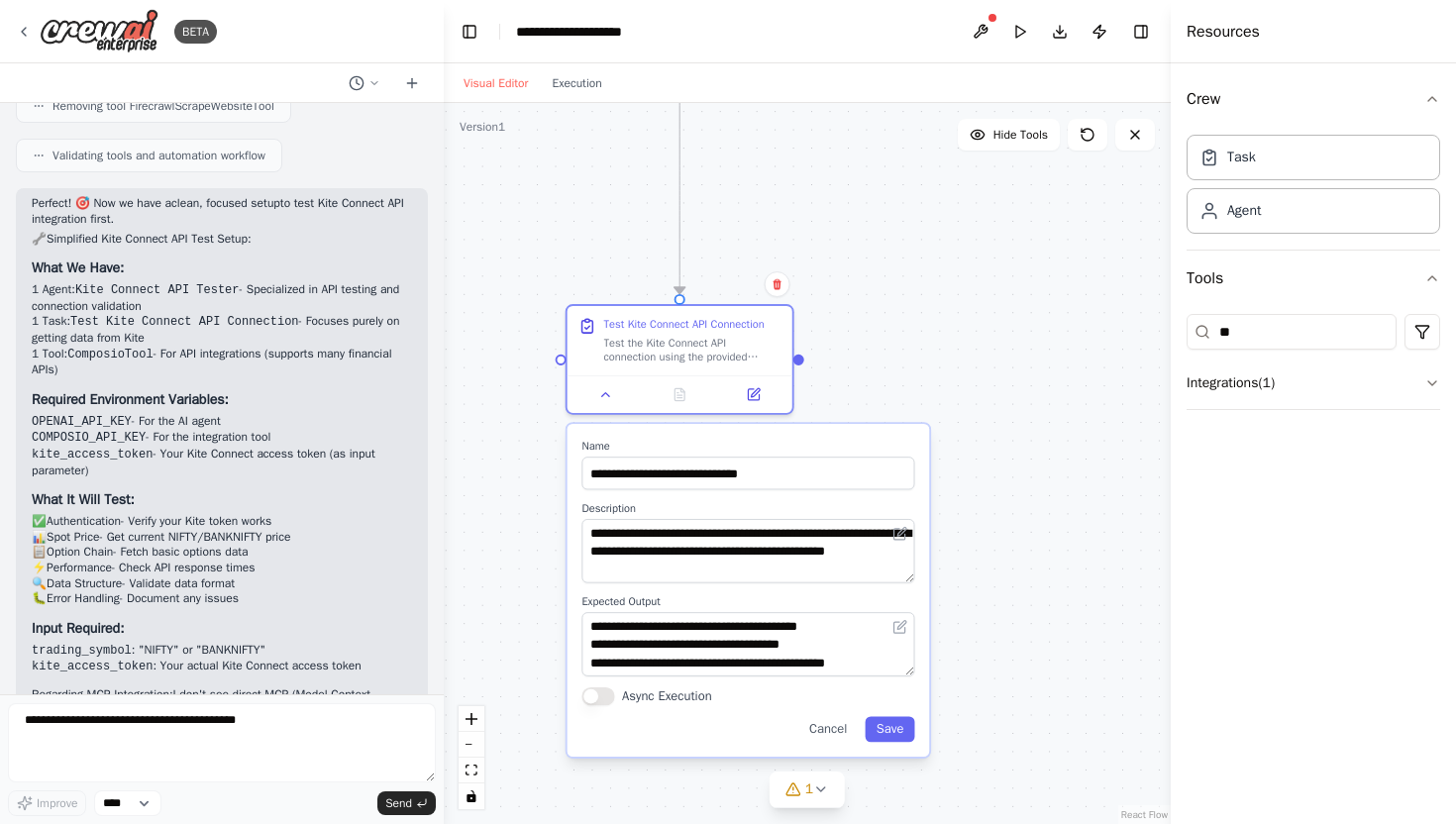 click on "Expected Output" at bounding box center [748, 601] 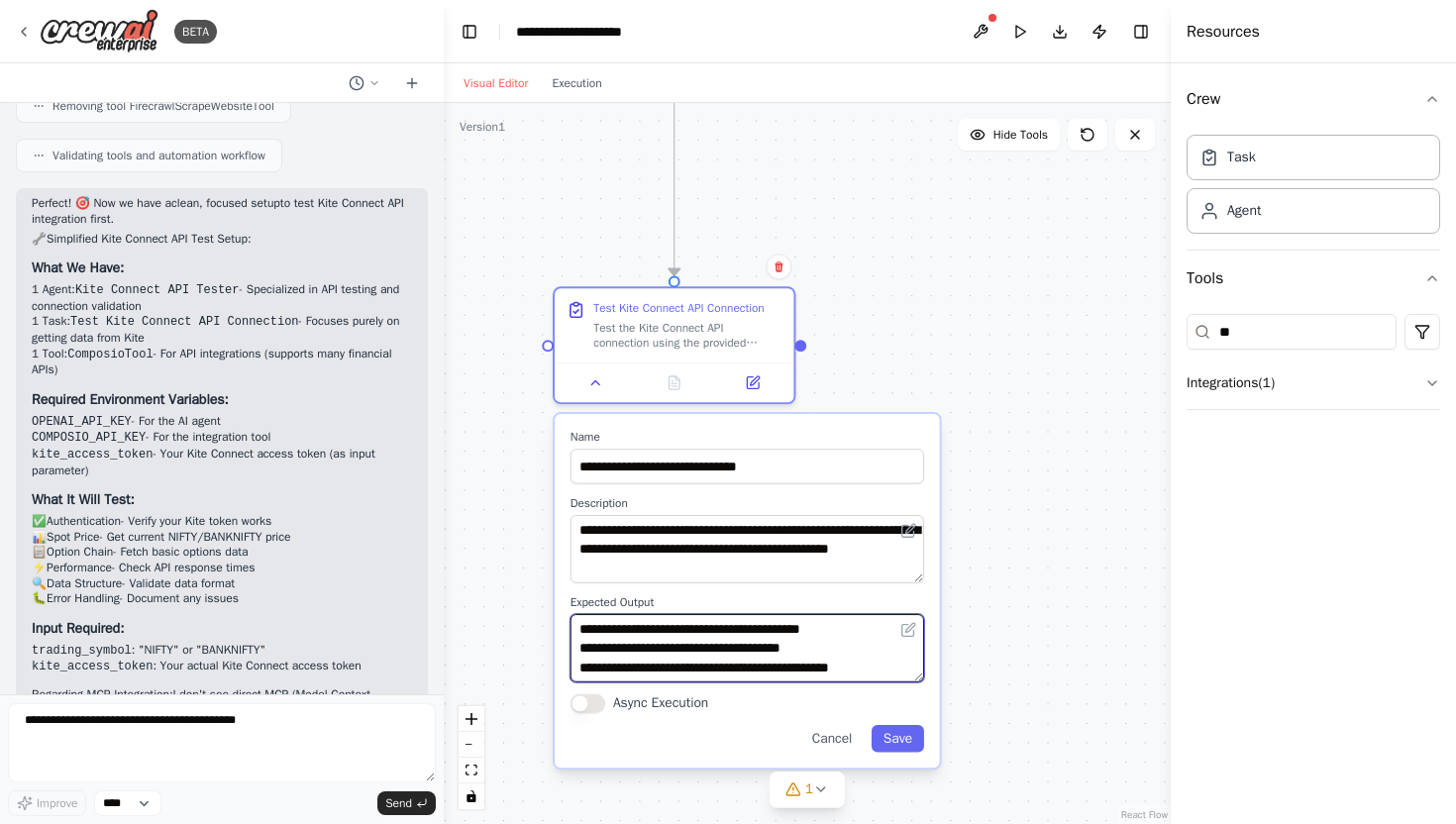 click on "**********" at bounding box center [747, 648] 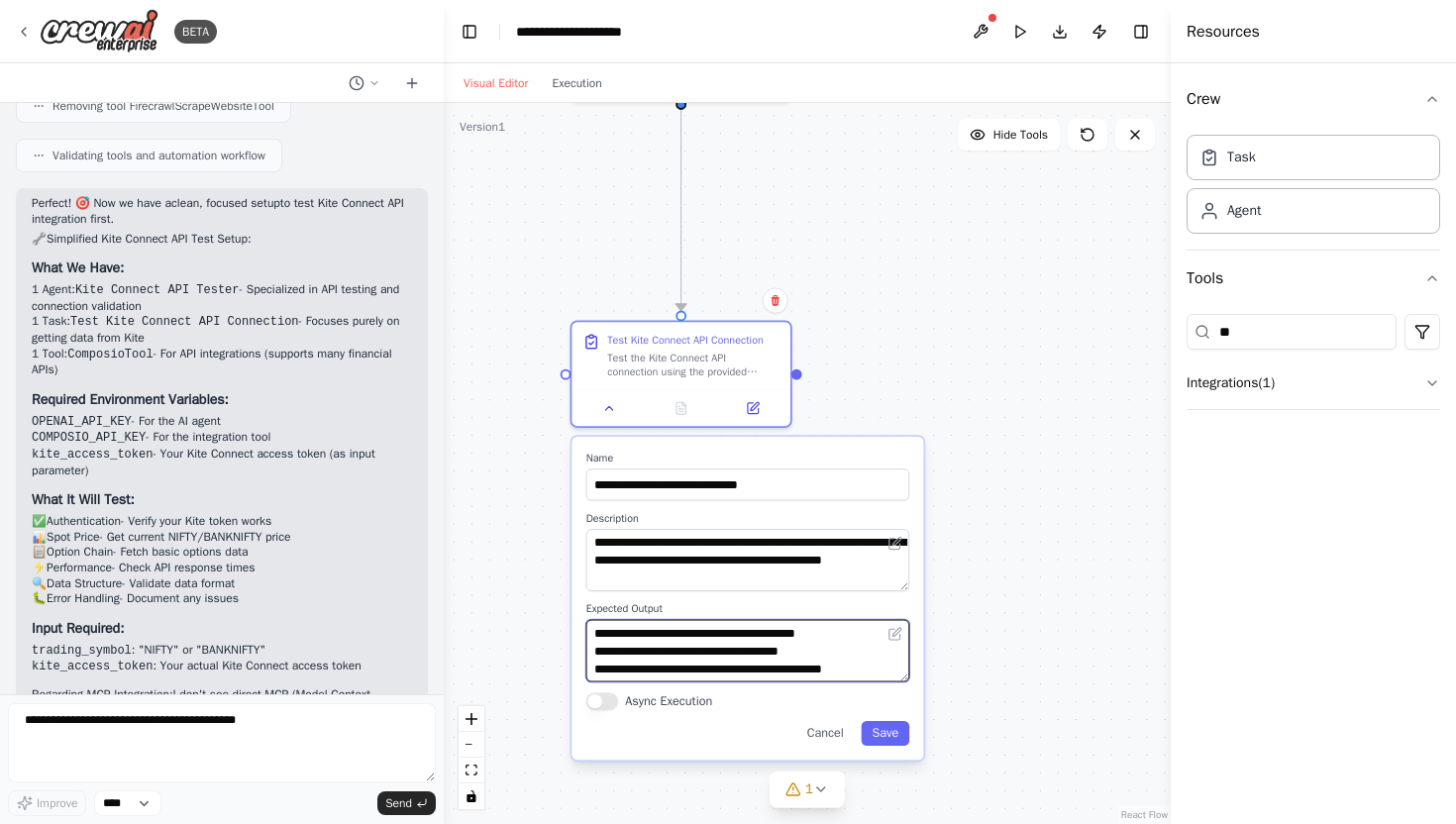 click on "**********" at bounding box center [748, 651] 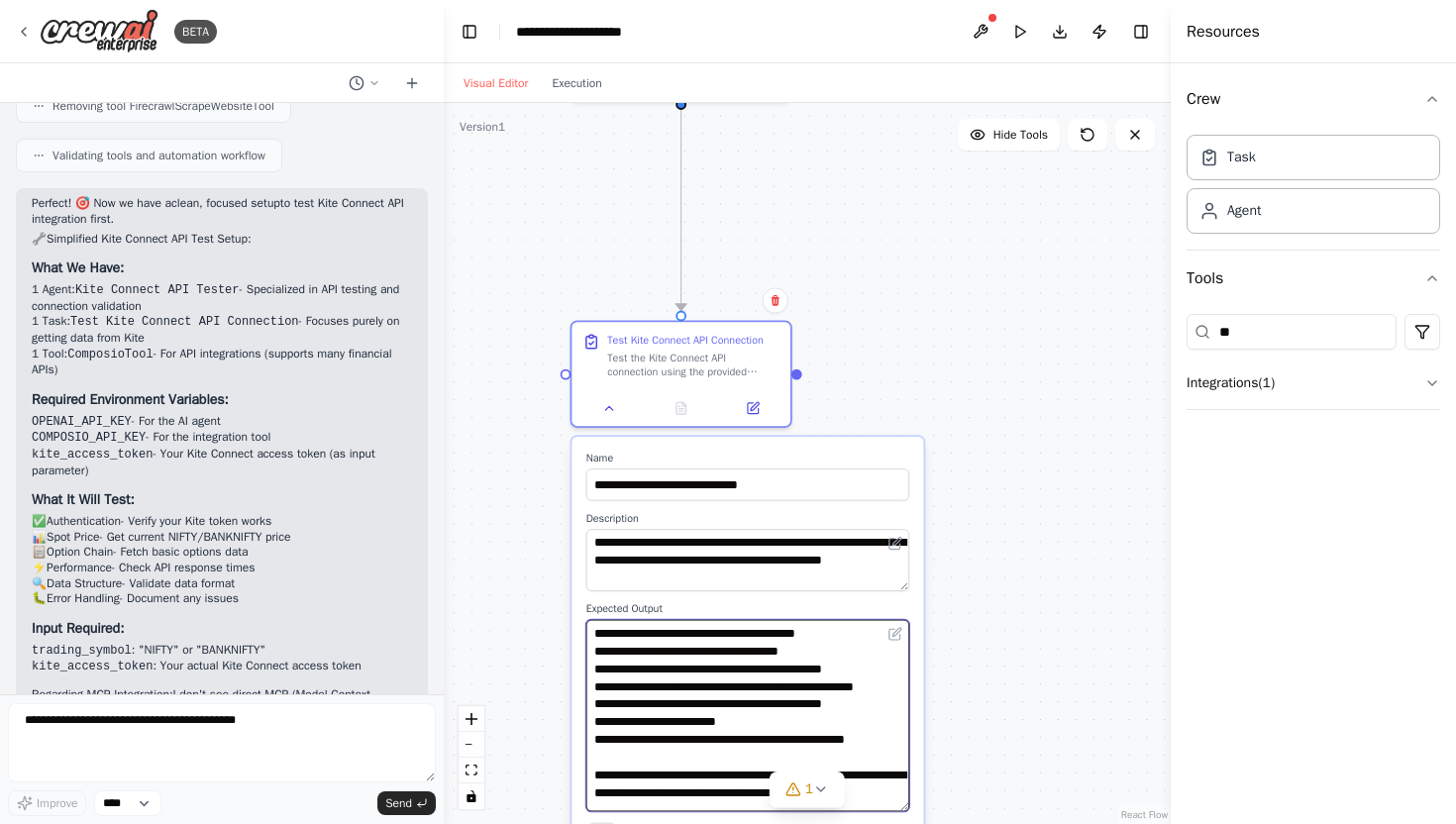 drag, startPoint x: 901, startPoint y: 693, endPoint x: 916, endPoint y: 823, distance: 130.86252 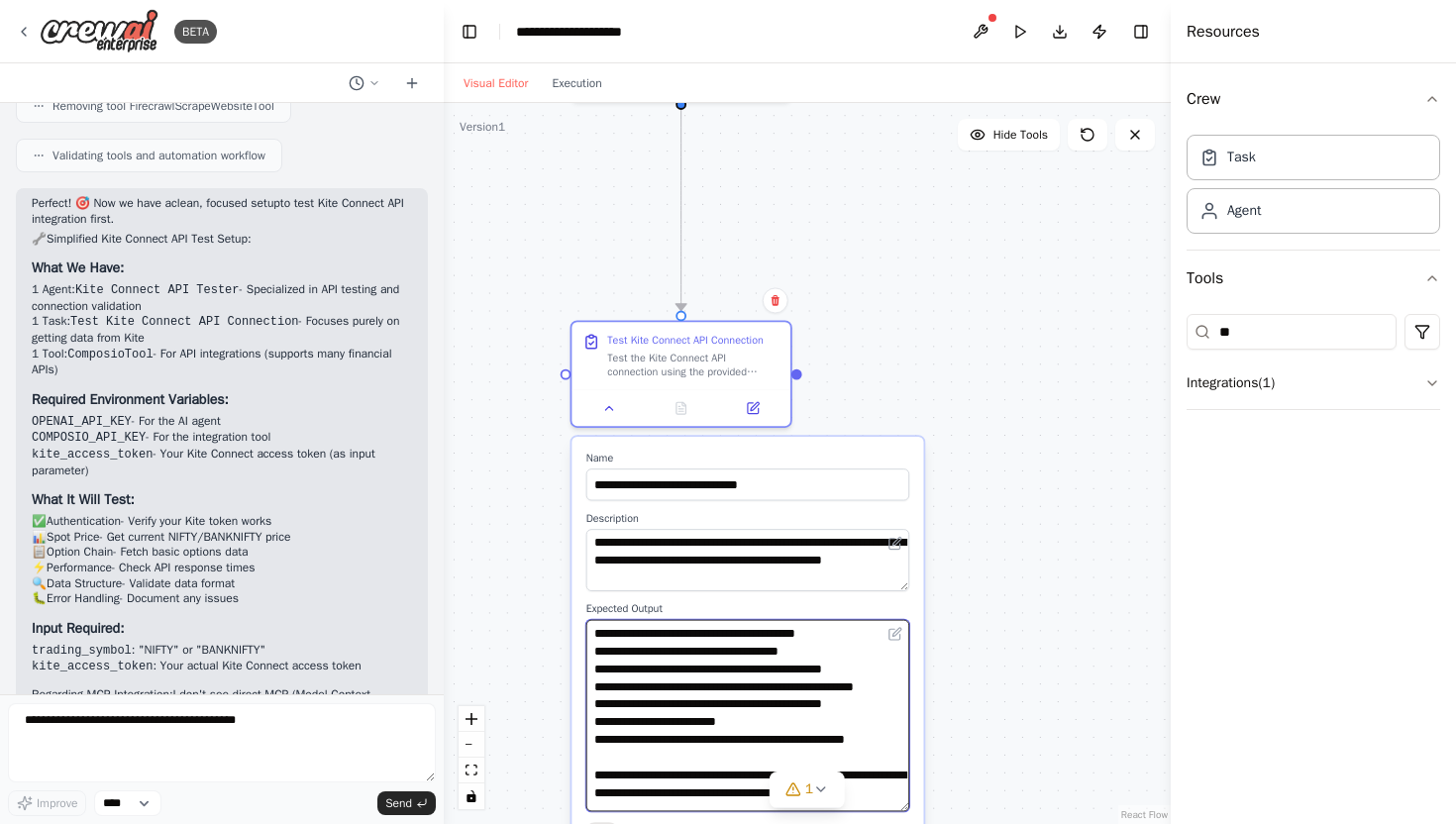click on "**********" at bounding box center [747, 663] 